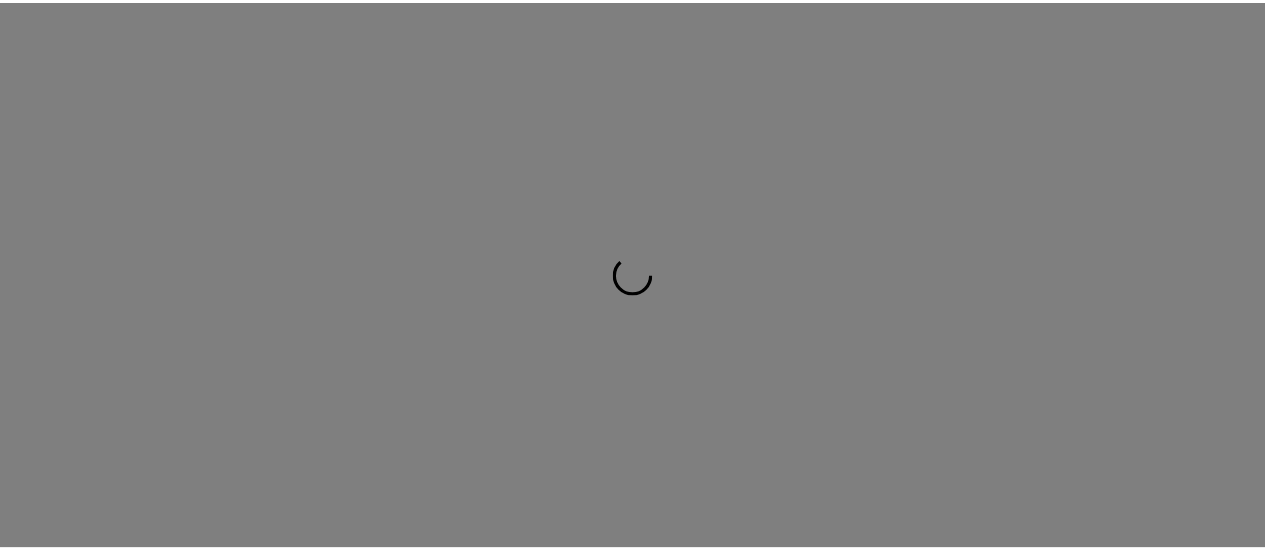 scroll, scrollTop: 0, scrollLeft: 0, axis: both 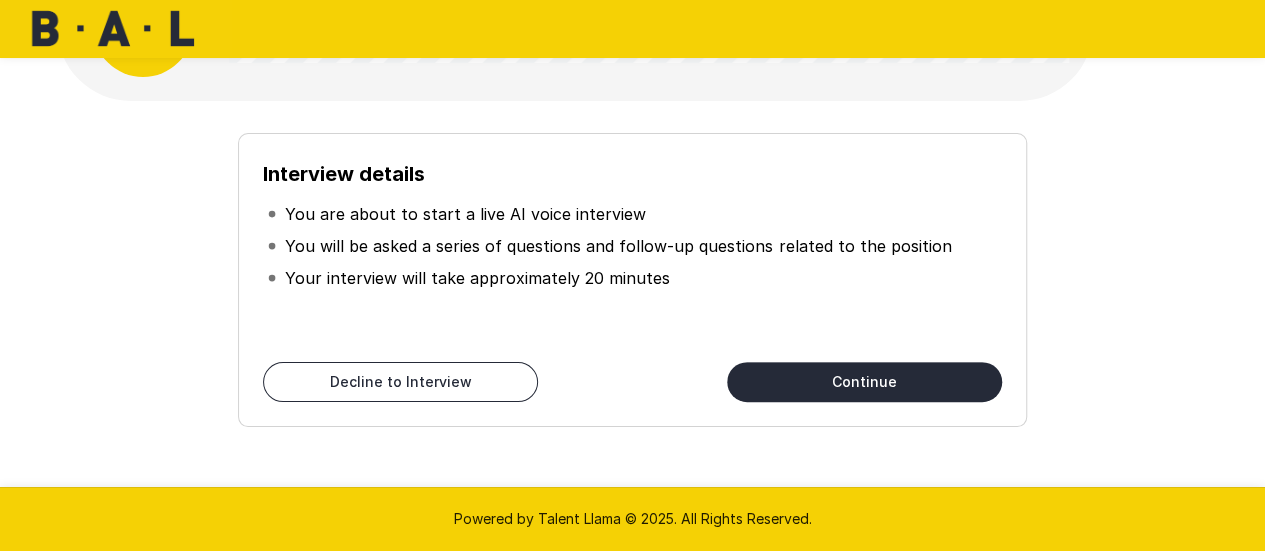 click on "Continue" at bounding box center [864, 382] 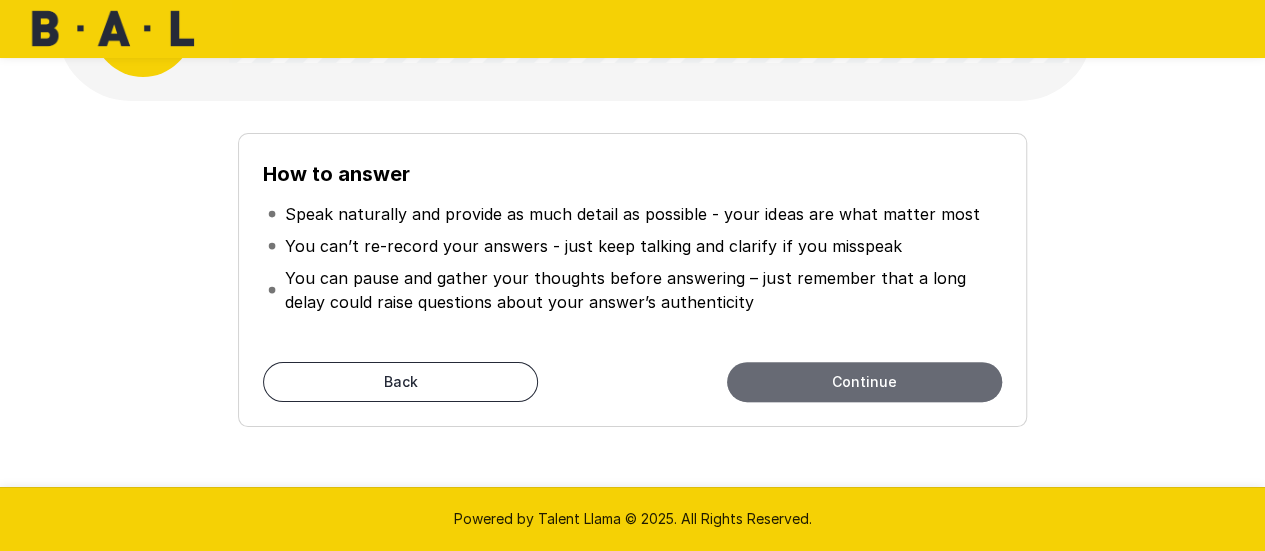 click on "Continue" at bounding box center (864, 382) 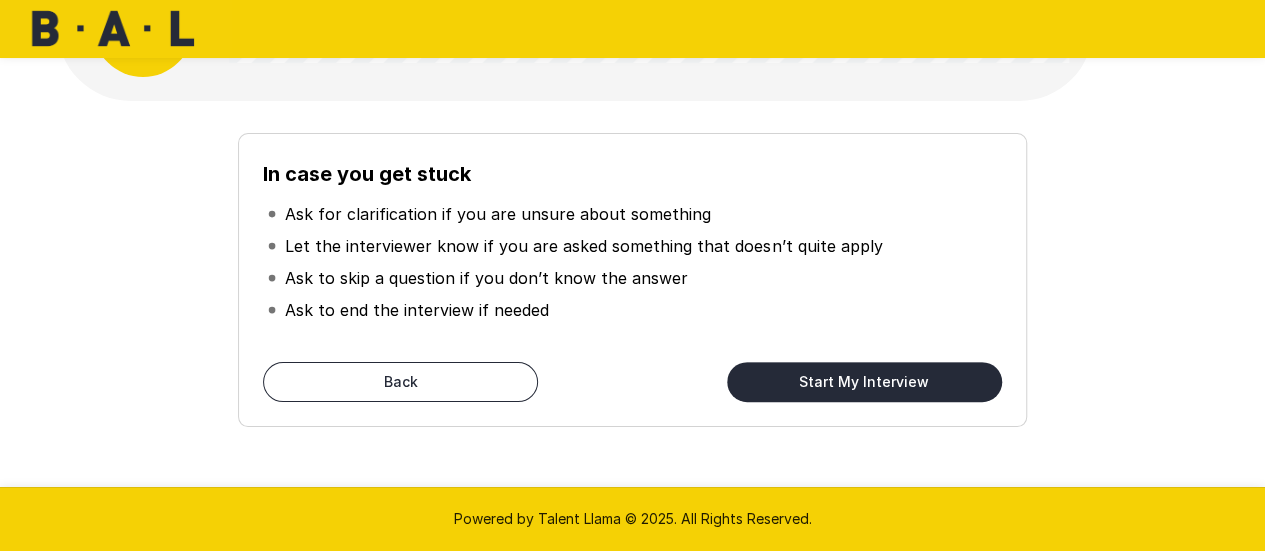 click on "Start My Interview" at bounding box center (864, 382) 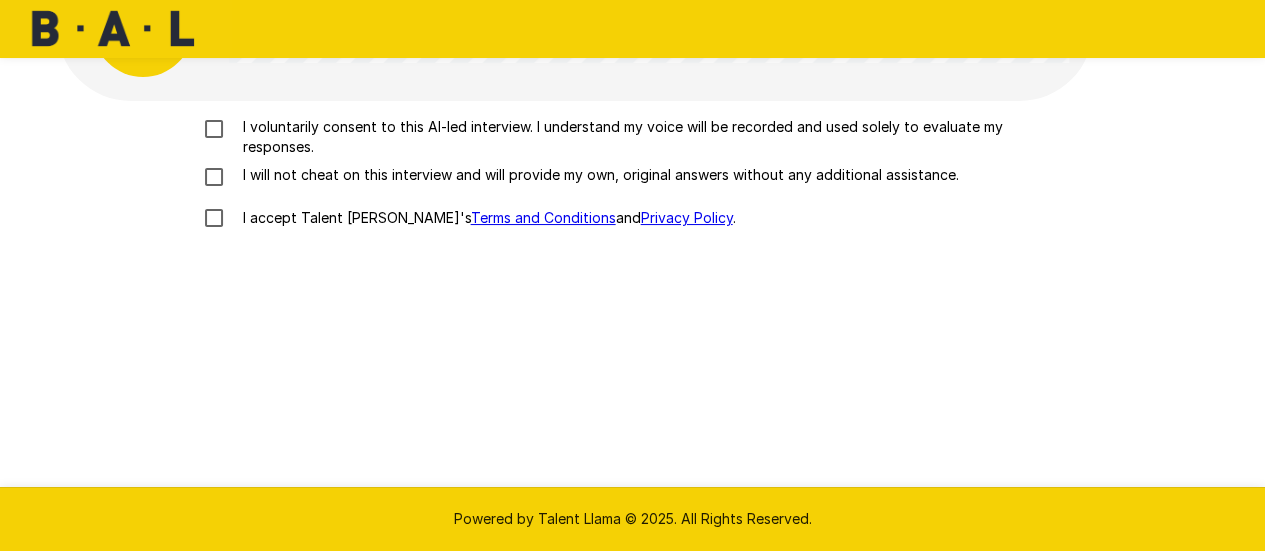 click on "I voluntarily consent to this AI-led interview. I understand my voice will be recorded and used solely to evaluate my responses." at bounding box center [654, 137] 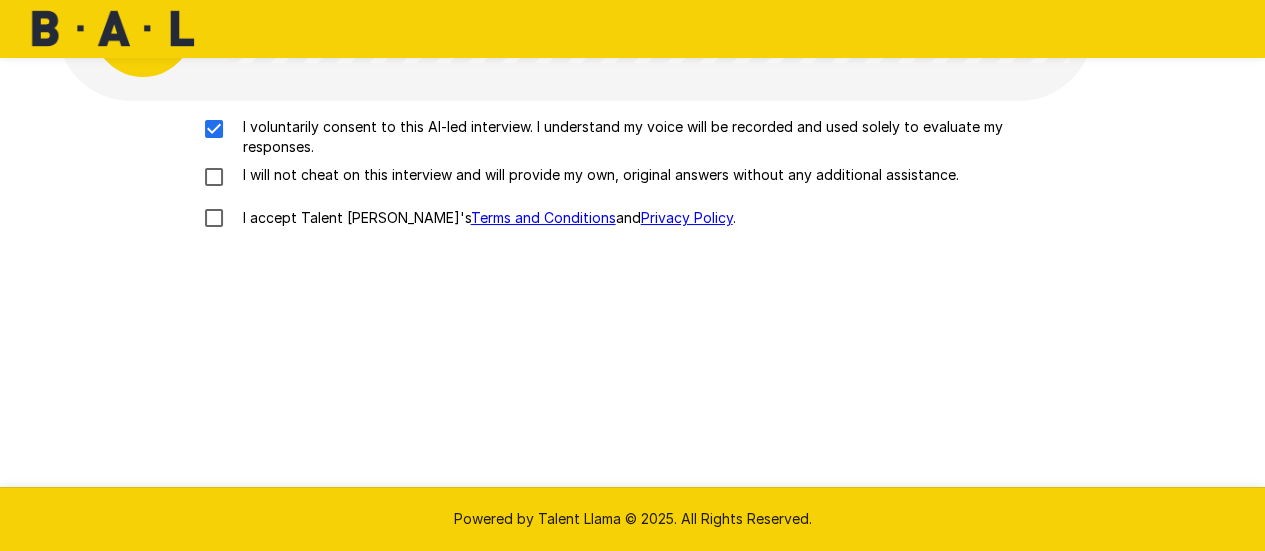 scroll, scrollTop: 389, scrollLeft: 0, axis: vertical 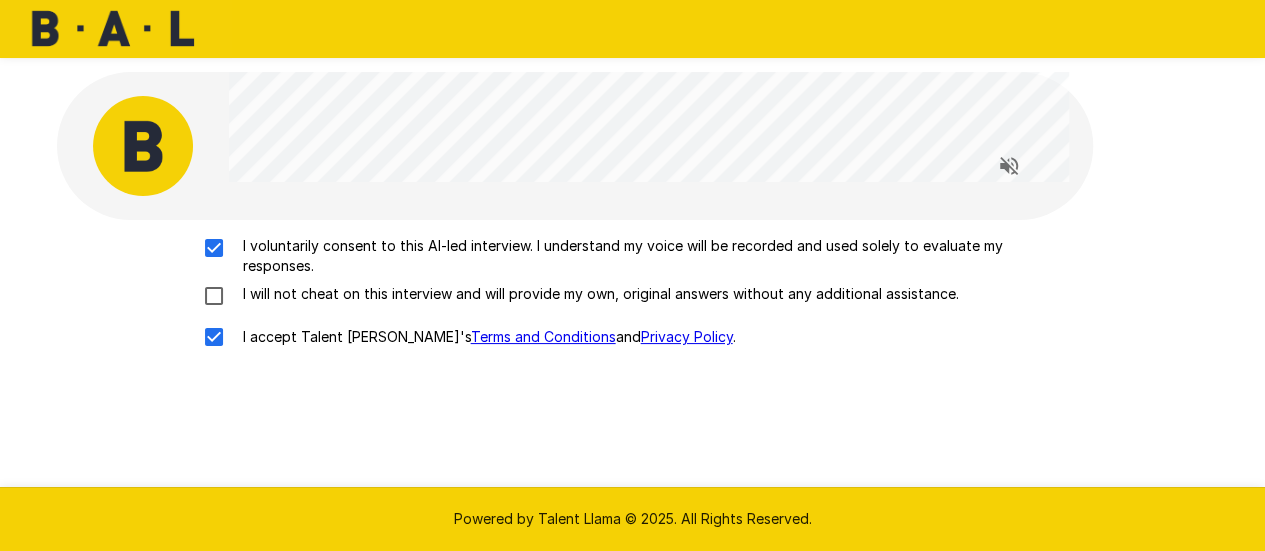 click on "I will not cheat on this interview and will provide my own, original answers without any additional assistance." at bounding box center [597, 294] 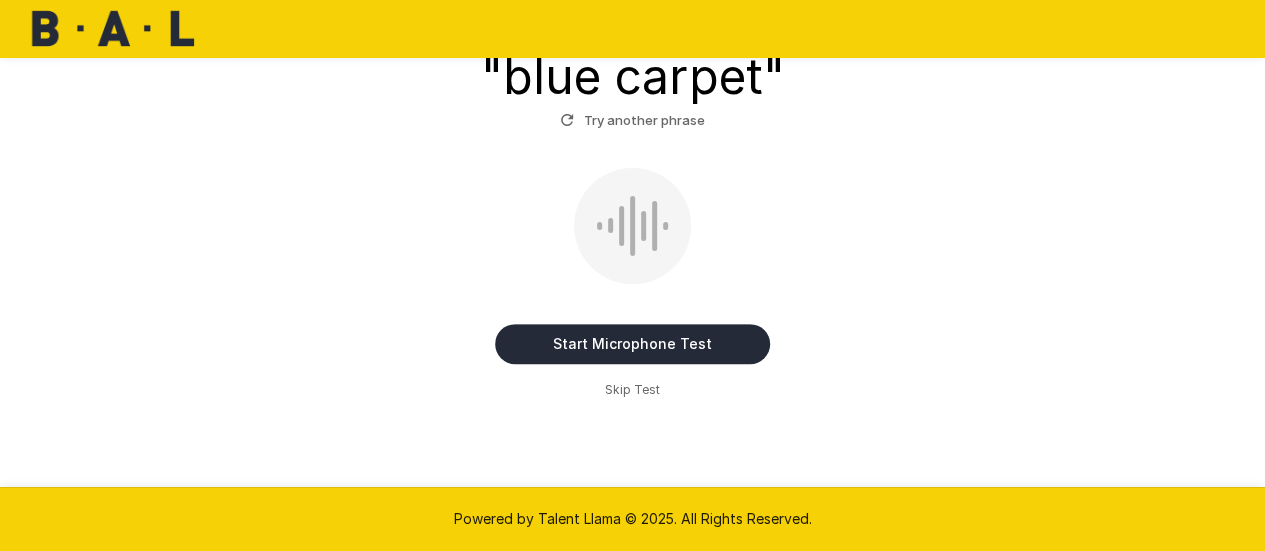 scroll, scrollTop: 244, scrollLeft: 0, axis: vertical 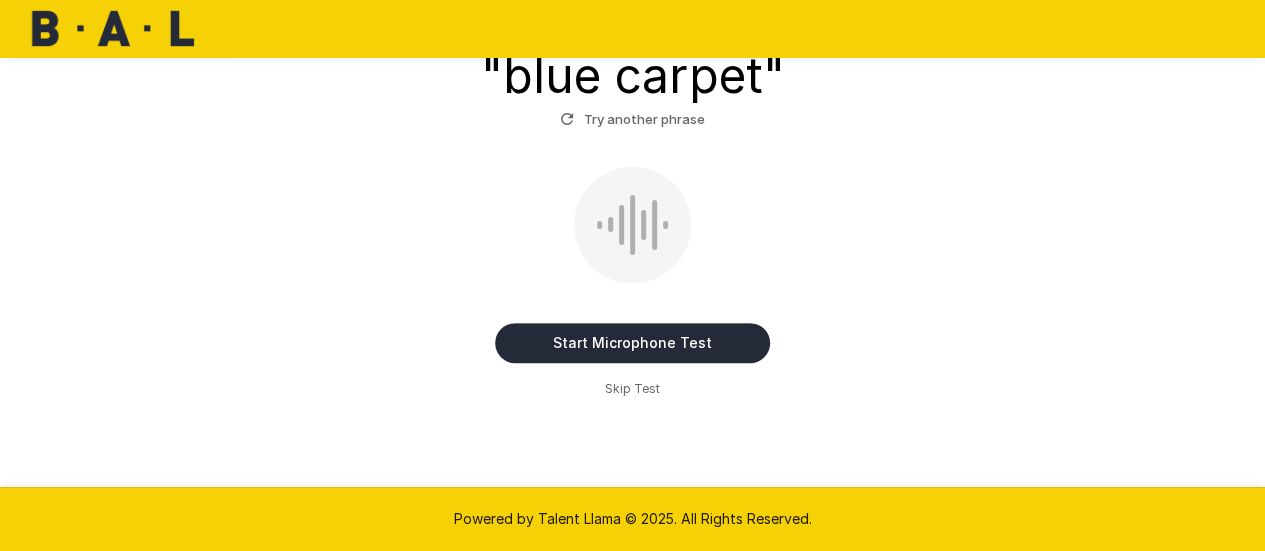 click on "Skip Test" at bounding box center [632, 389] 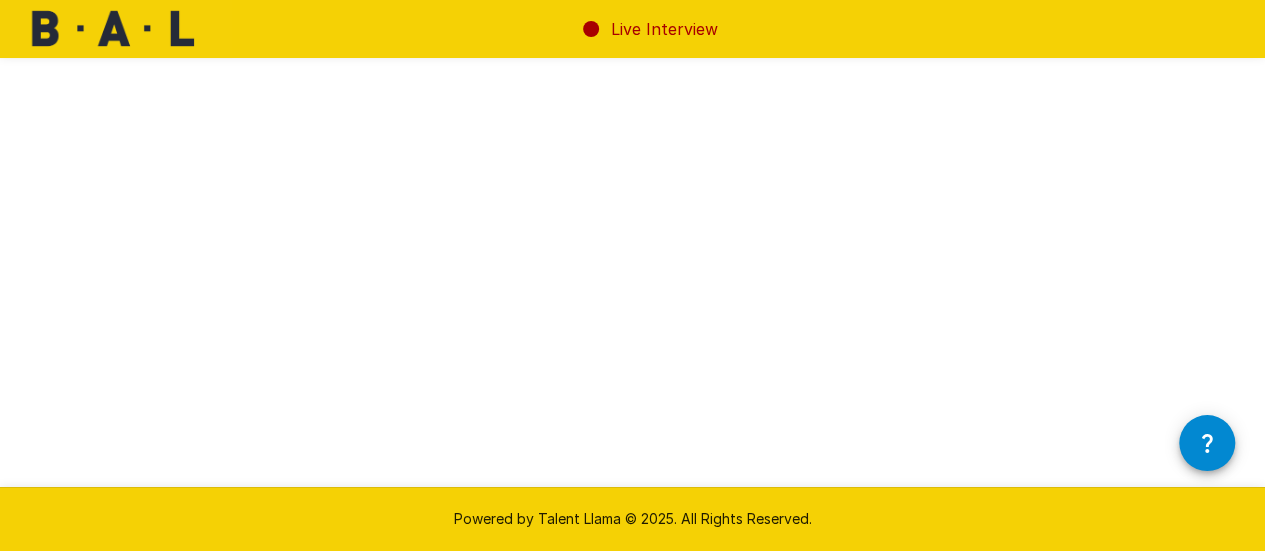 scroll, scrollTop: 0, scrollLeft: 0, axis: both 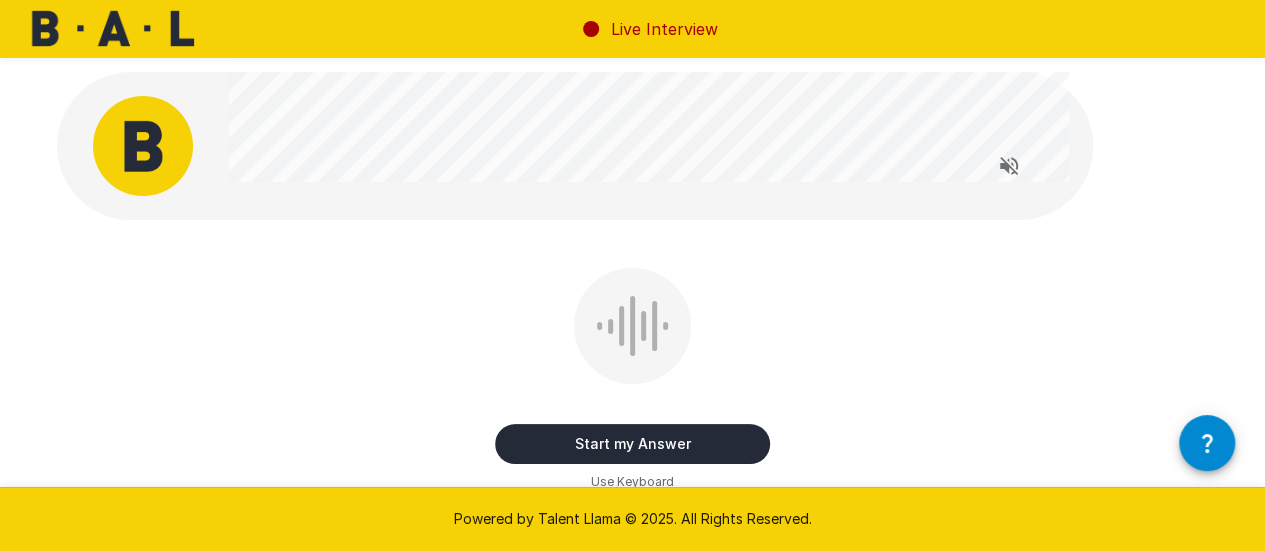click 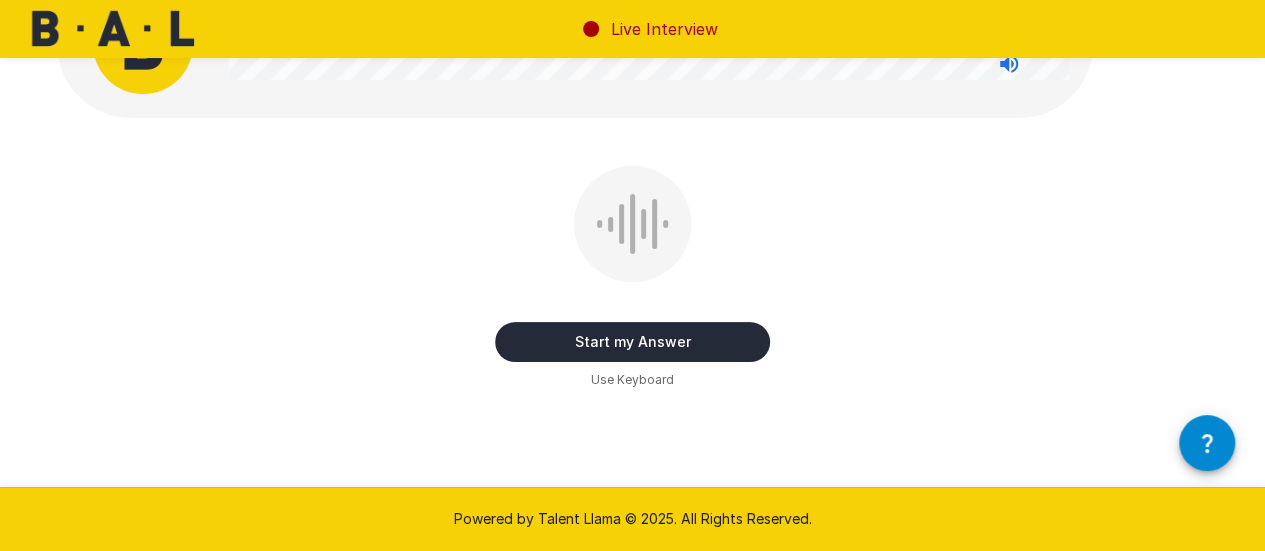 scroll, scrollTop: 0, scrollLeft: 0, axis: both 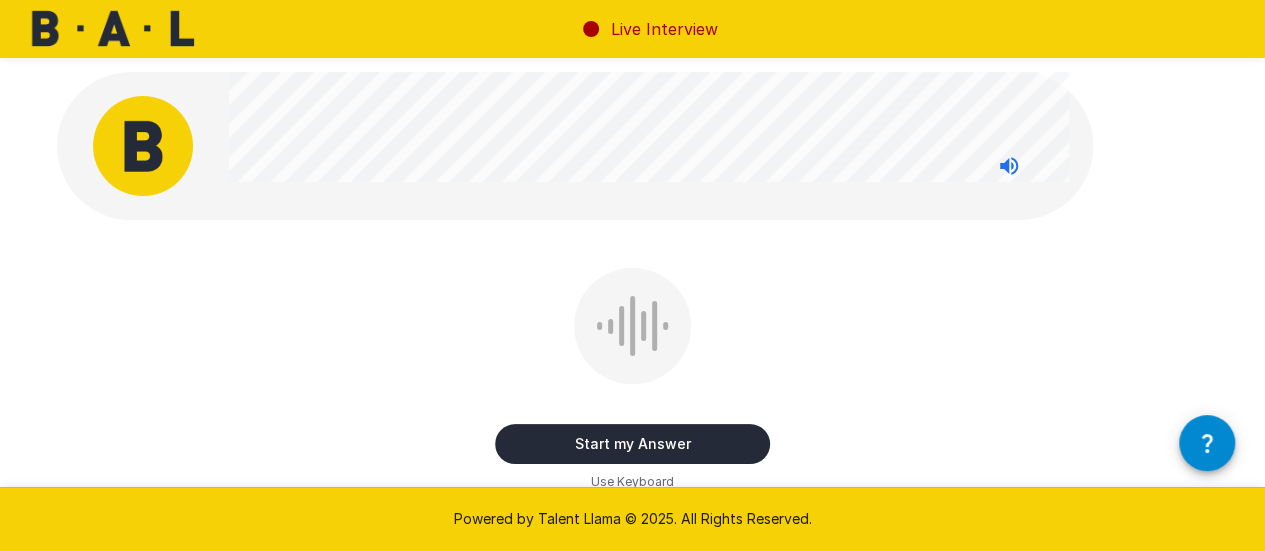 click on "Start my Answer" at bounding box center (632, 444) 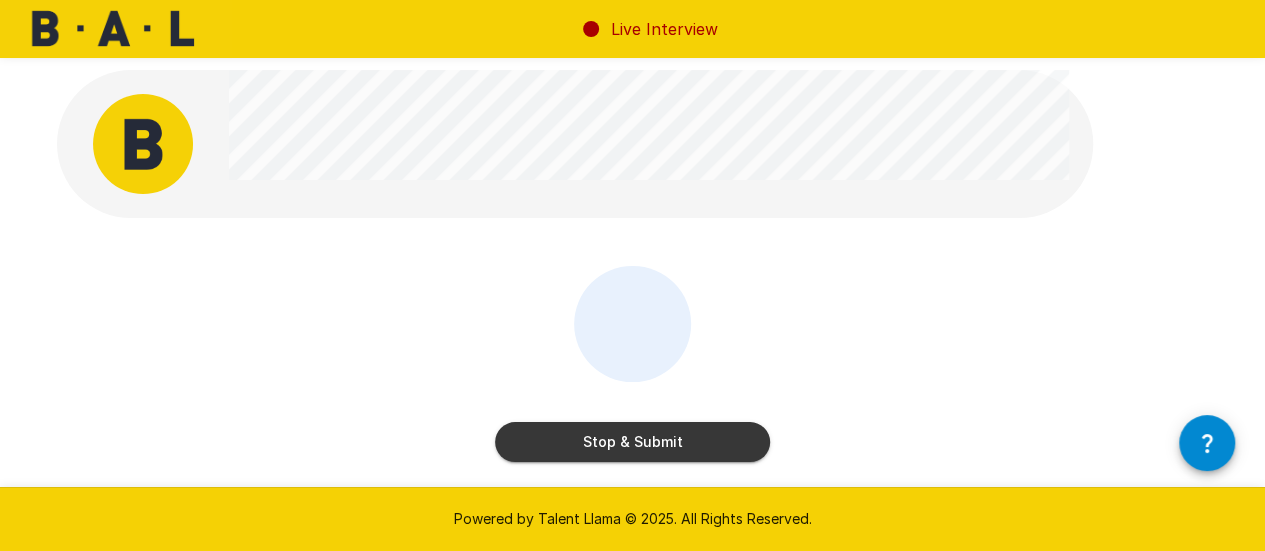 scroll, scrollTop: 38, scrollLeft: 0, axis: vertical 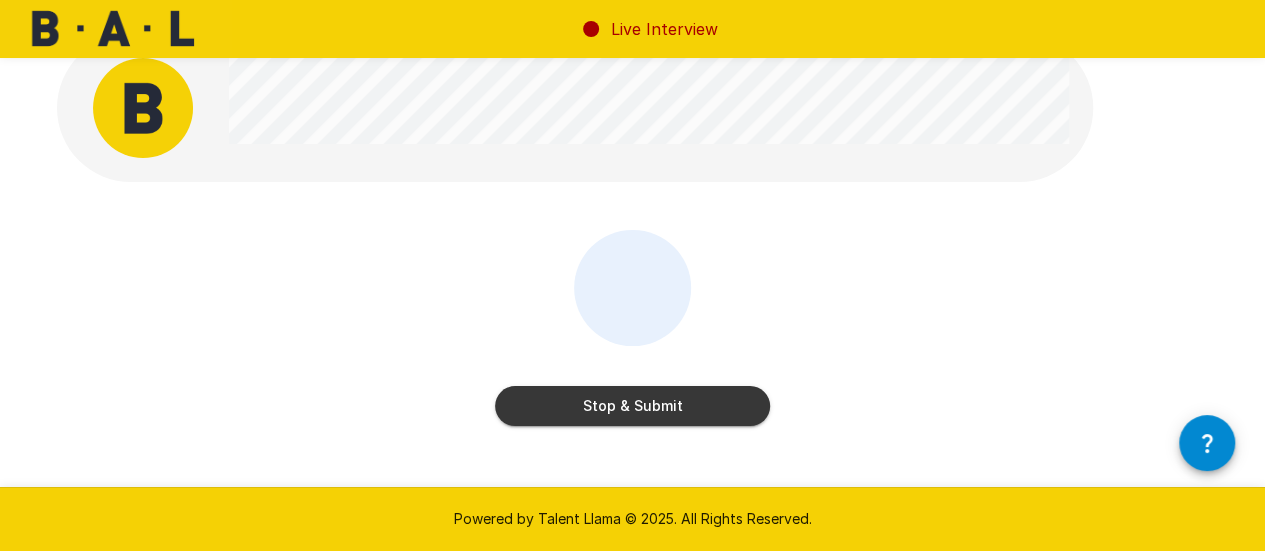 click on "Stop & Submit" at bounding box center [632, 406] 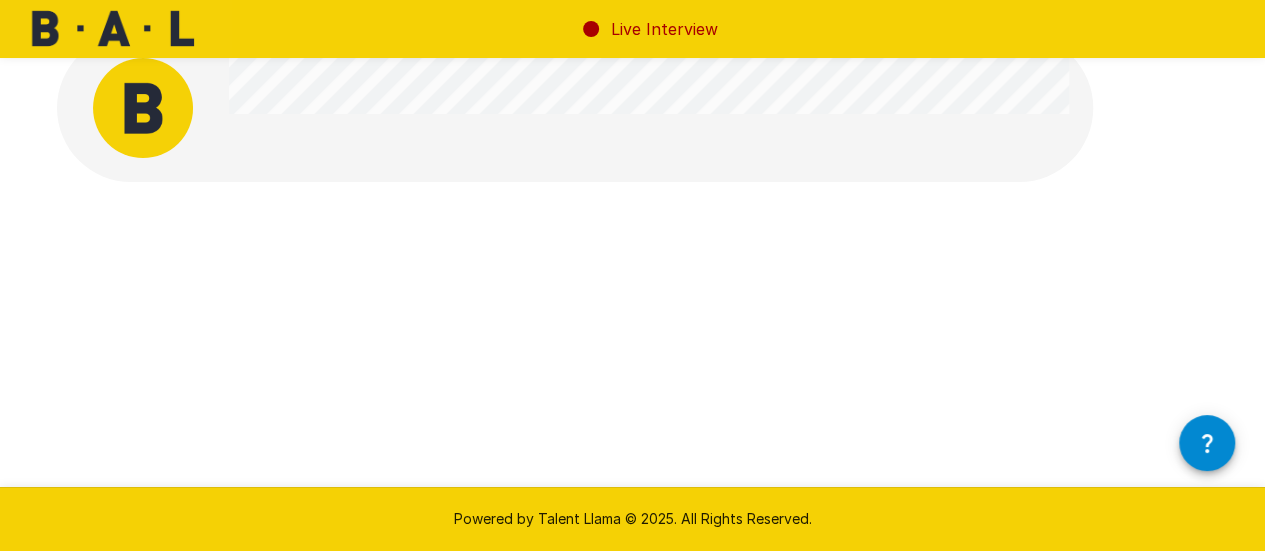 scroll, scrollTop: 0, scrollLeft: 0, axis: both 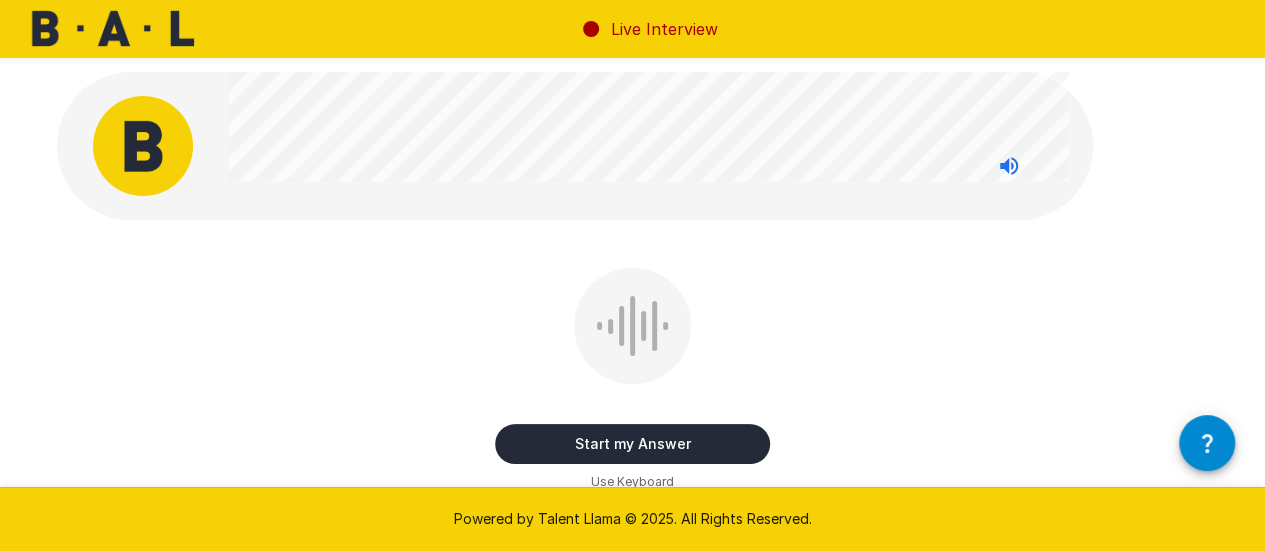 click on "Start my Answer" at bounding box center (632, 444) 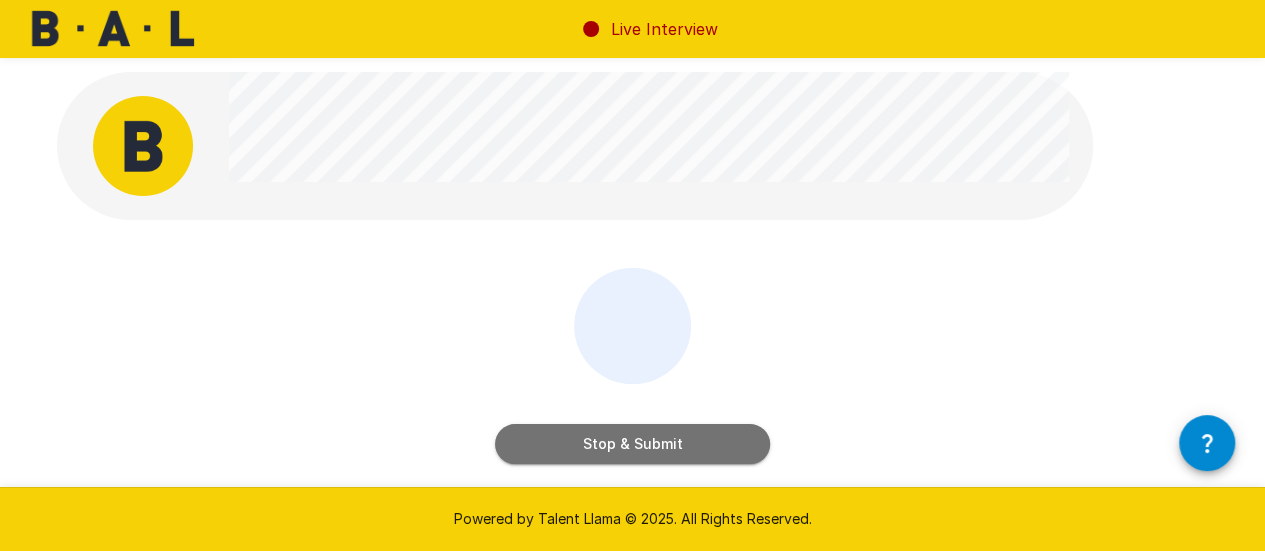 click on "Stop & Submit" at bounding box center (632, 444) 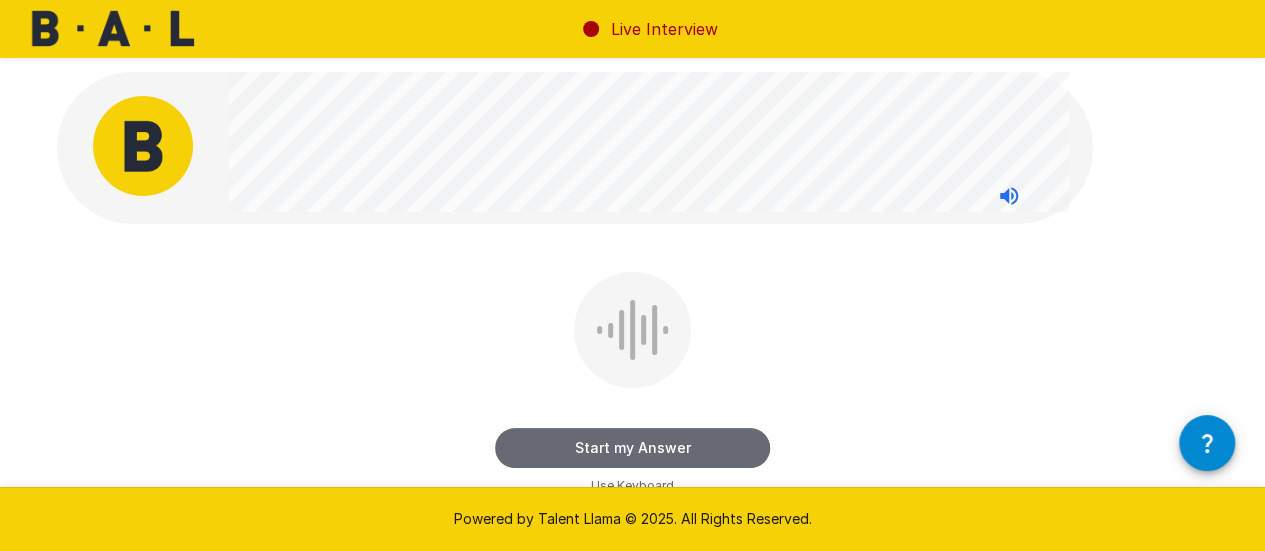 click on "Start my Answer" at bounding box center (632, 448) 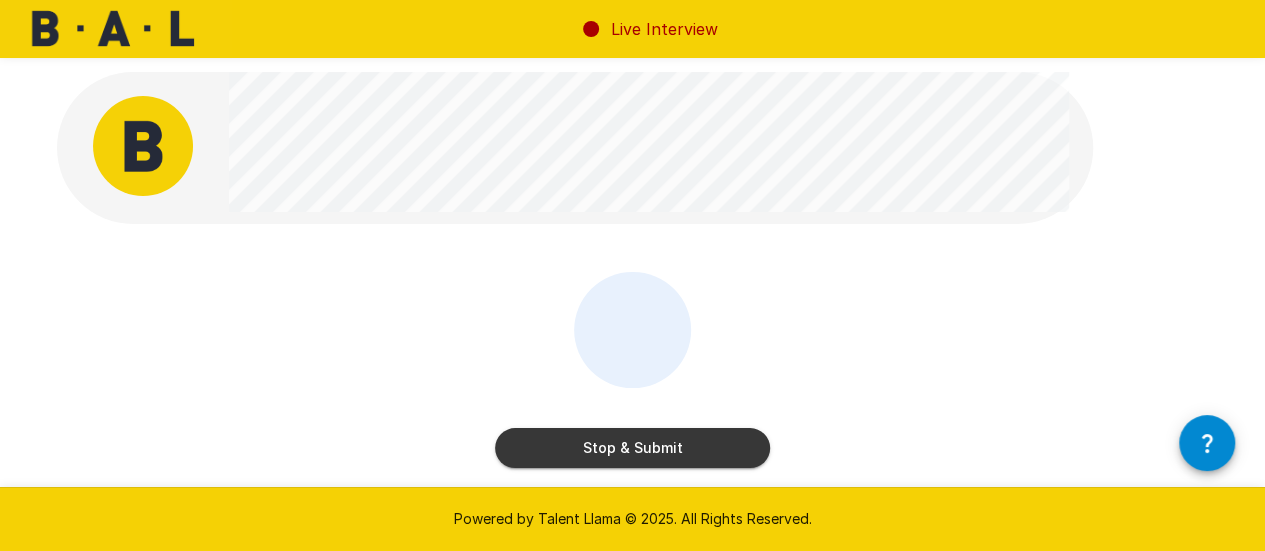 click on "Stop & Submit" at bounding box center [632, 448] 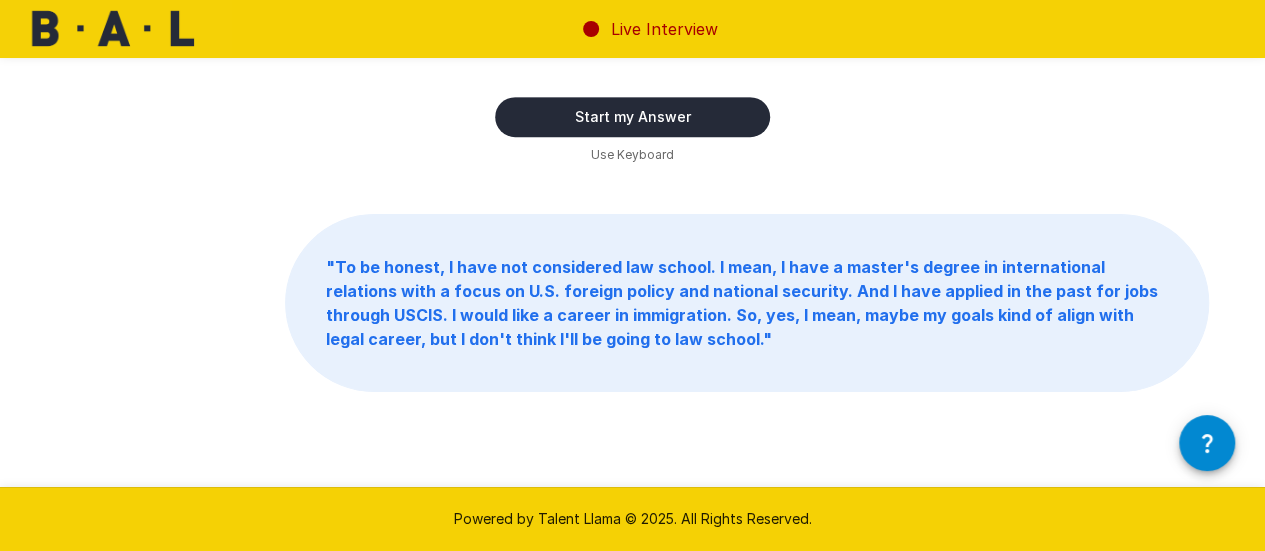 scroll, scrollTop: 0, scrollLeft: 0, axis: both 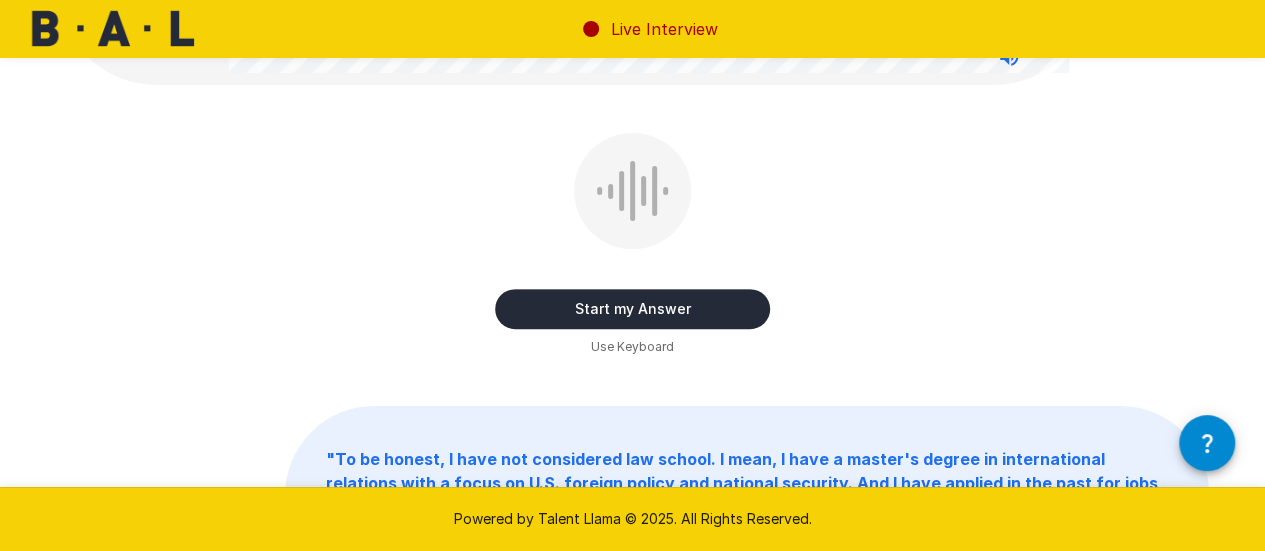 click on "Start my Answer" at bounding box center (632, 309) 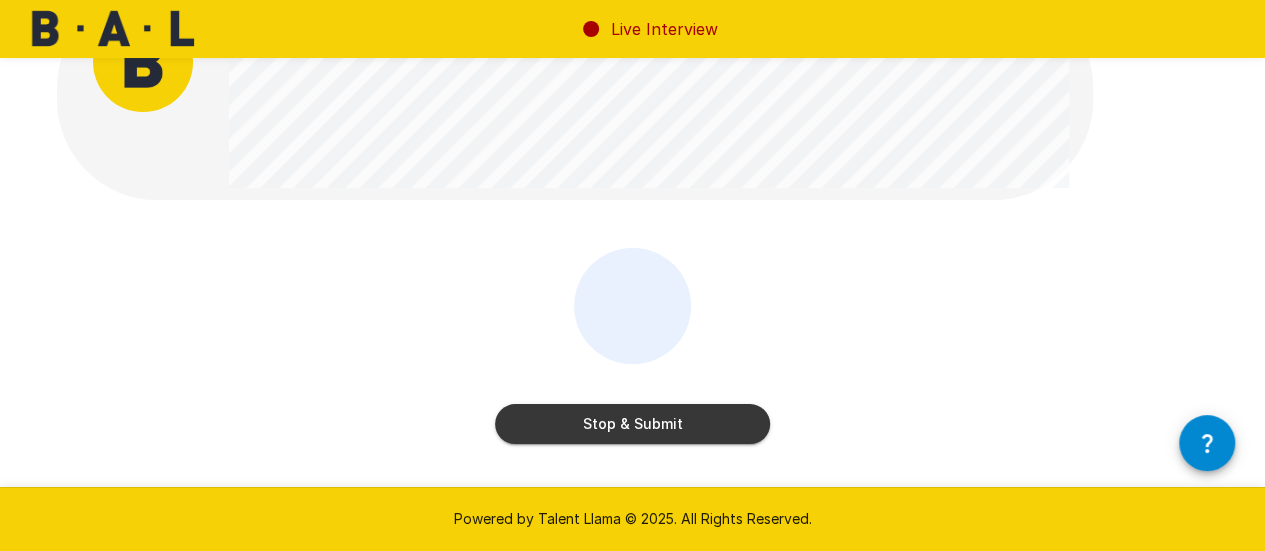 scroll, scrollTop: 90, scrollLeft: 0, axis: vertical 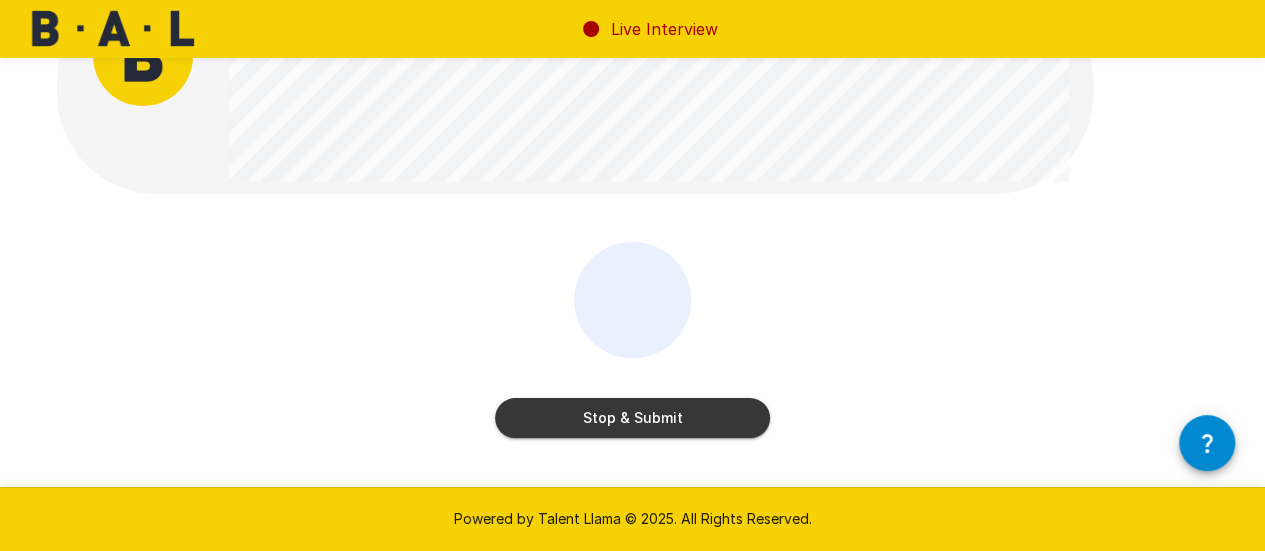 click on "Stop & Submit" at bounding box center [632, 418] 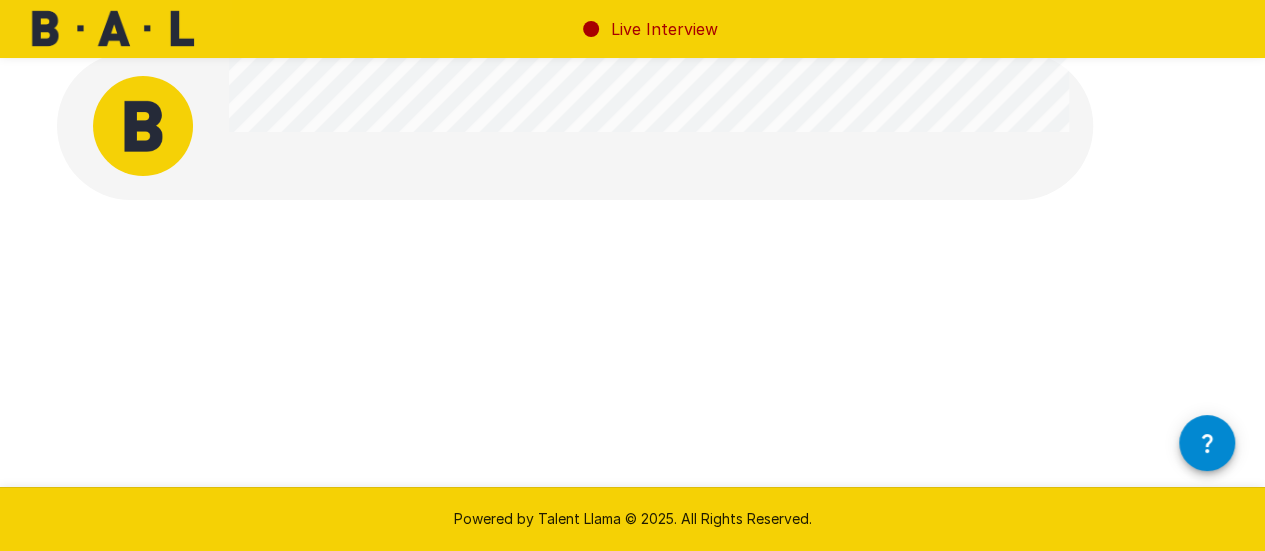 scroll, scrollTop: 0, scrollLeft: 0, axis: both 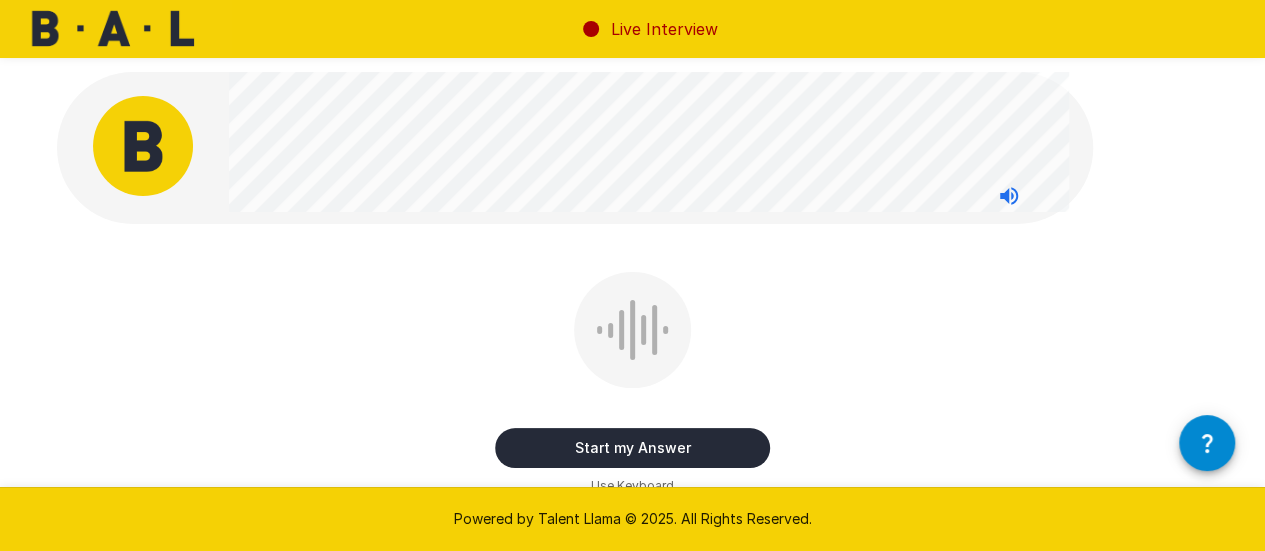 click on "Start my Answer" at bounding box center (632, 448) 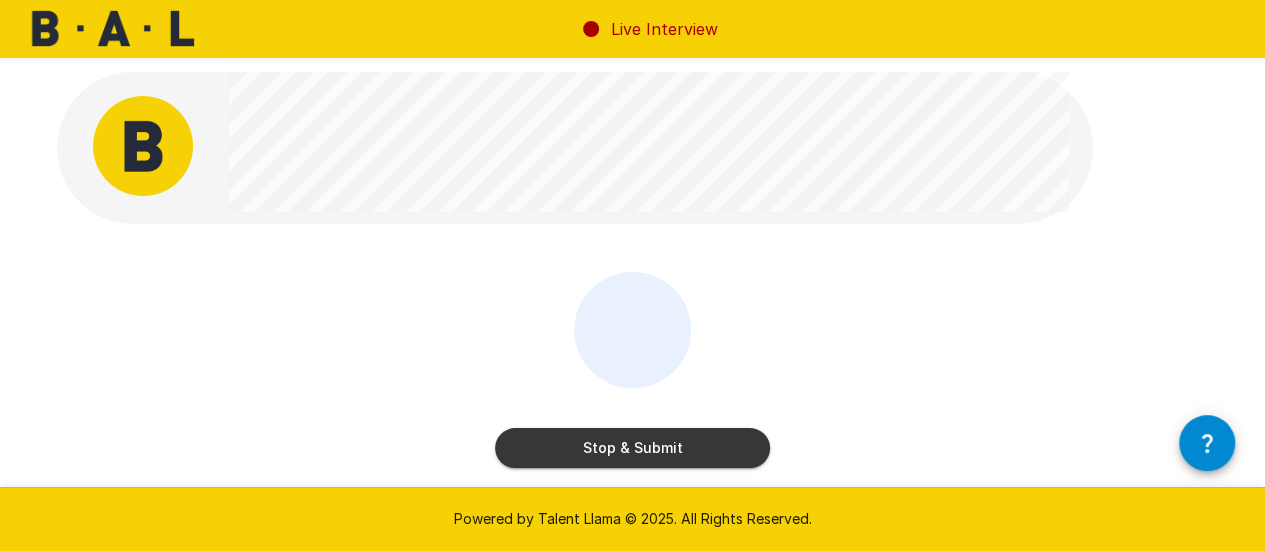 click on "Stop & Submit" at bounding box center (632, 448) 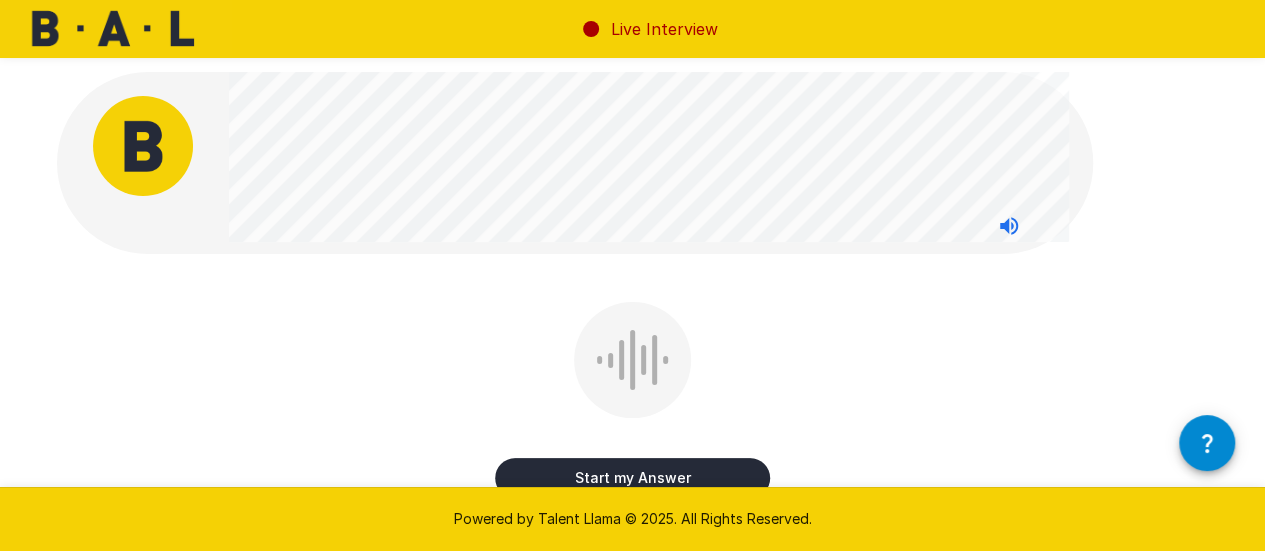 click on "Start my Answer" at bounding box center [632, 478] 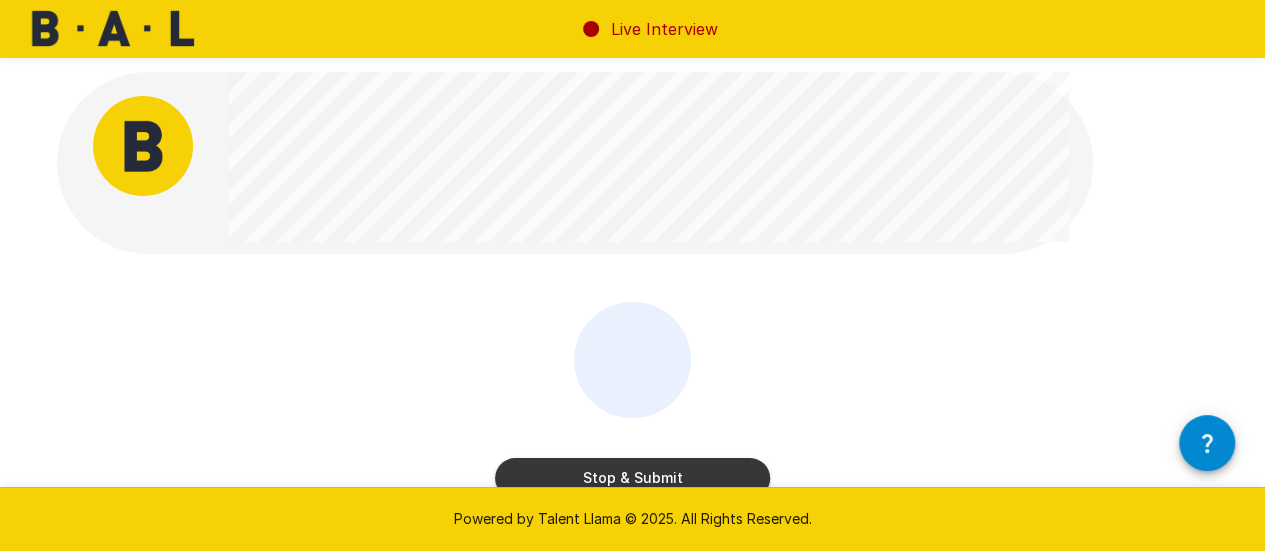 click on "Stop & Submit" at bounding box center [632, 478] 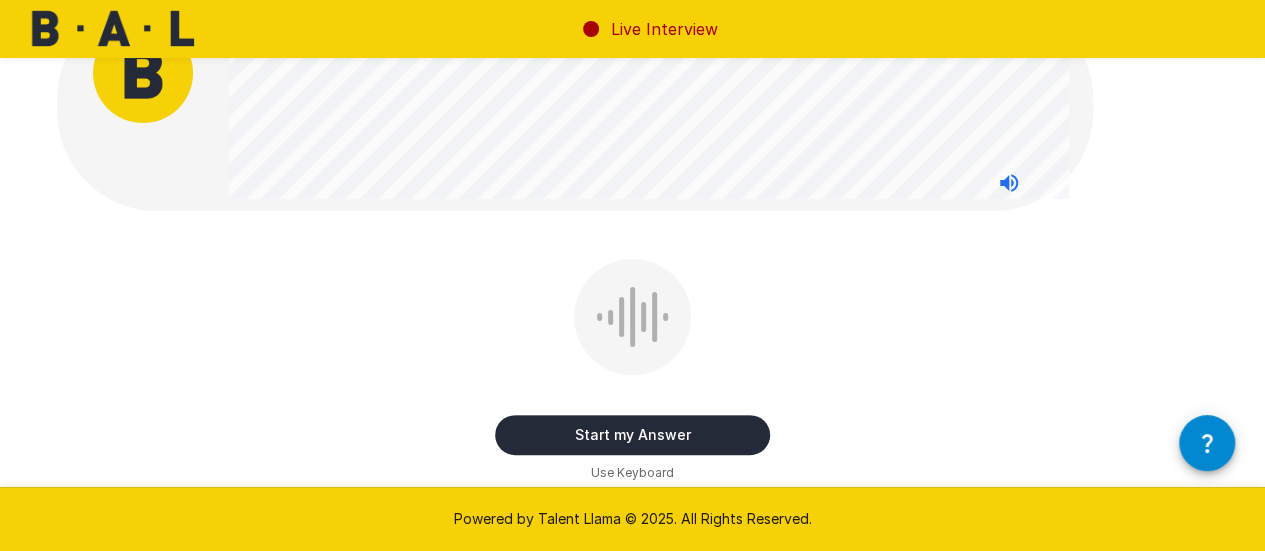 scroll, scrollTop: 69, scrollLeft: 0, axis: vertical 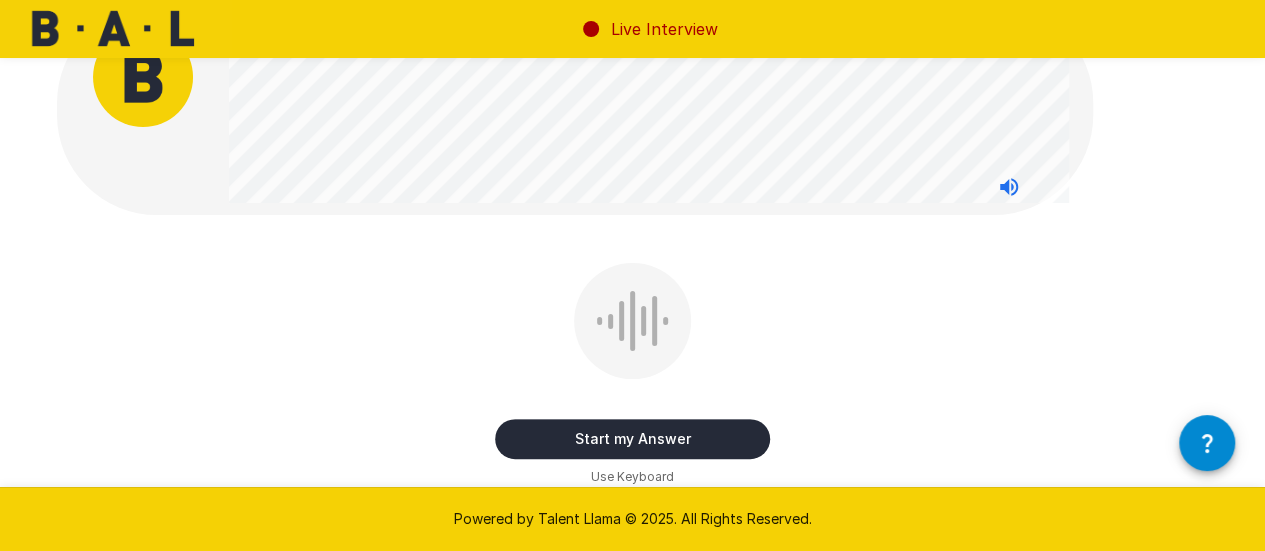 click on "Use   Keyboard" at bounding box center (632, 477) 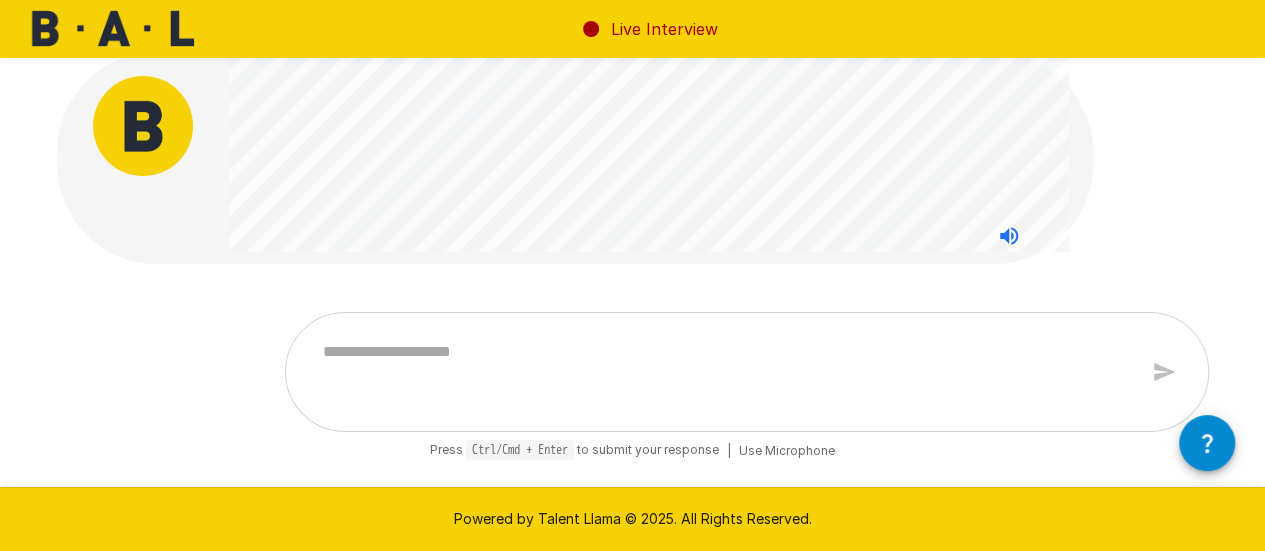 scroll, scrollTop: 0, scrollLeft: 0, axis: both 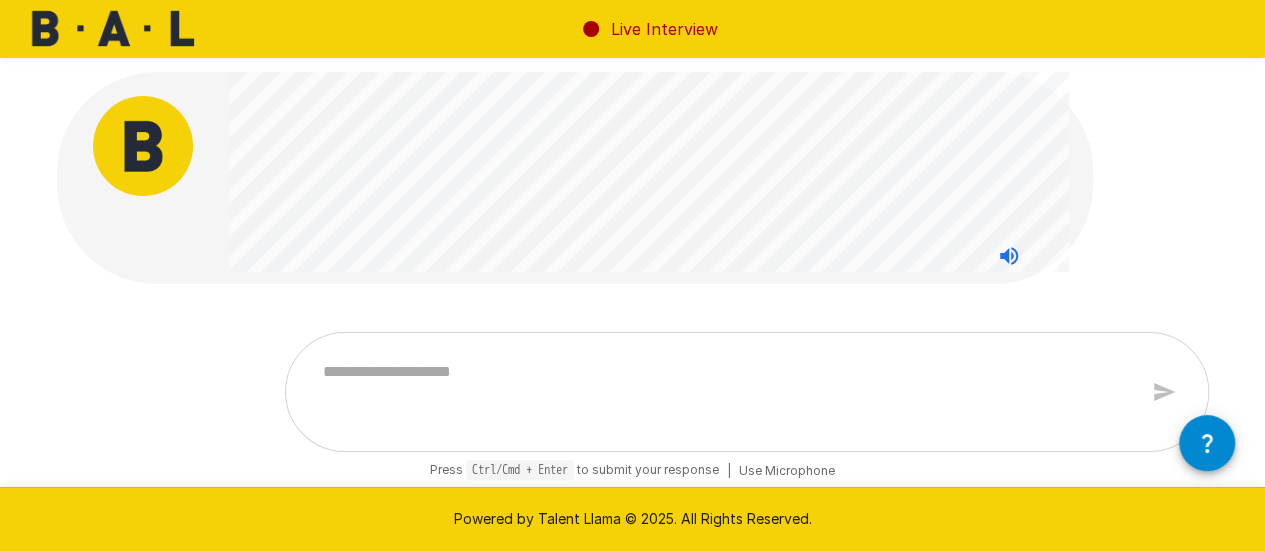 type on "*" 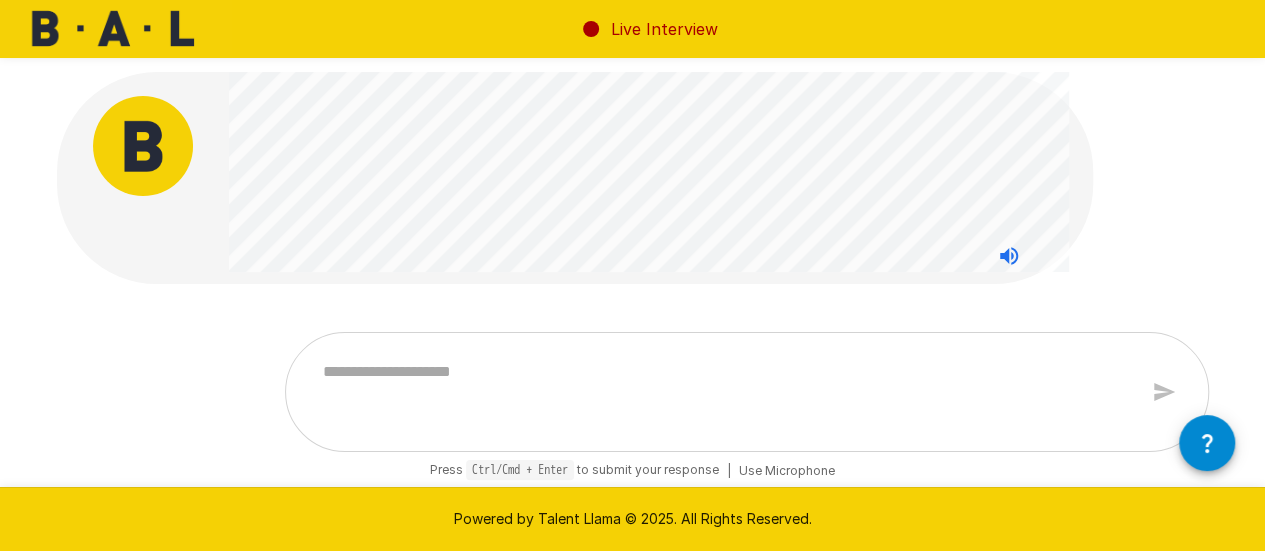 type on "*" 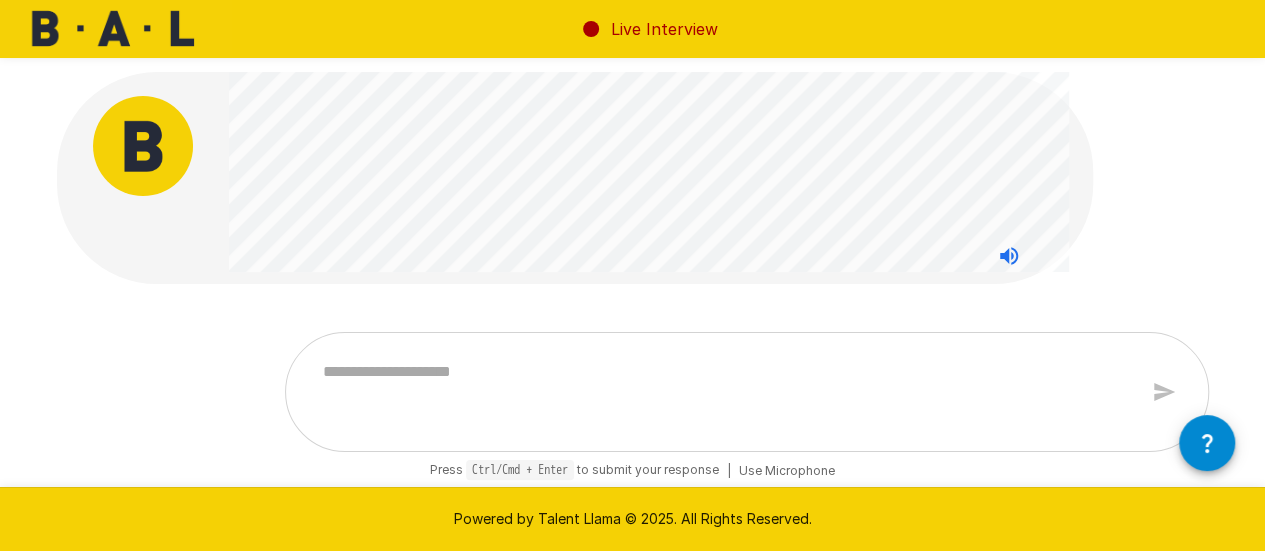 type on "*" 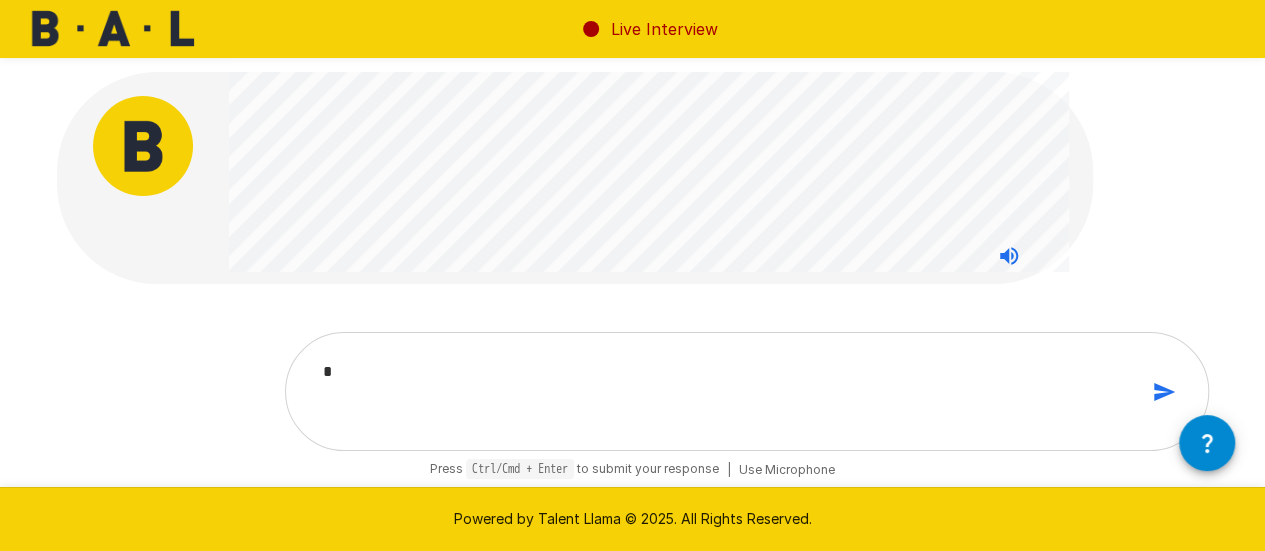 type on "**" 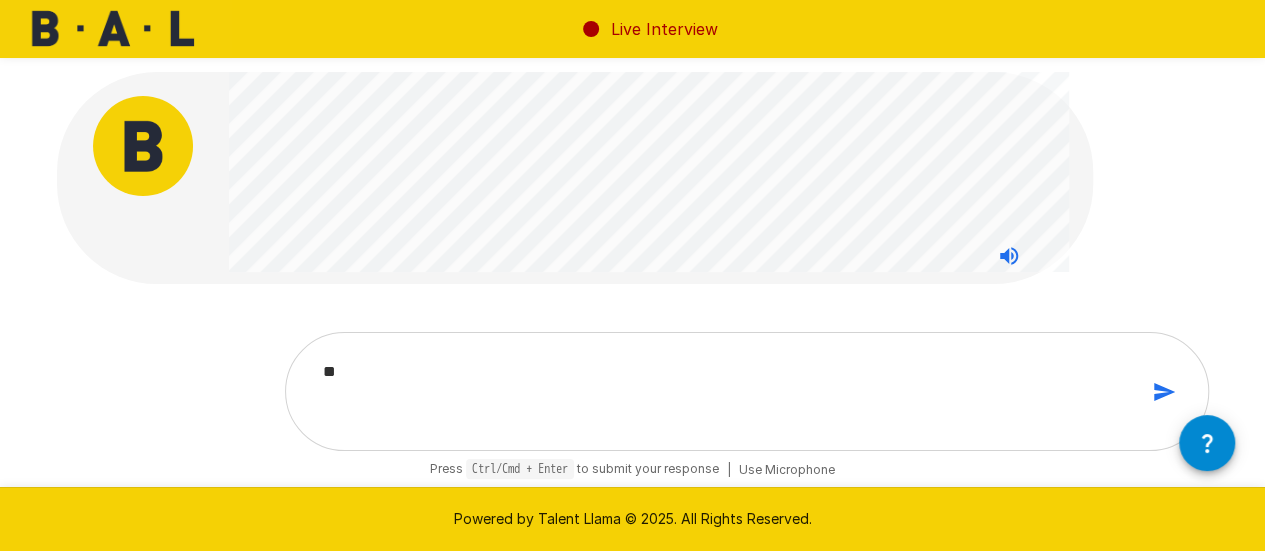 type on "***" 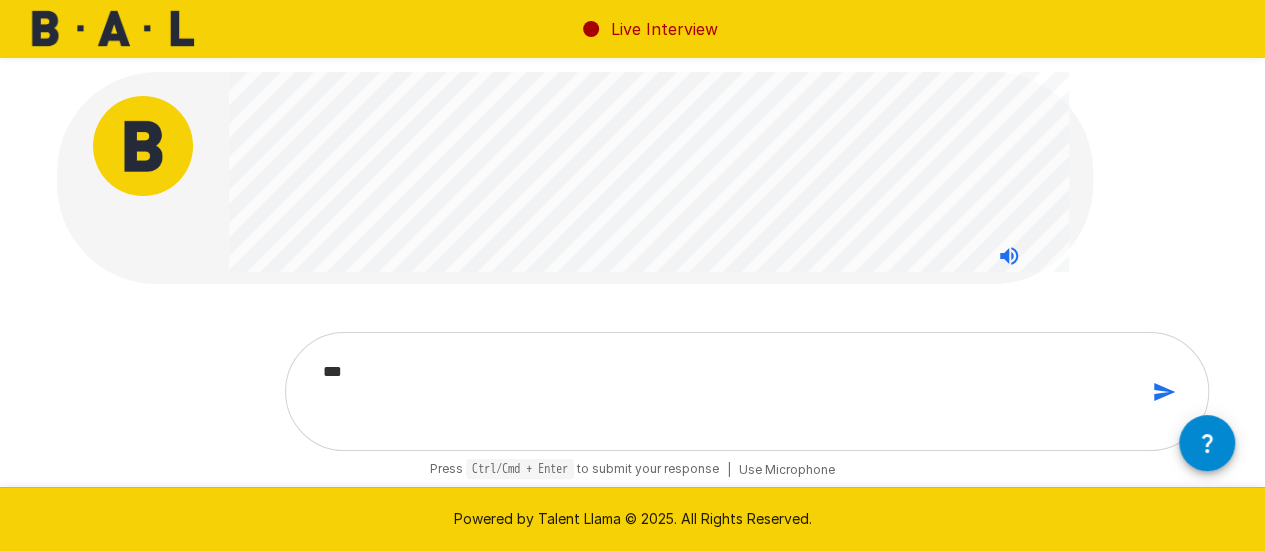 type on "****" 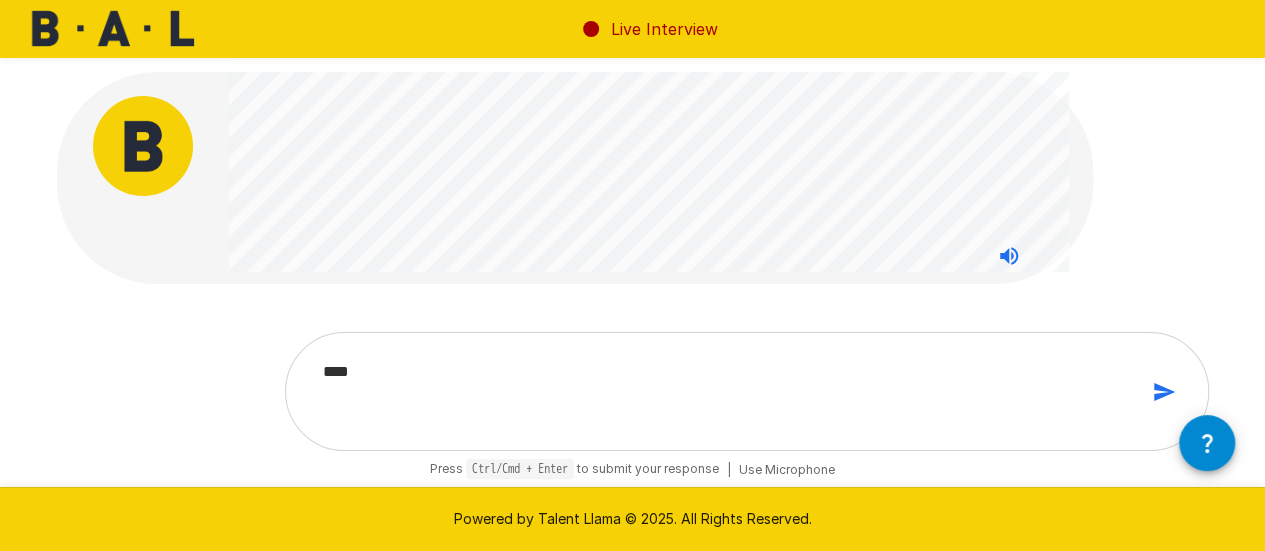 type on "*" 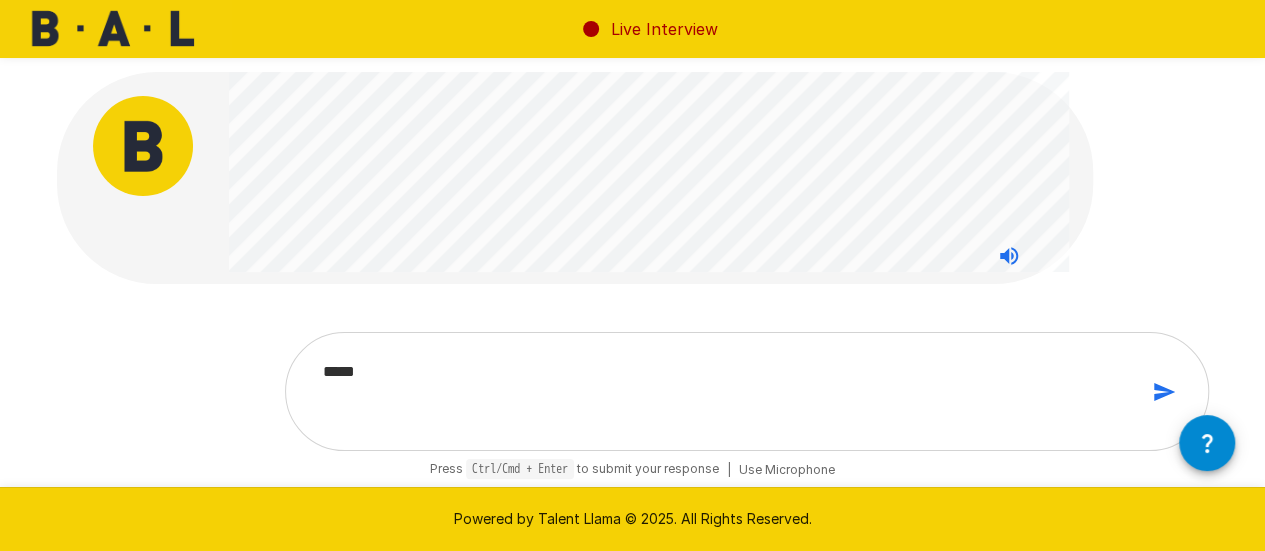 type on "******" 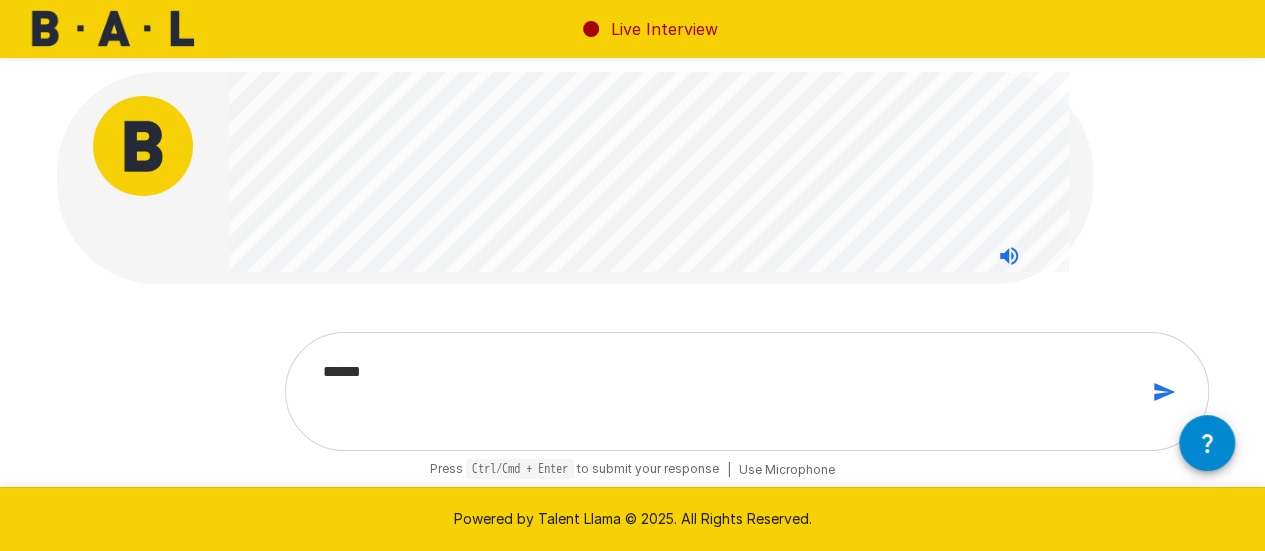type on "******" 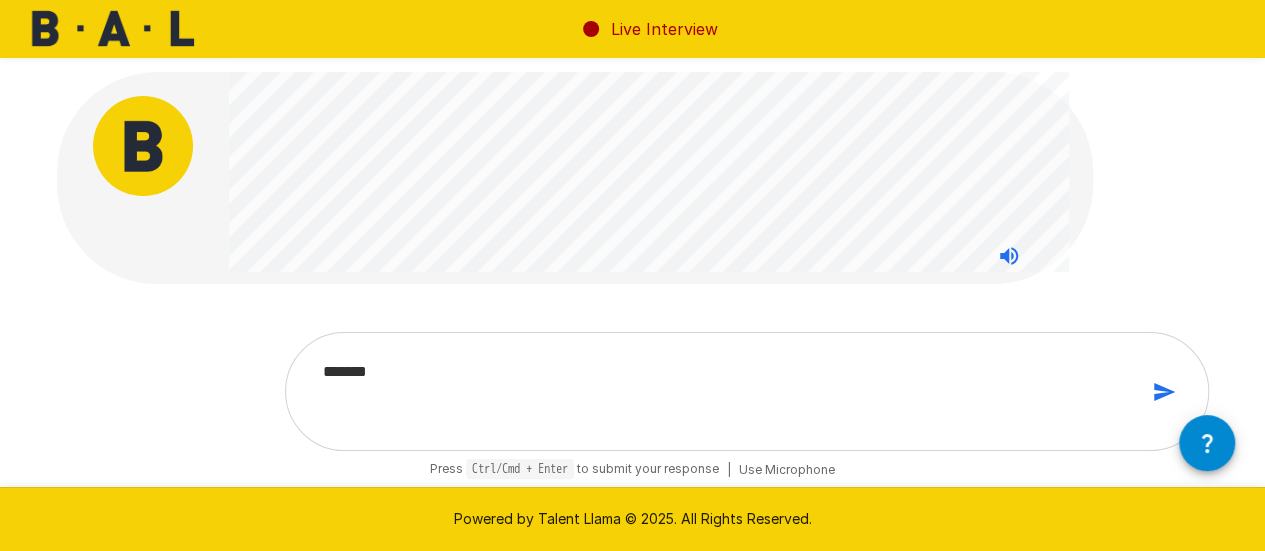 type on "********" 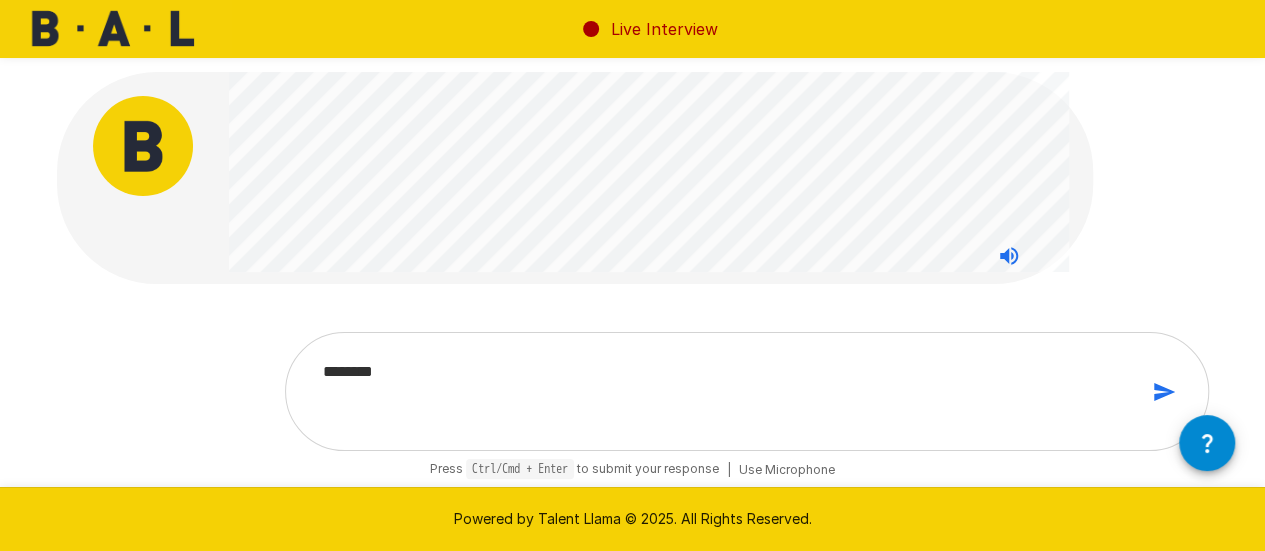 type on "*********" 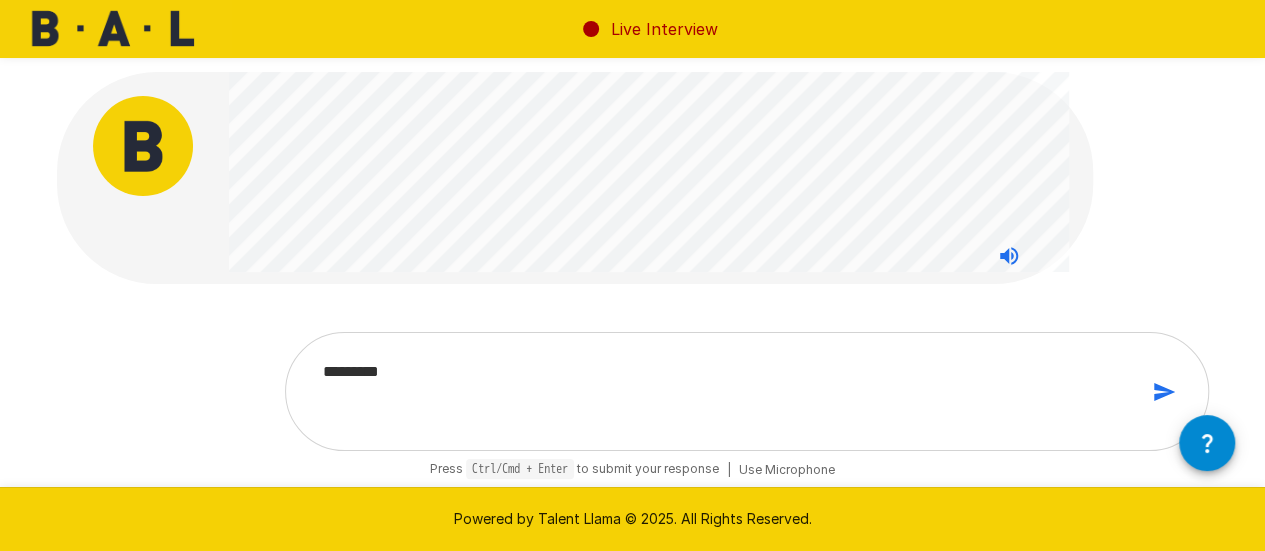 type on "*********" 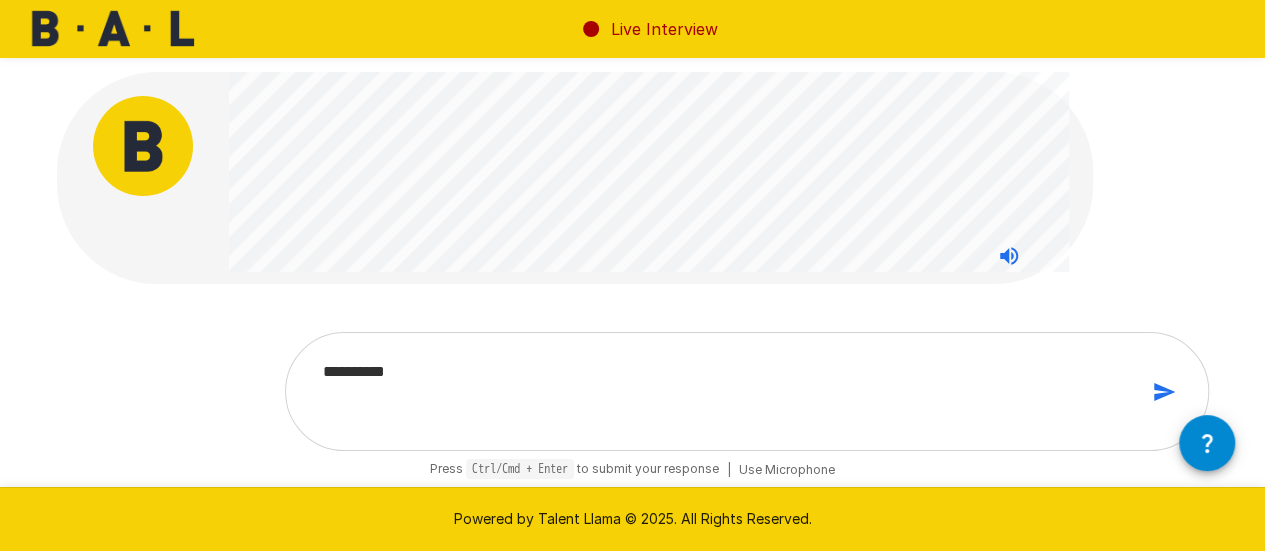 type on "**********" 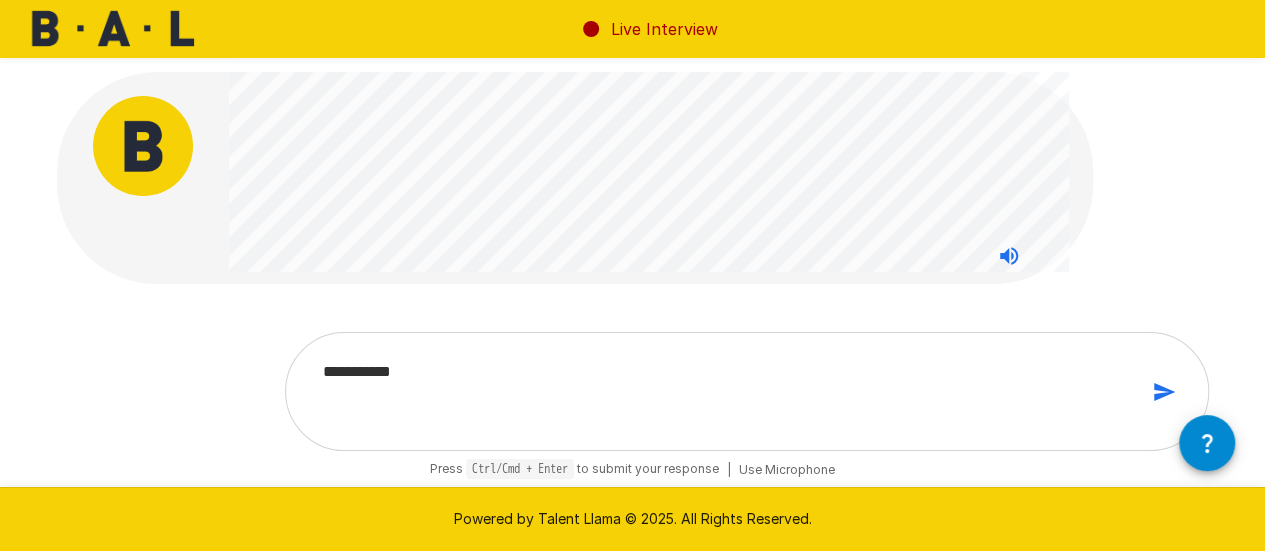 type on "**********" 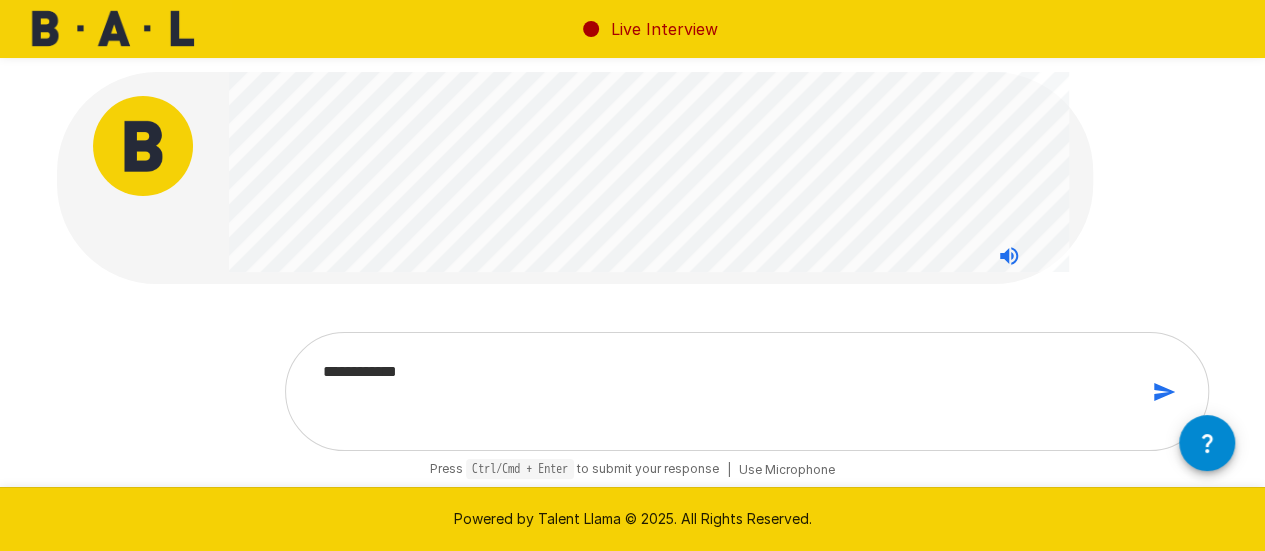 type on "*" 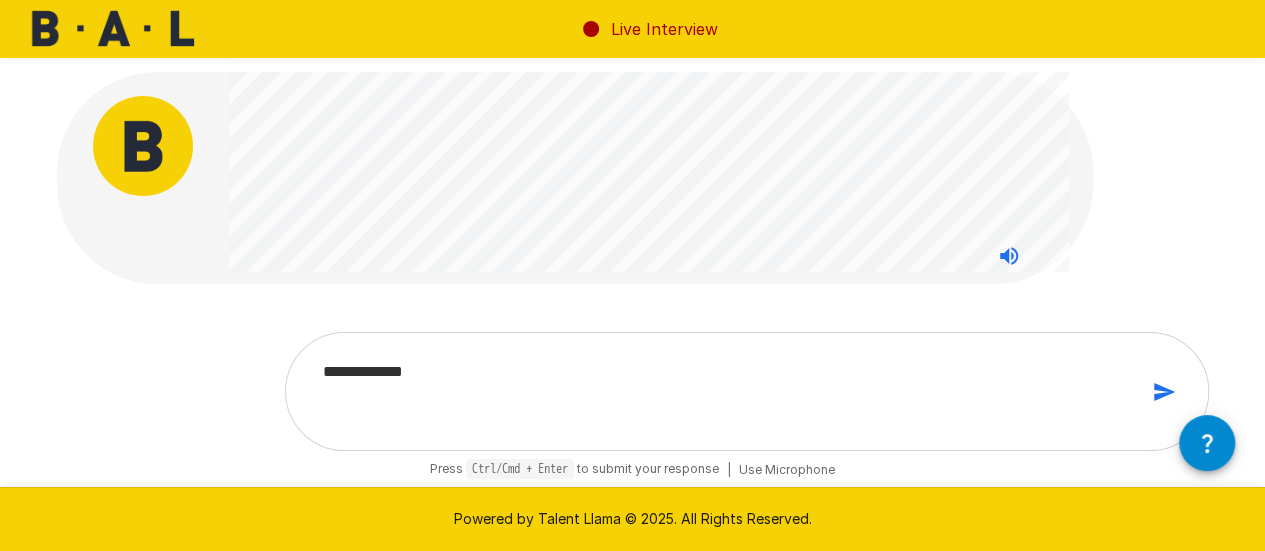 type on "**********" 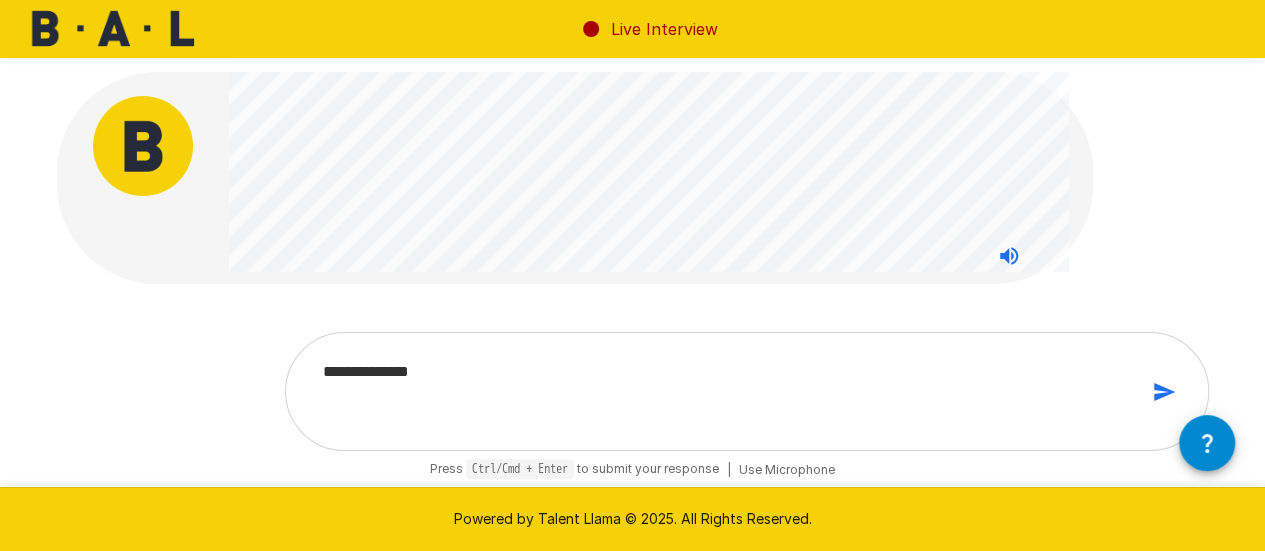 type on "**********" 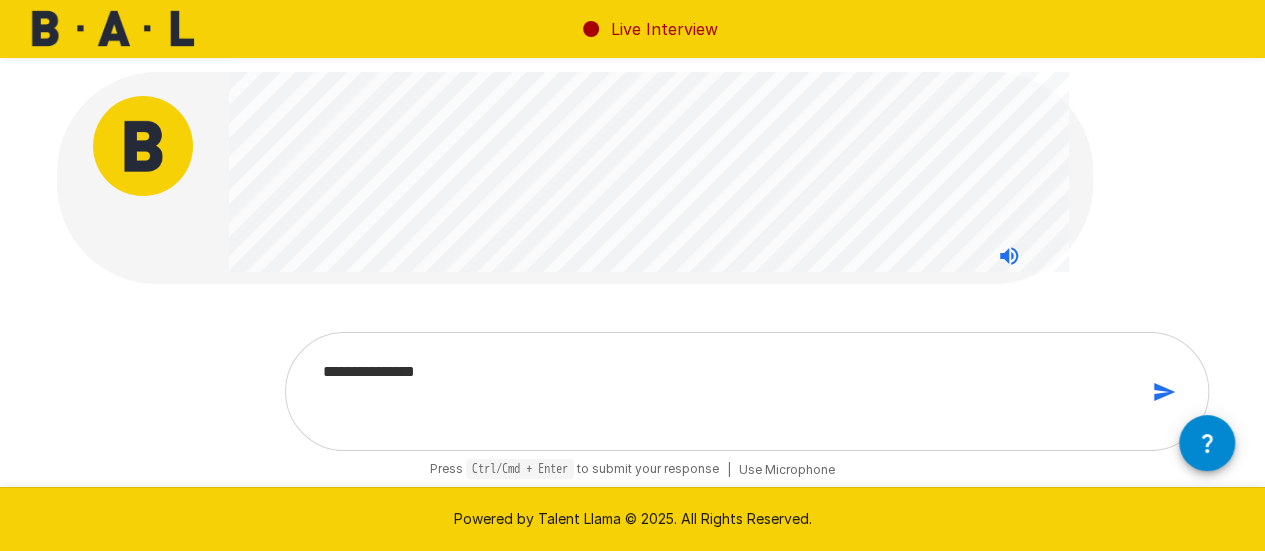type on "**********" 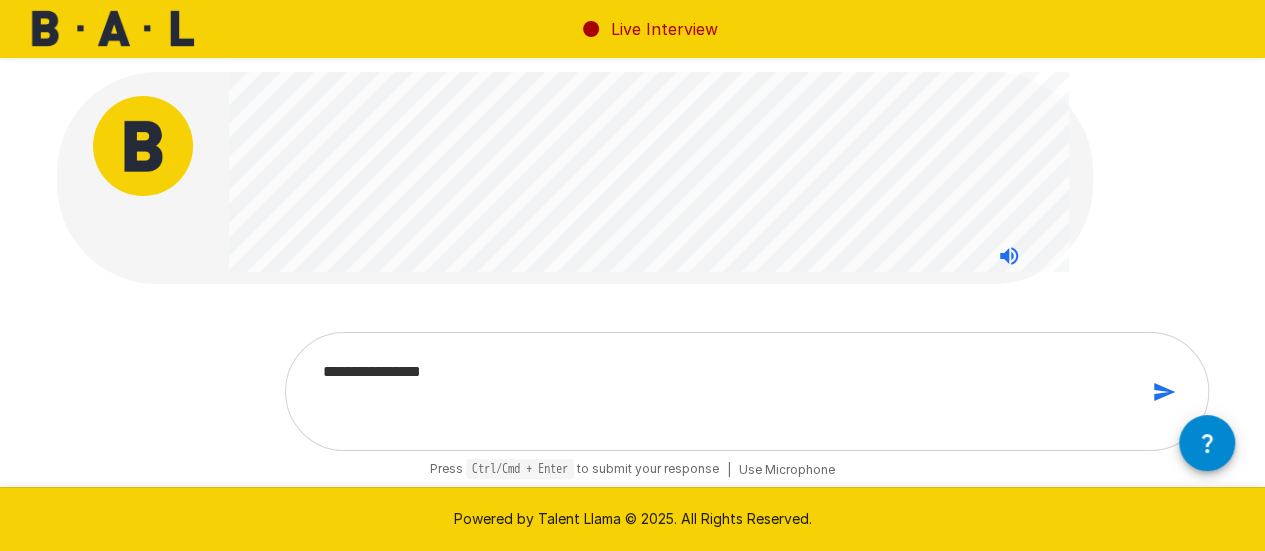 type on "**********" 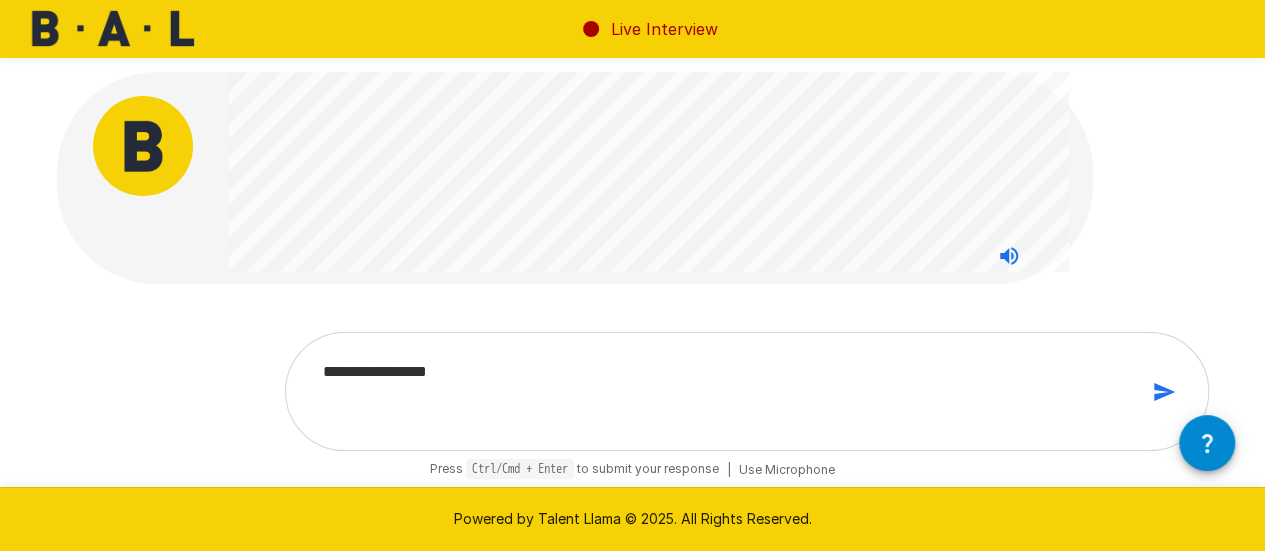 type on "*" 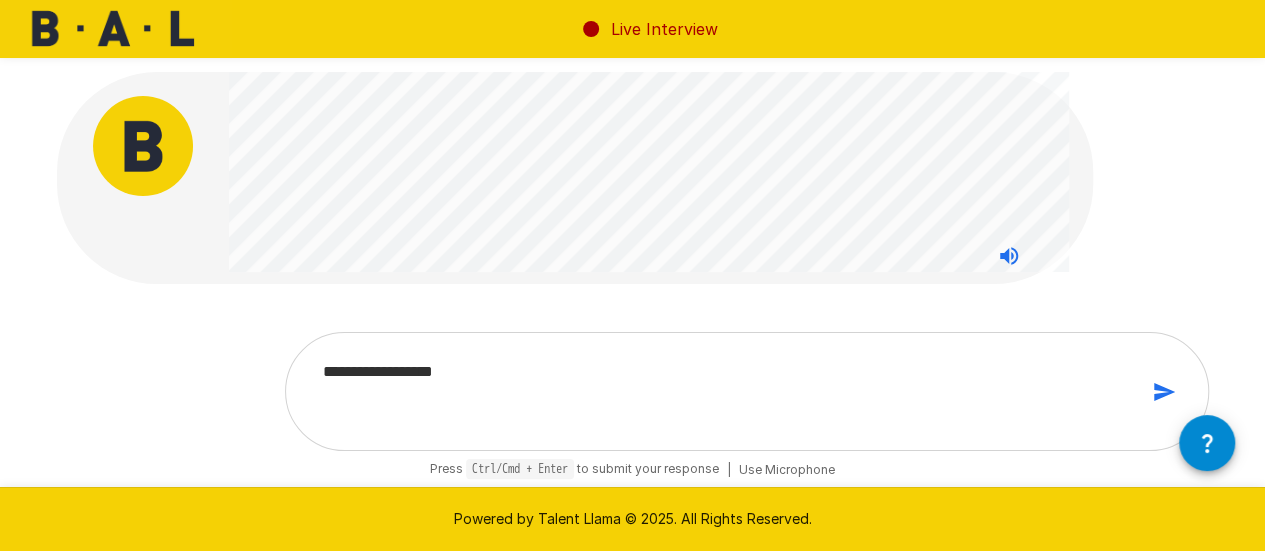 type on "**********" 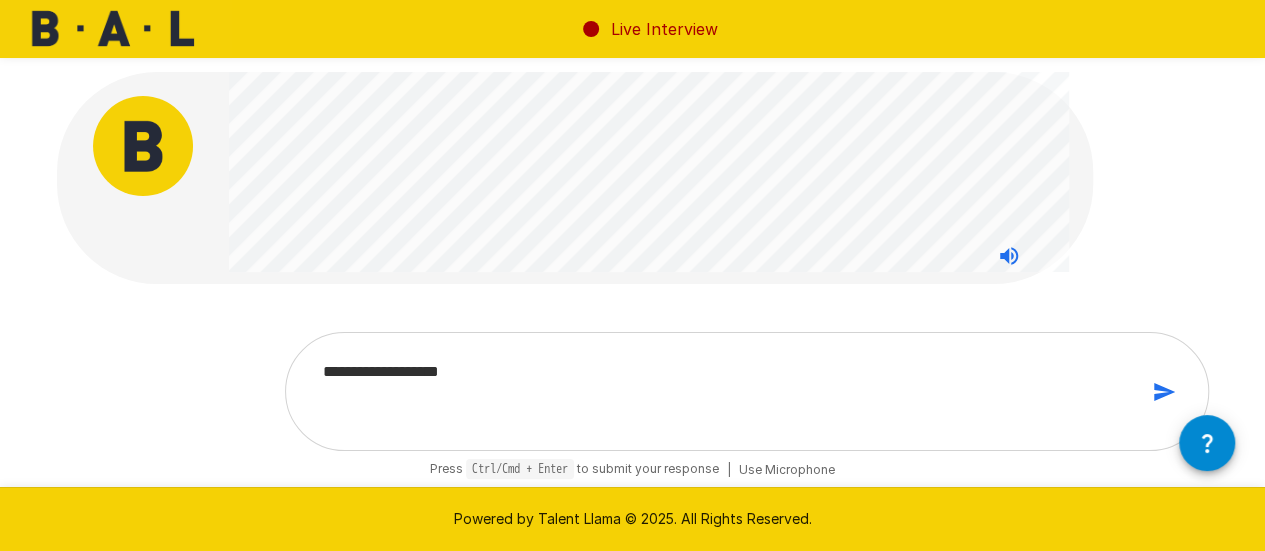 type on "**********" 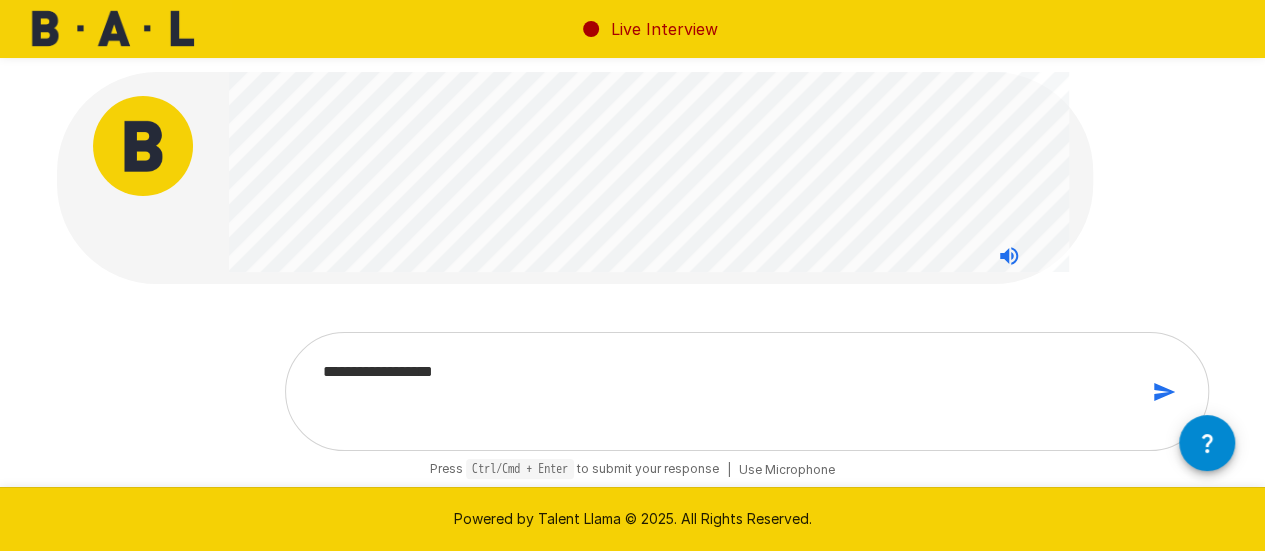 type on "**********" 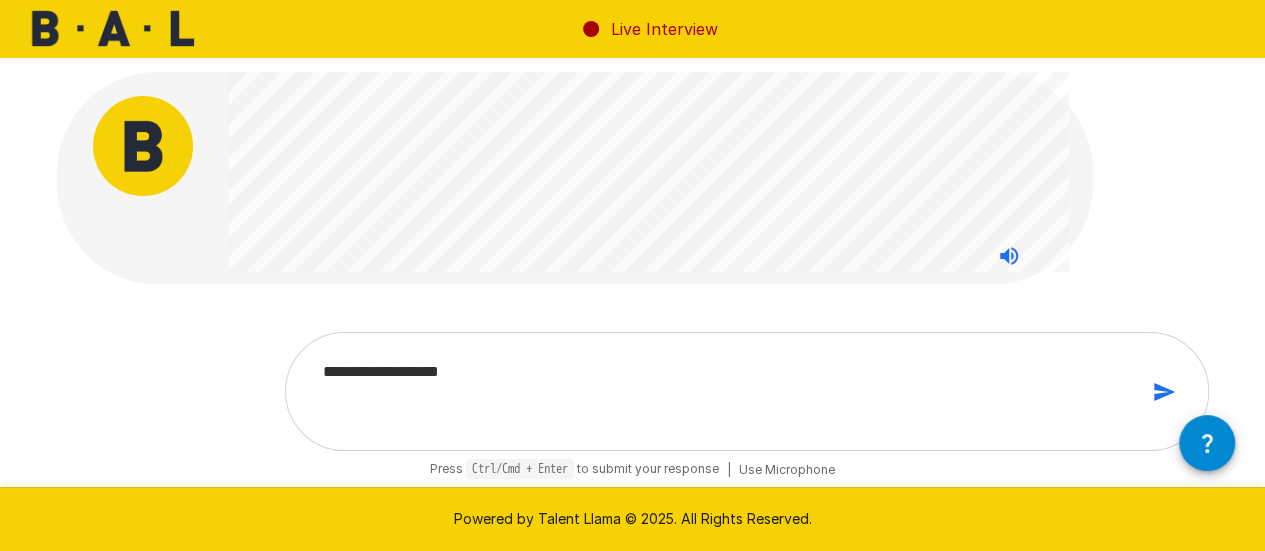 type on "**********" 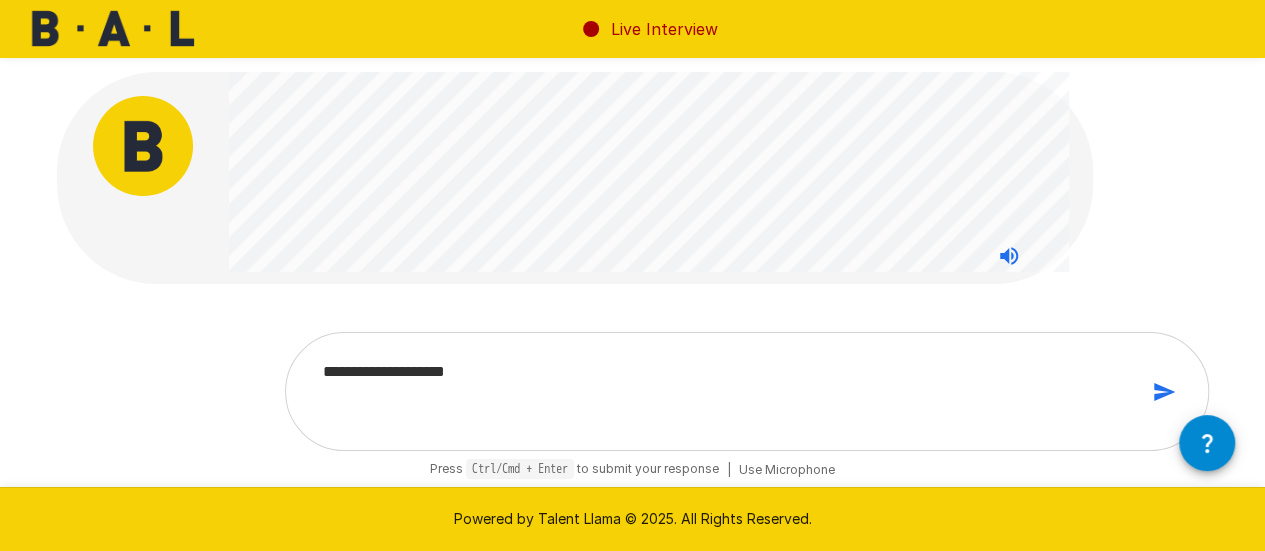 type on "**********" 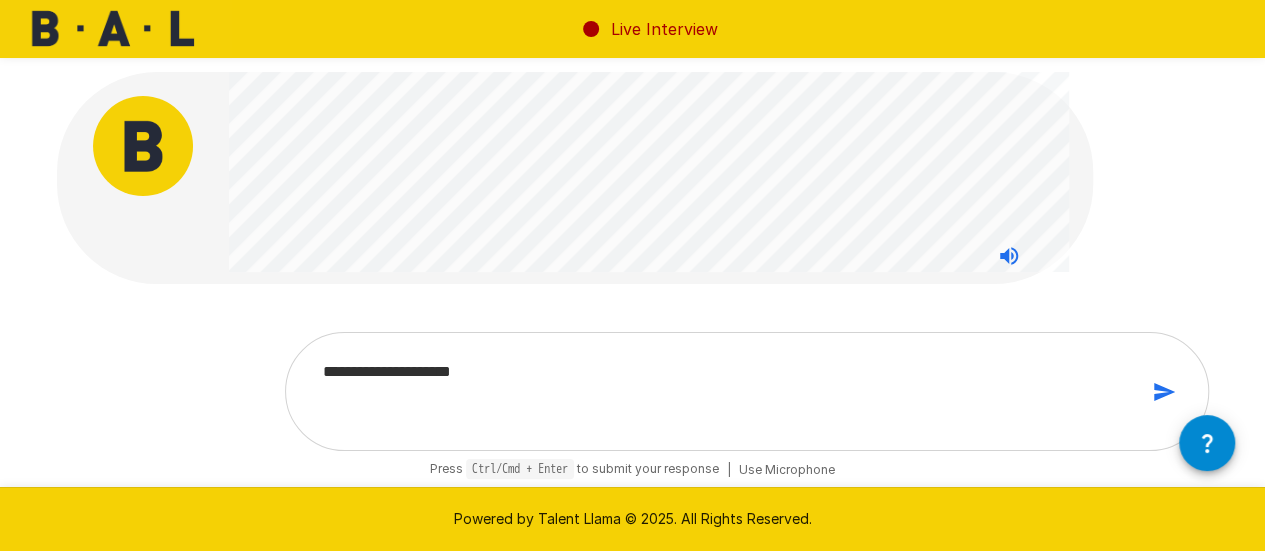 type on "**********" 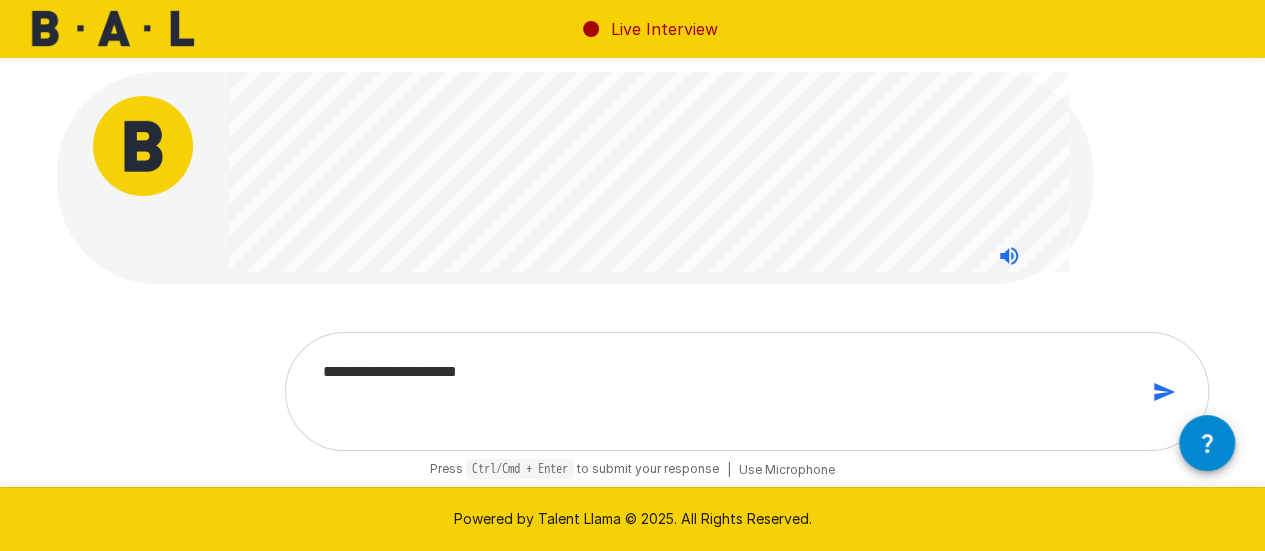 type on "*" 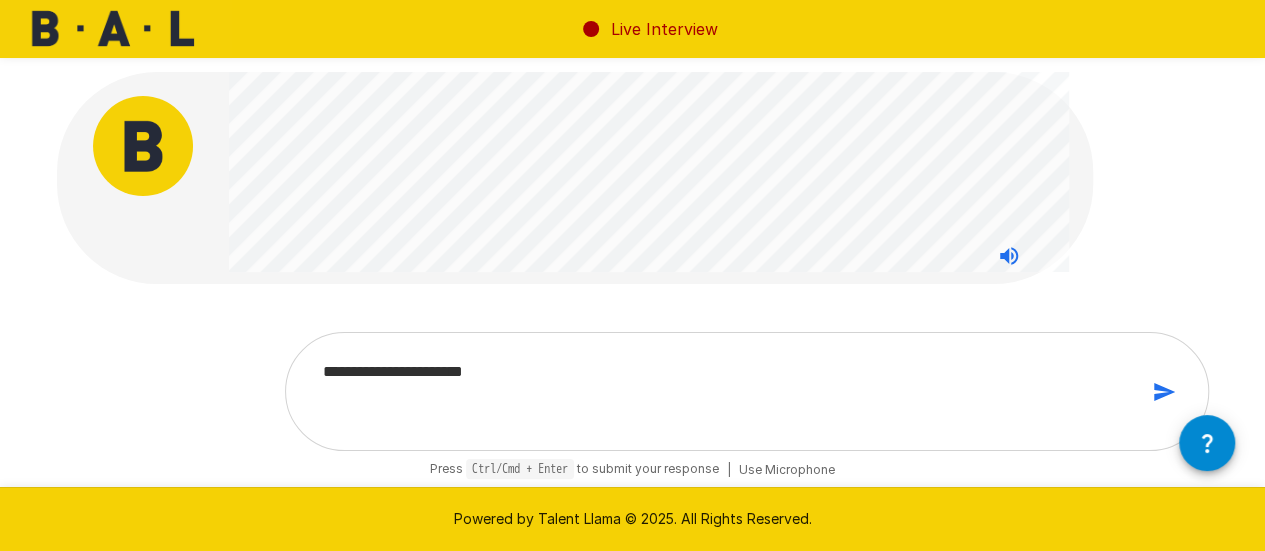 type on "**********" 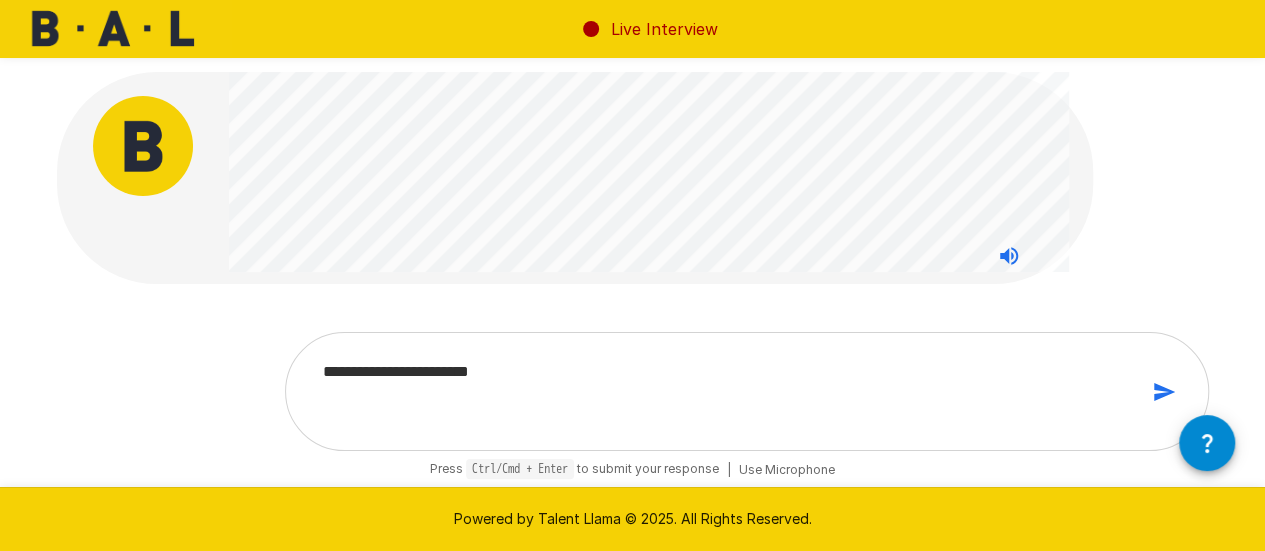 type on "**********" 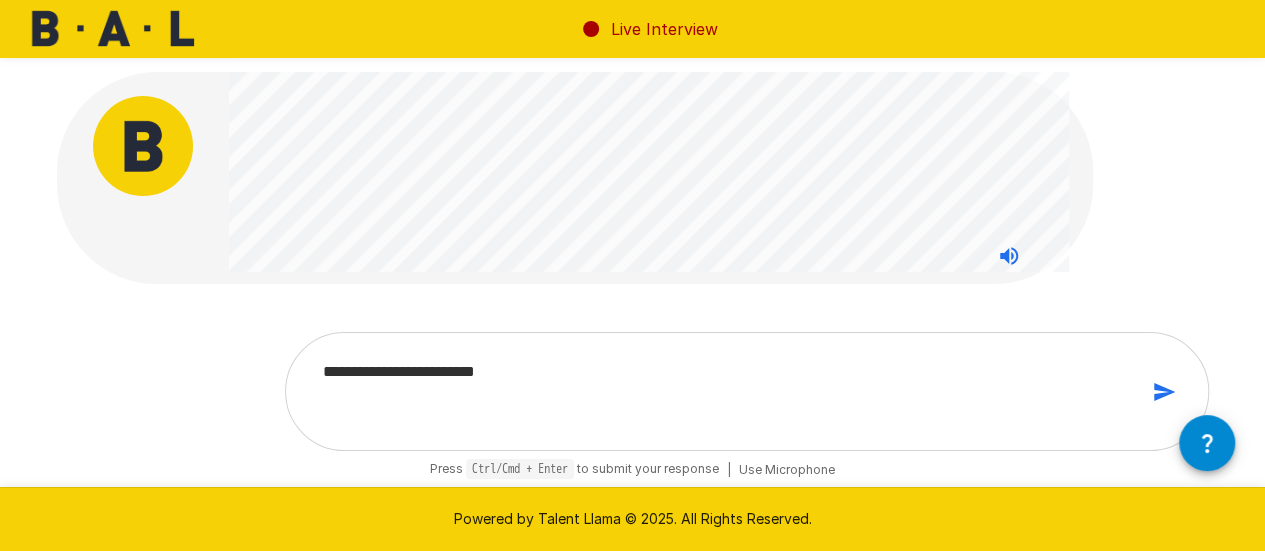 type on "**********" 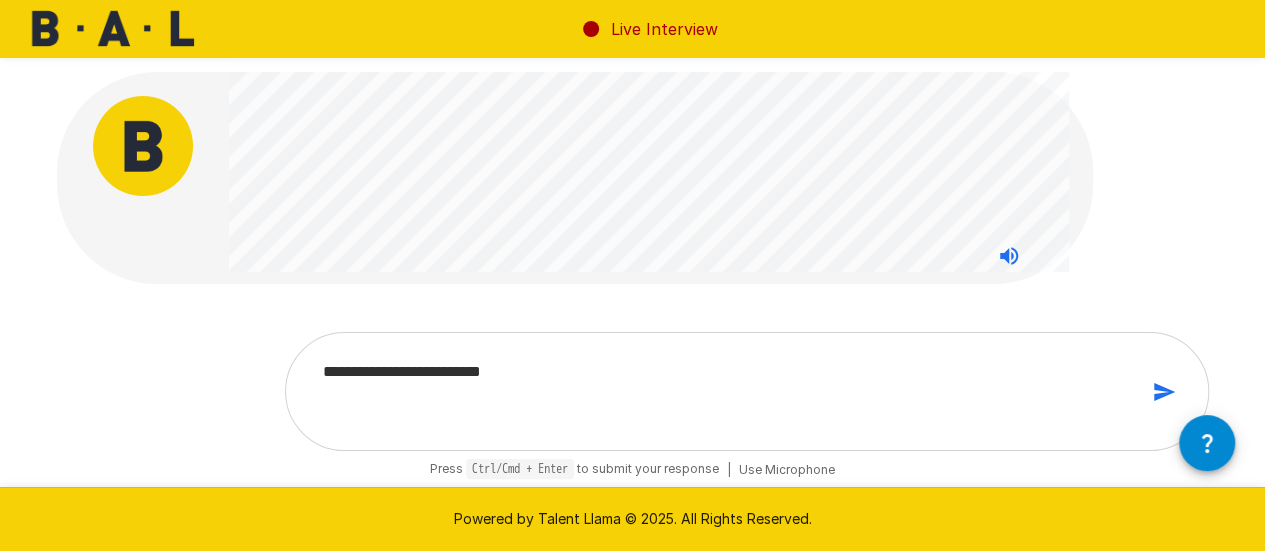 type on "**********" 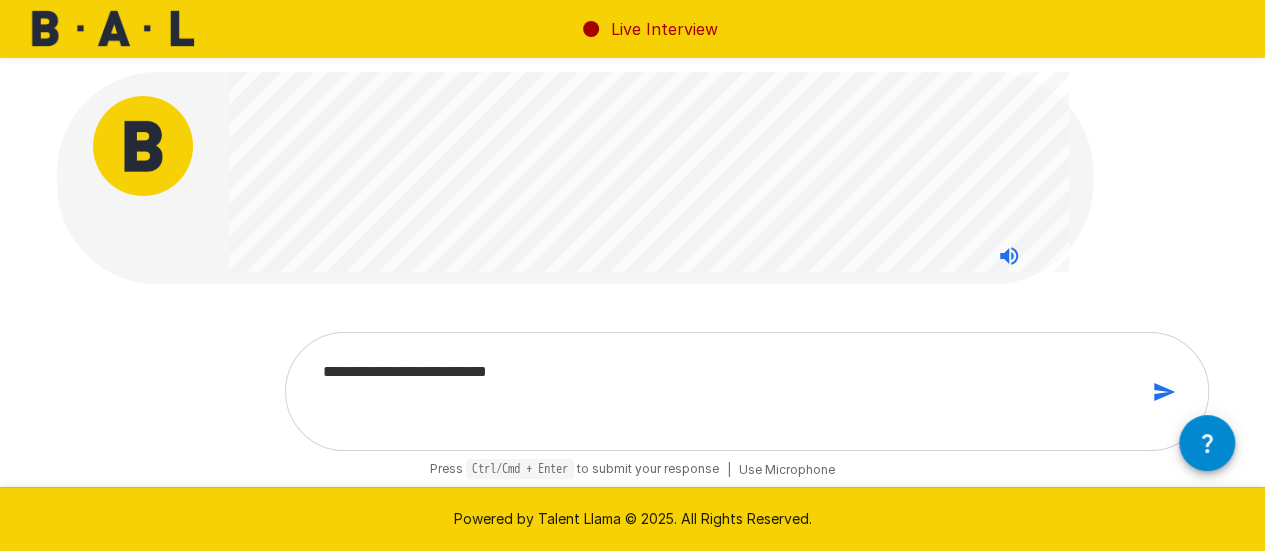 type on "**********" 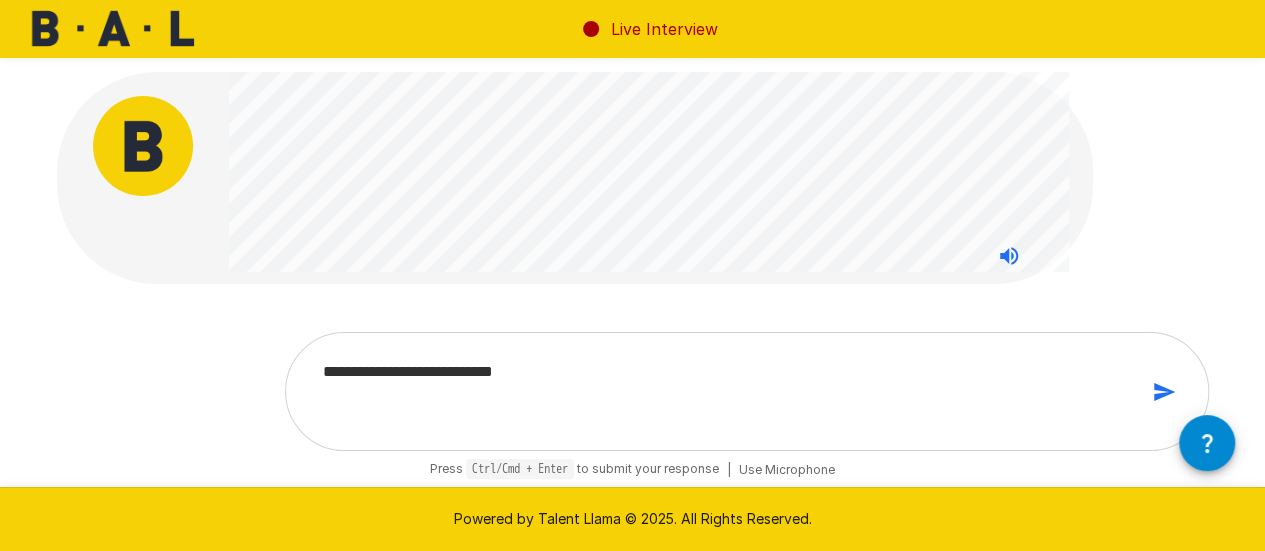 type on "**********" 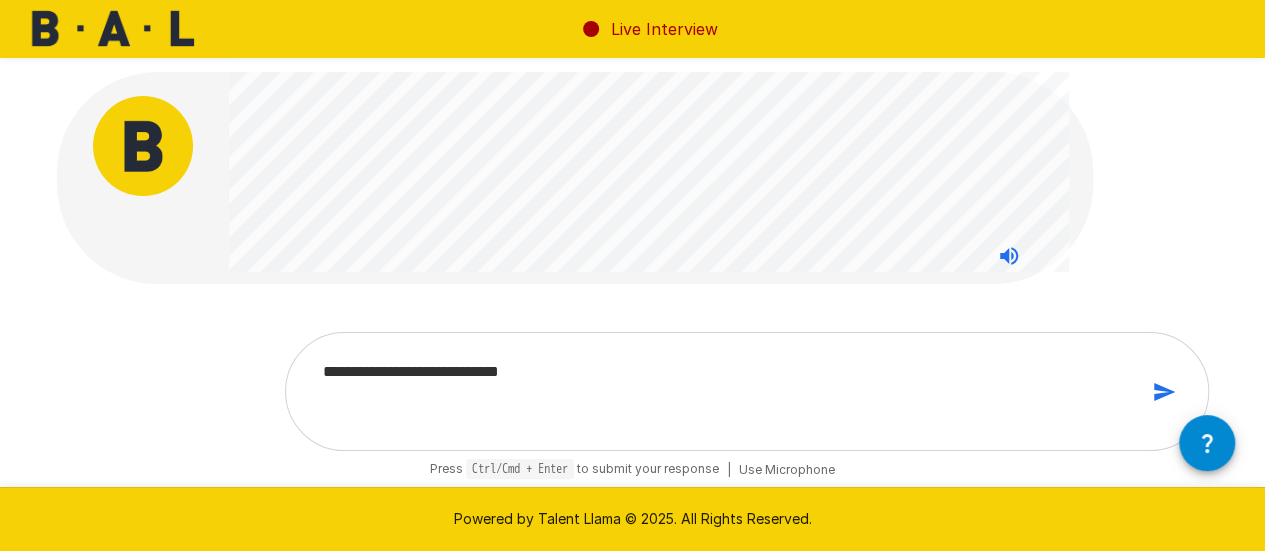 type on "**********" 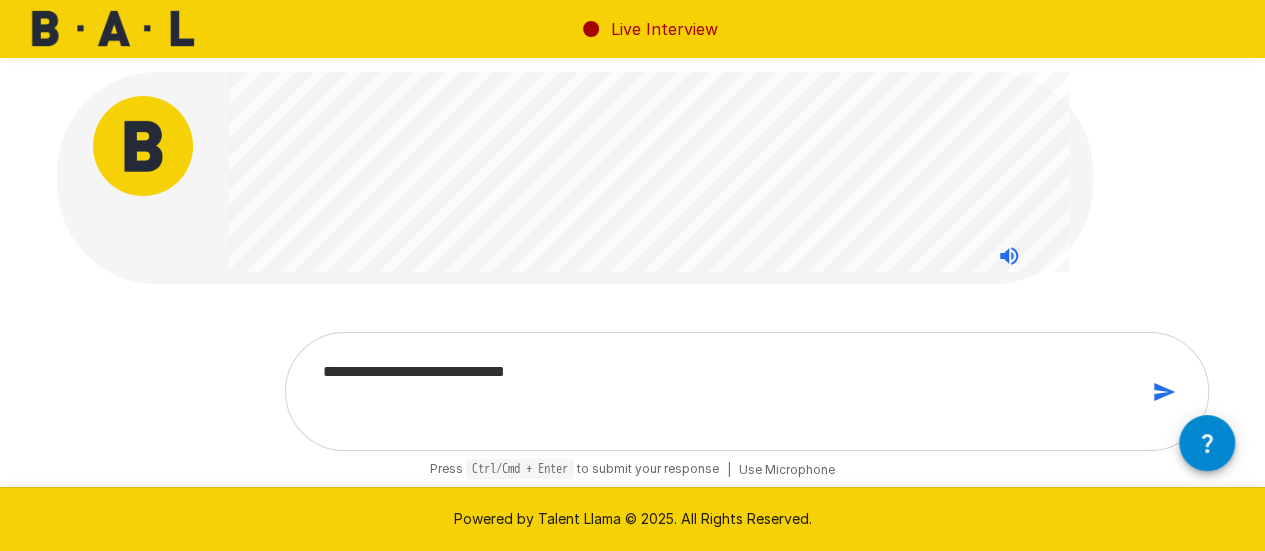 type on "**********" 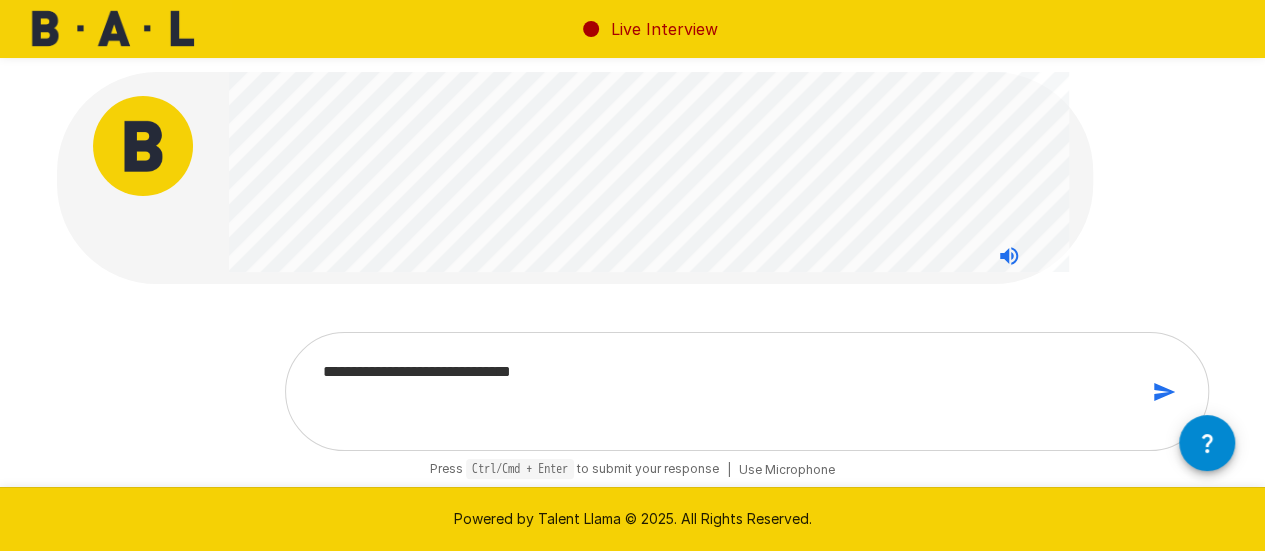 type on "**********" 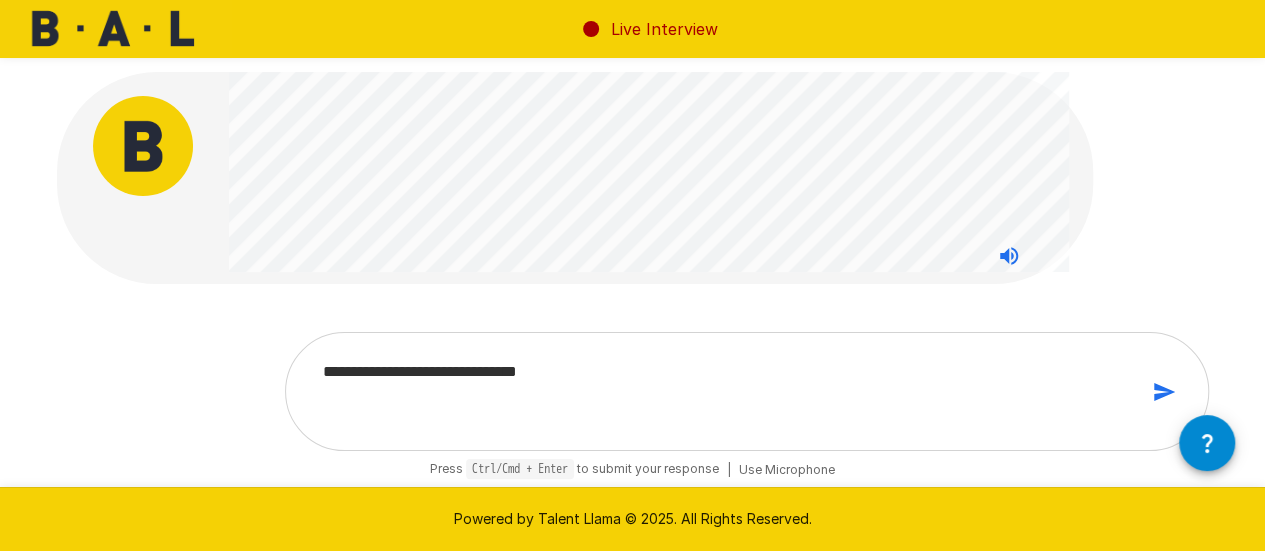 type on "*" 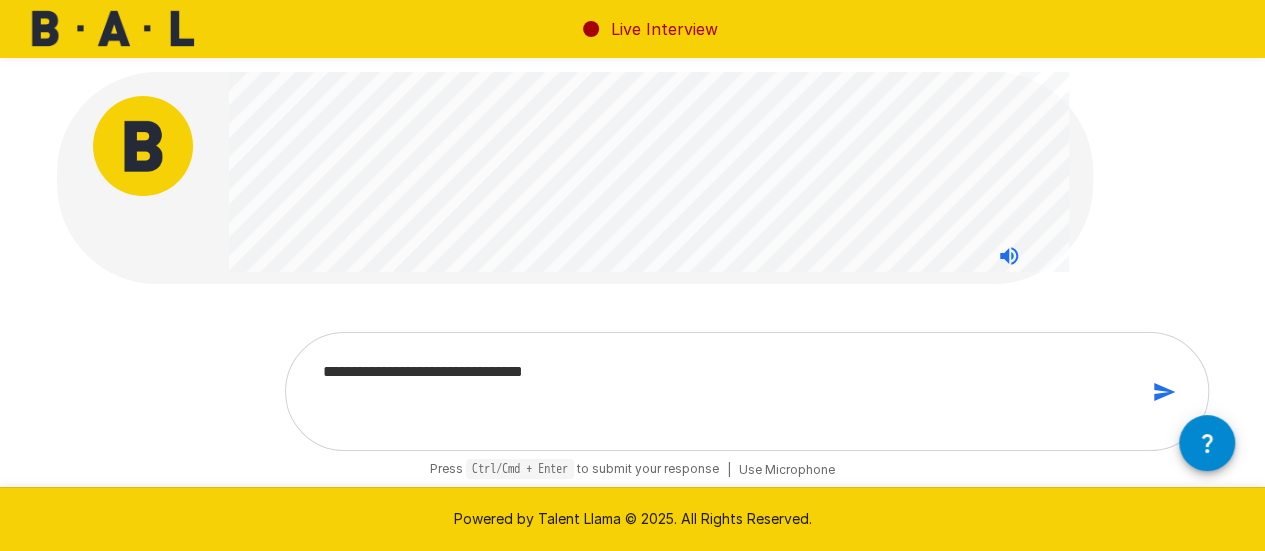 type on "**********" 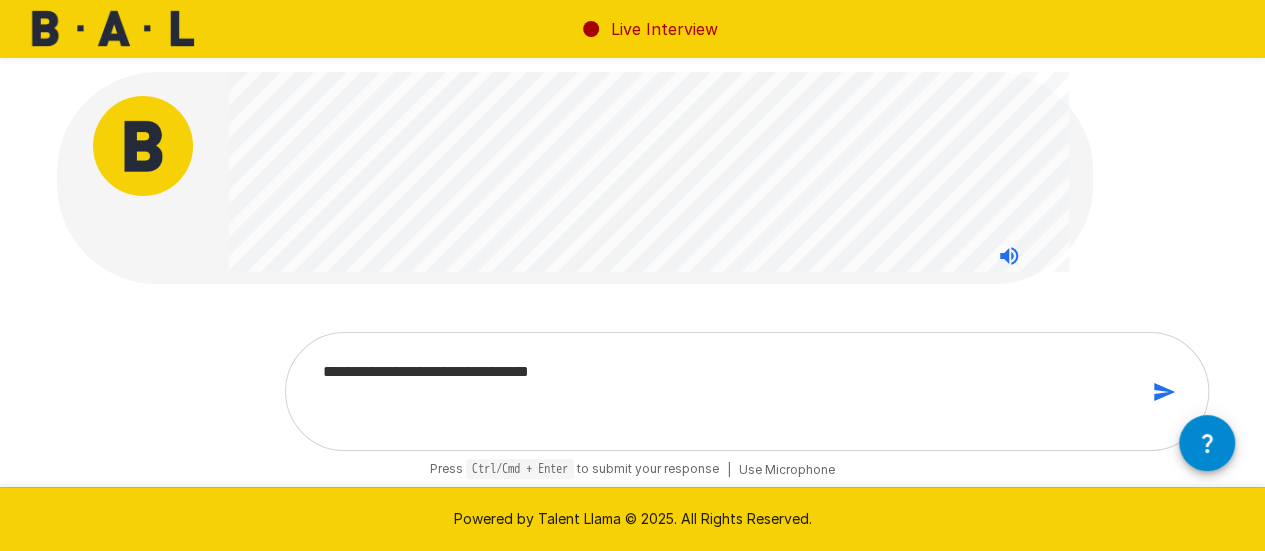 type on "**********" 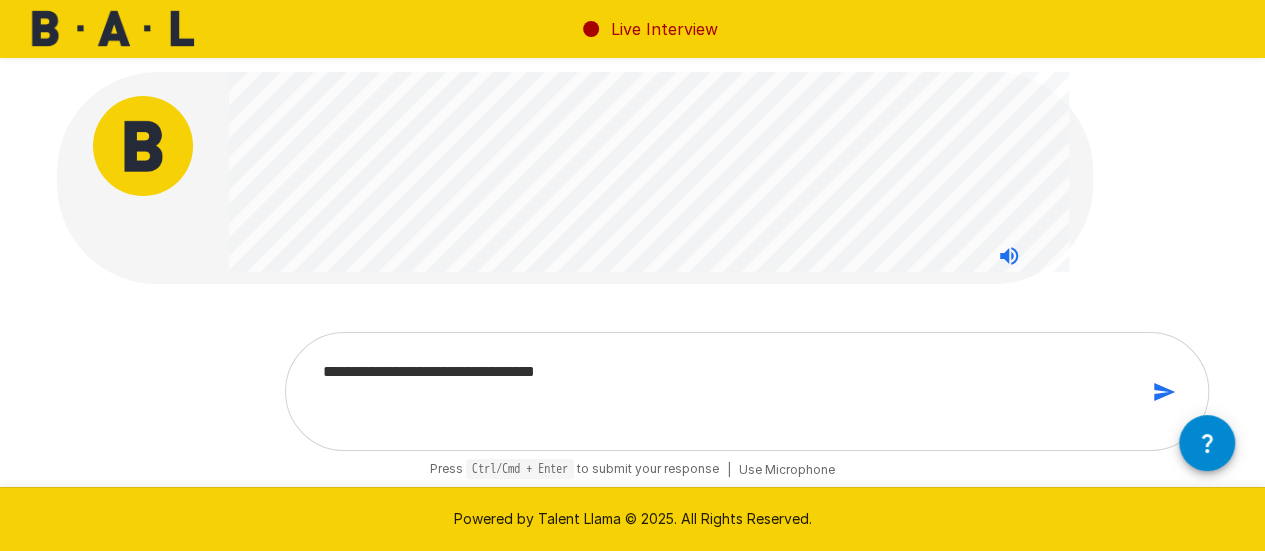 type on "**********" 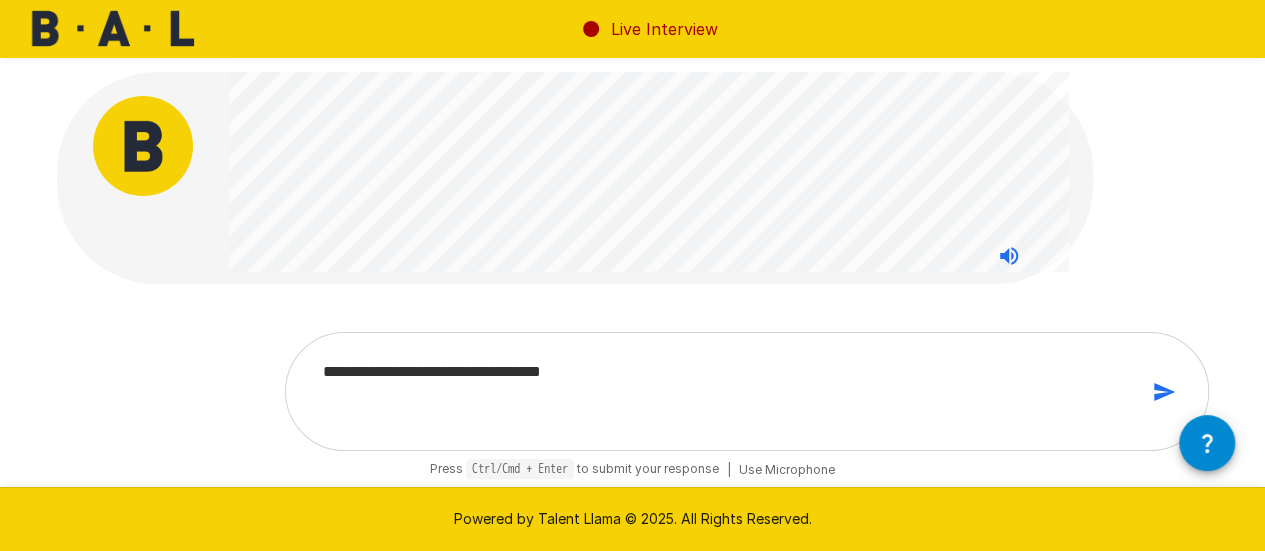 type on "**********" 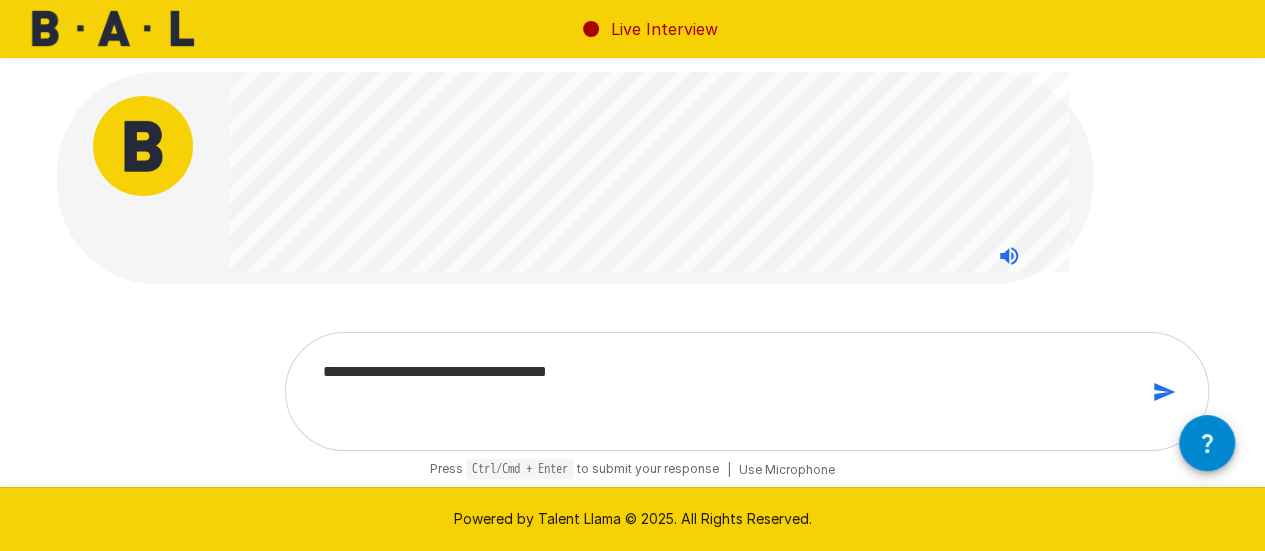 type on "**********" 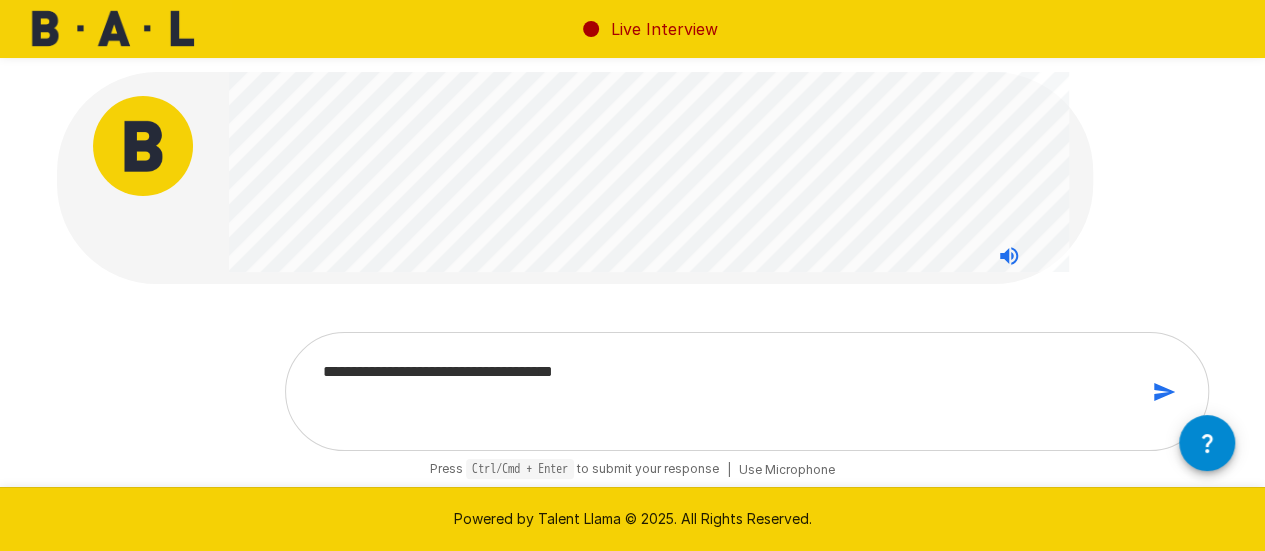 type on "**********" 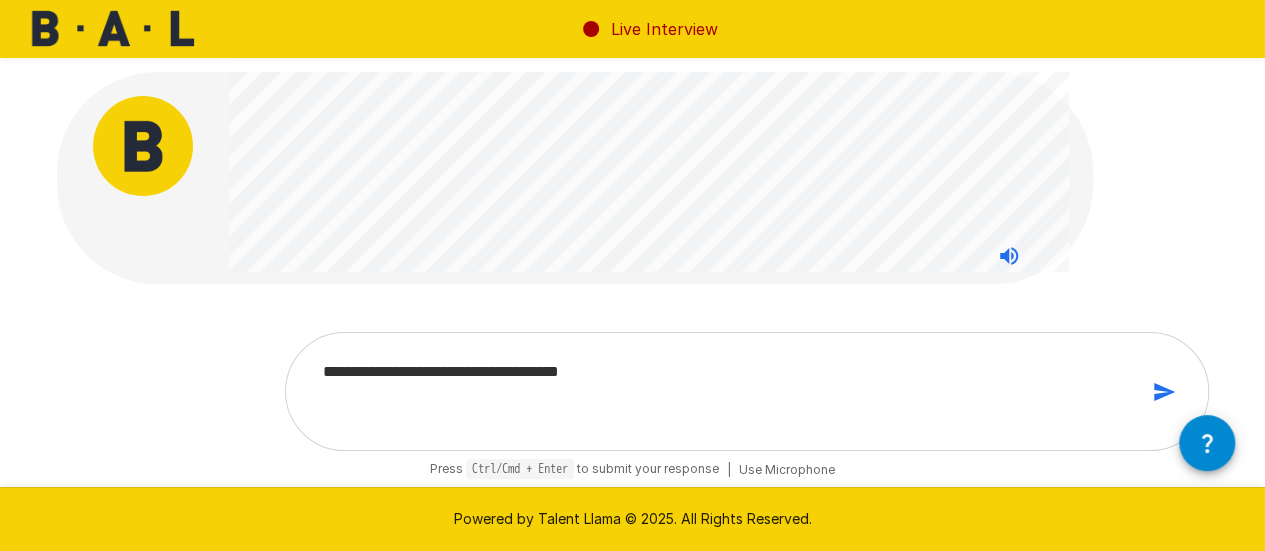 type on "**********" 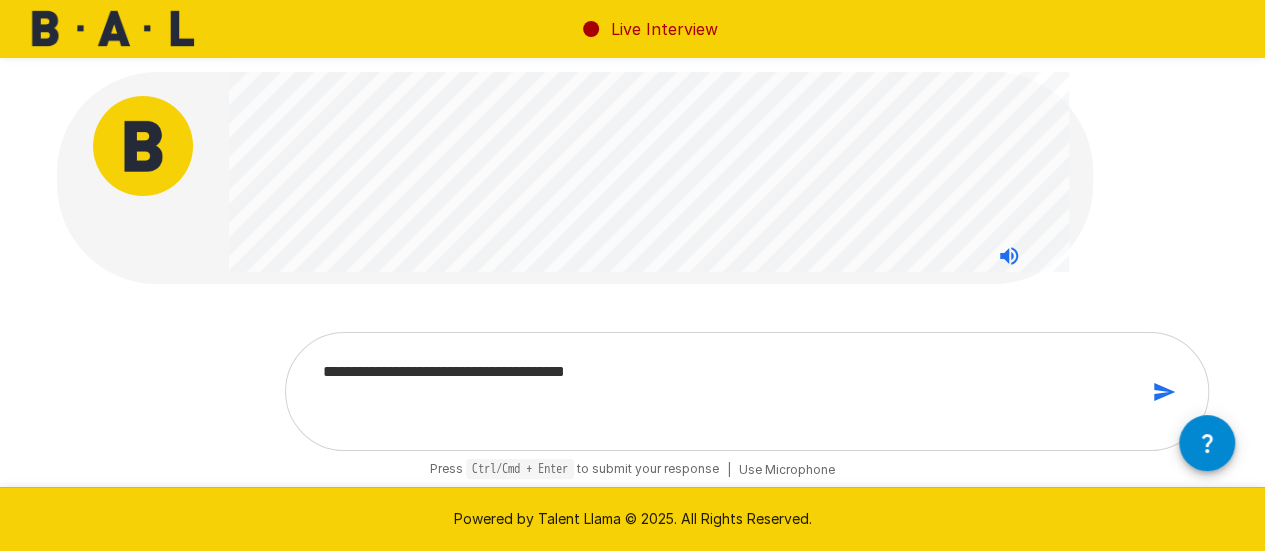 type on "**********" 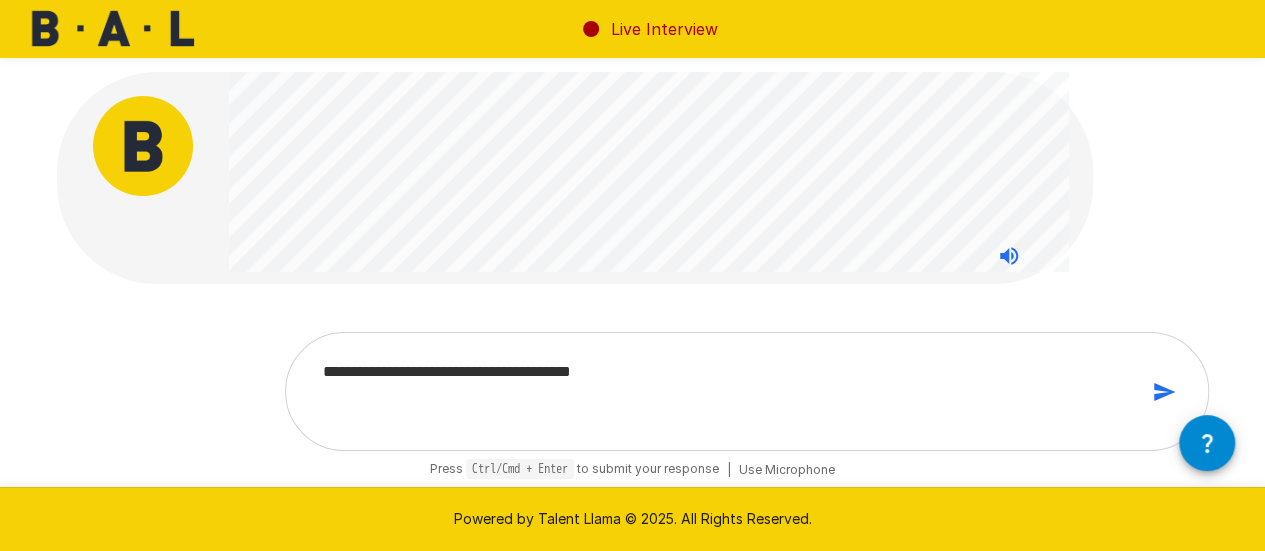 type on "*" 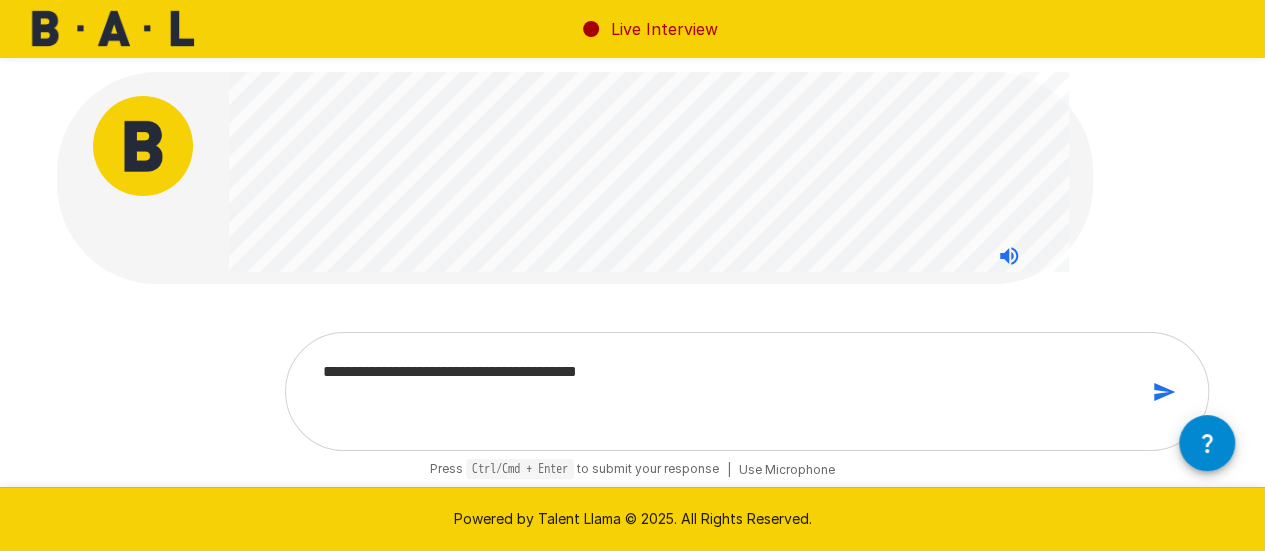 type on "**********" 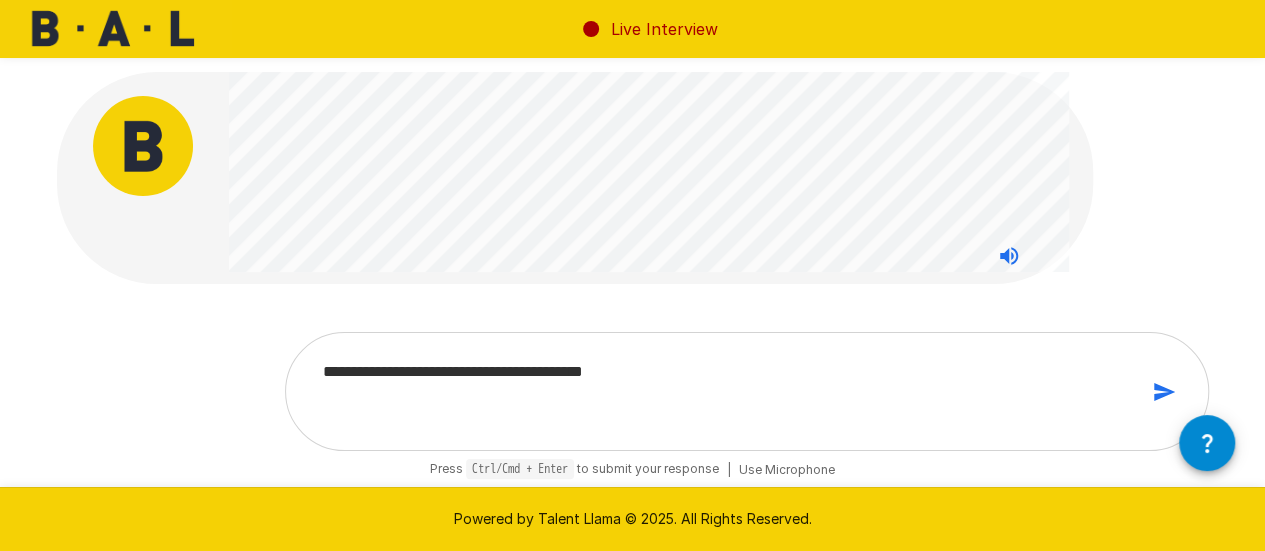 type on "**********" 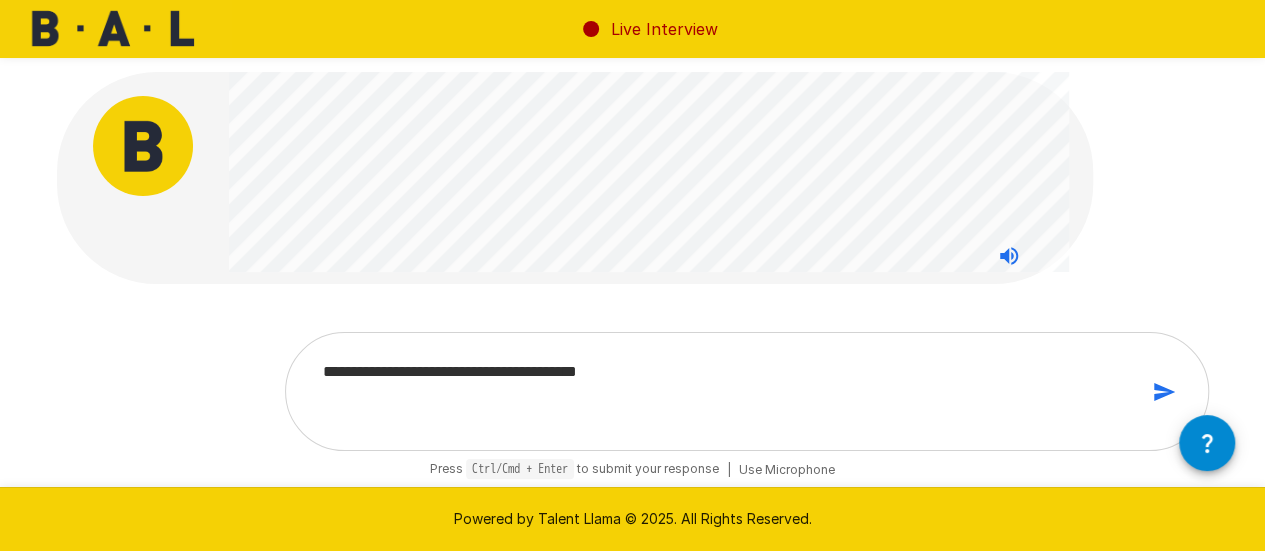 type on "**********" 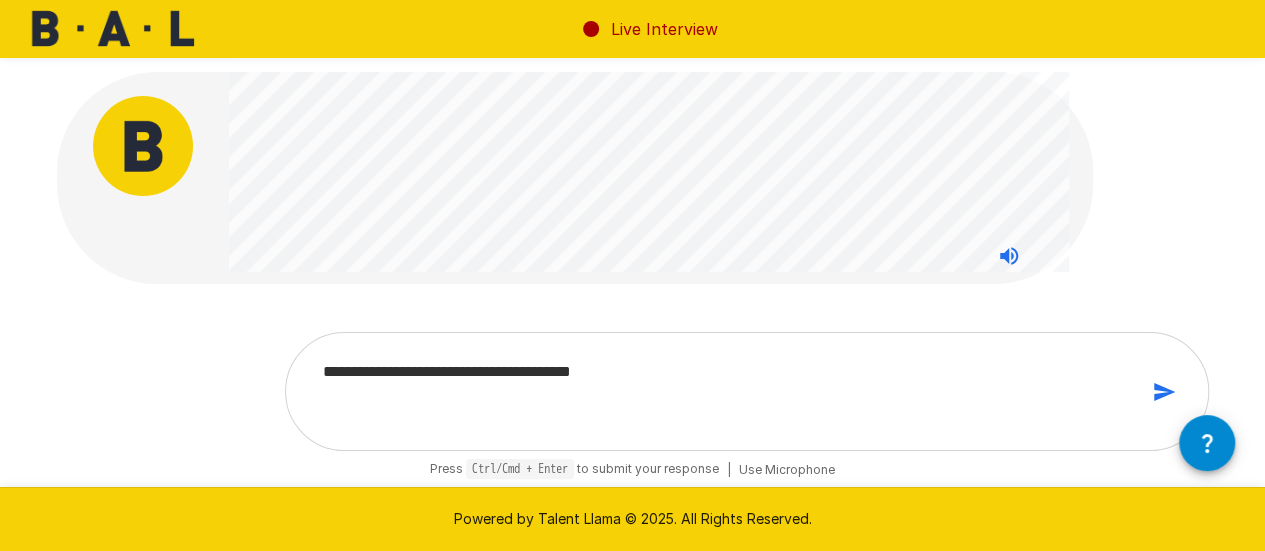 type on "**********" 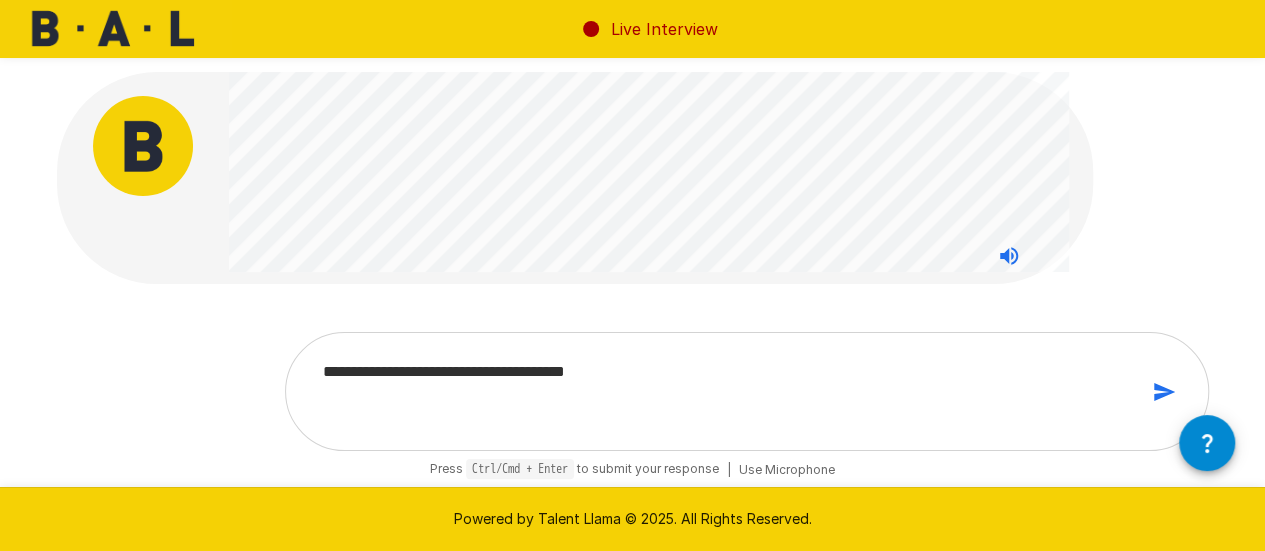 type on "**********" 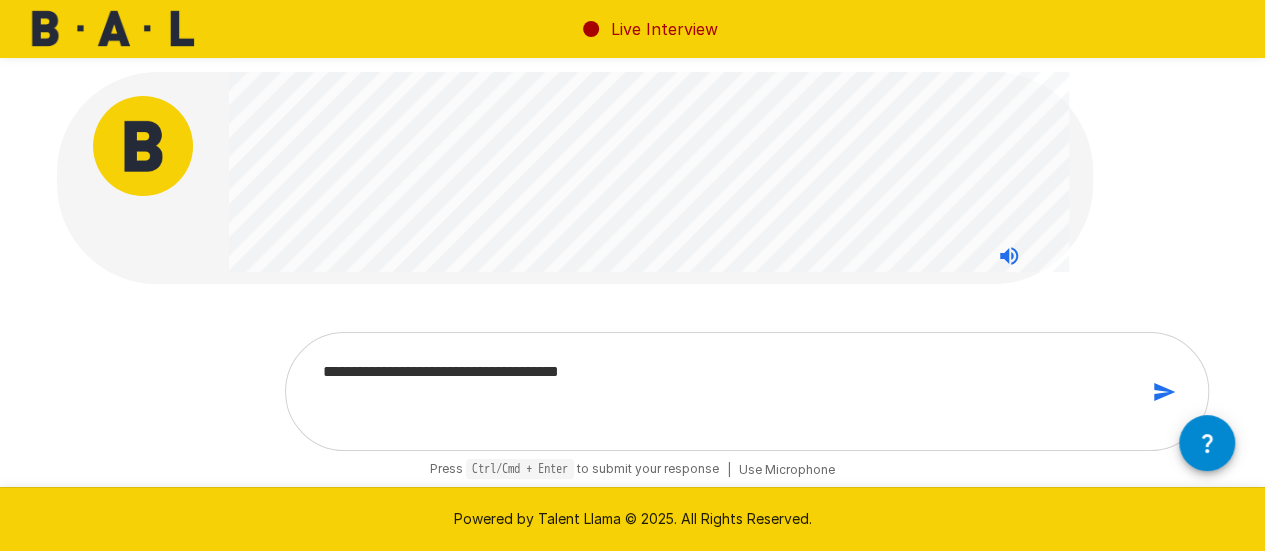 type on "**********" 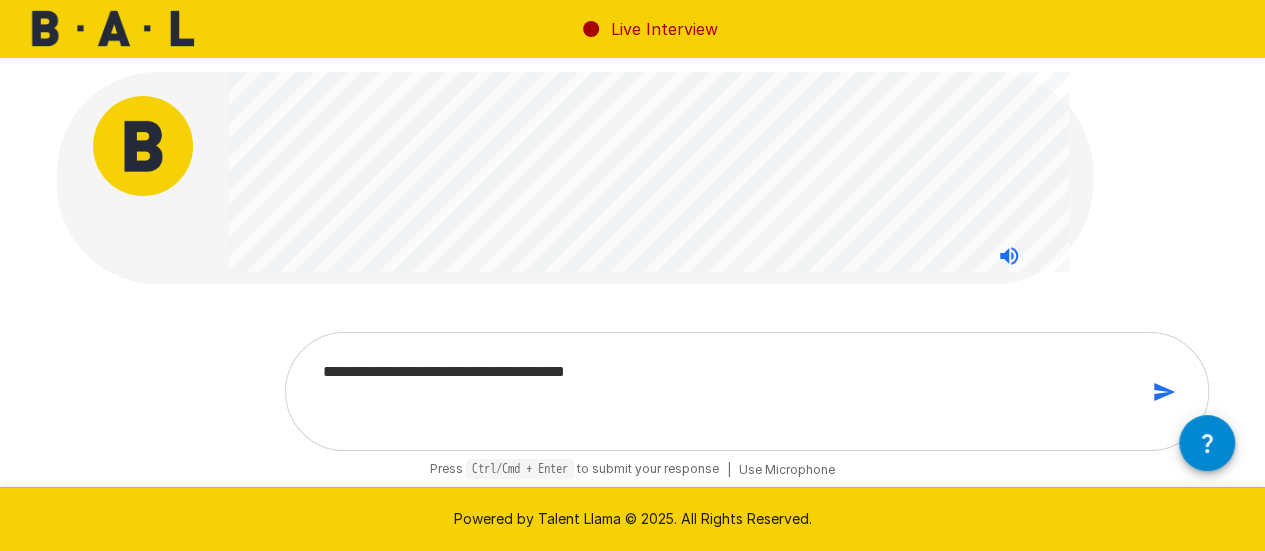 type on "**********" 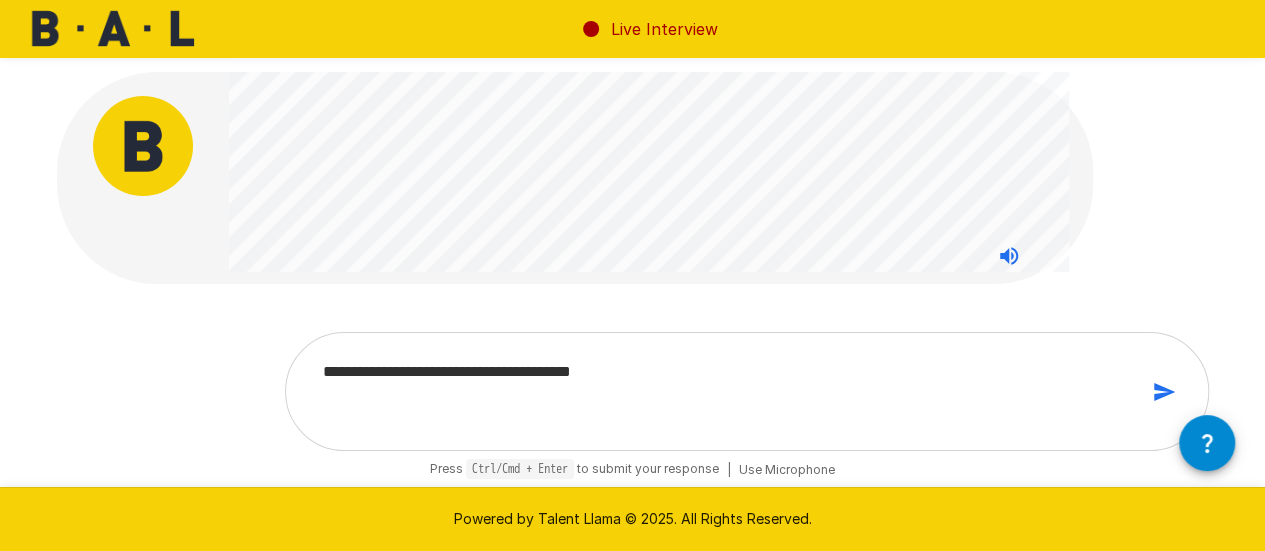 type on "**********" 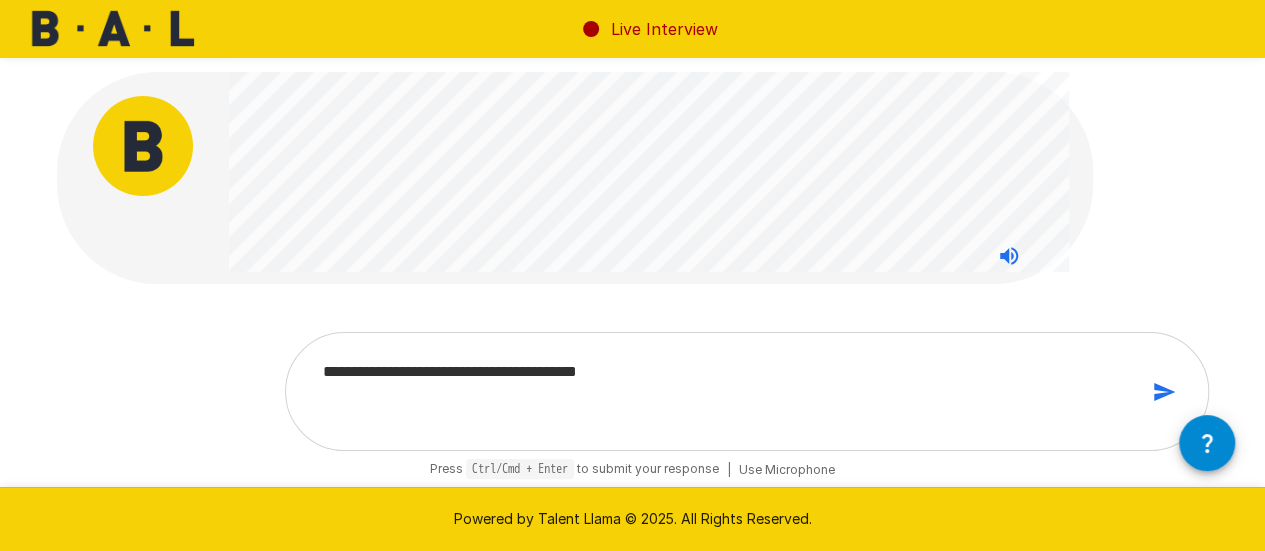 type on "**********" 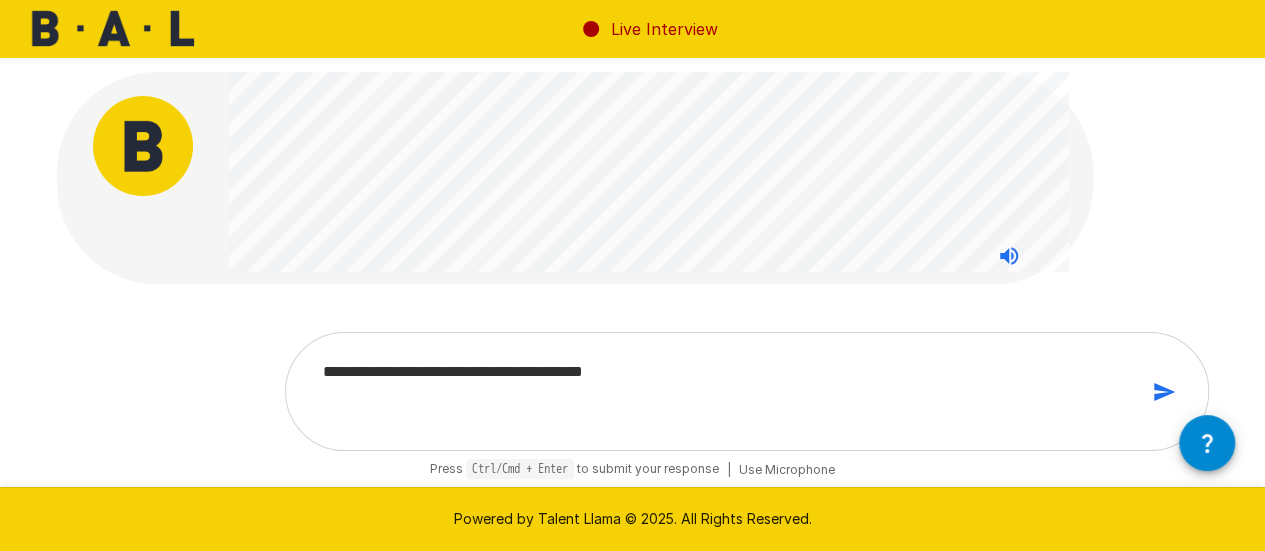 type on "**********" 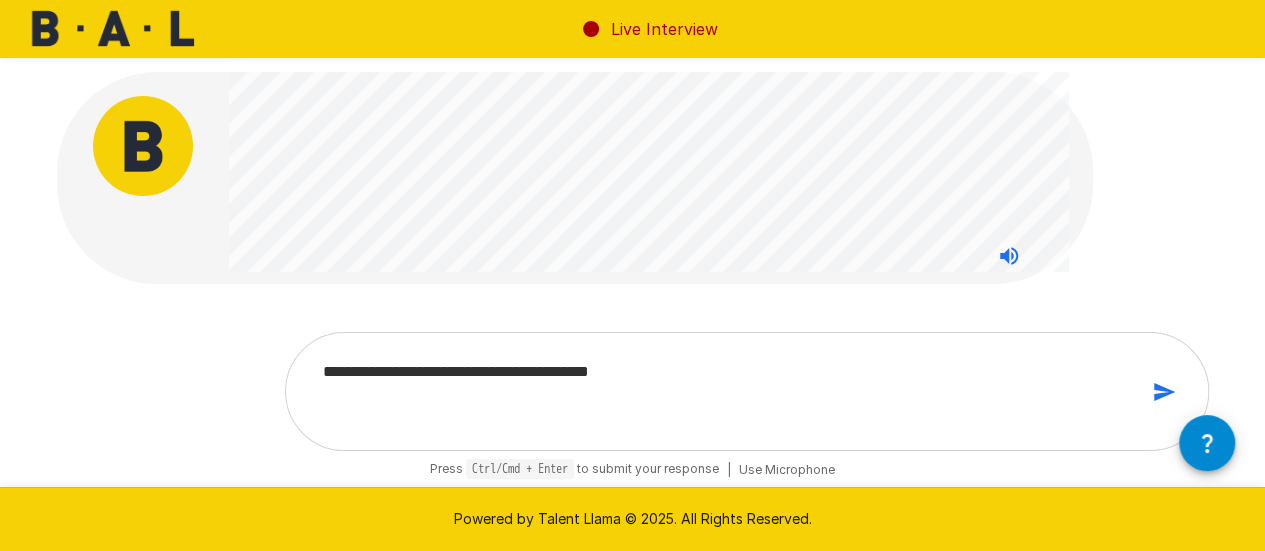 type on "**********" 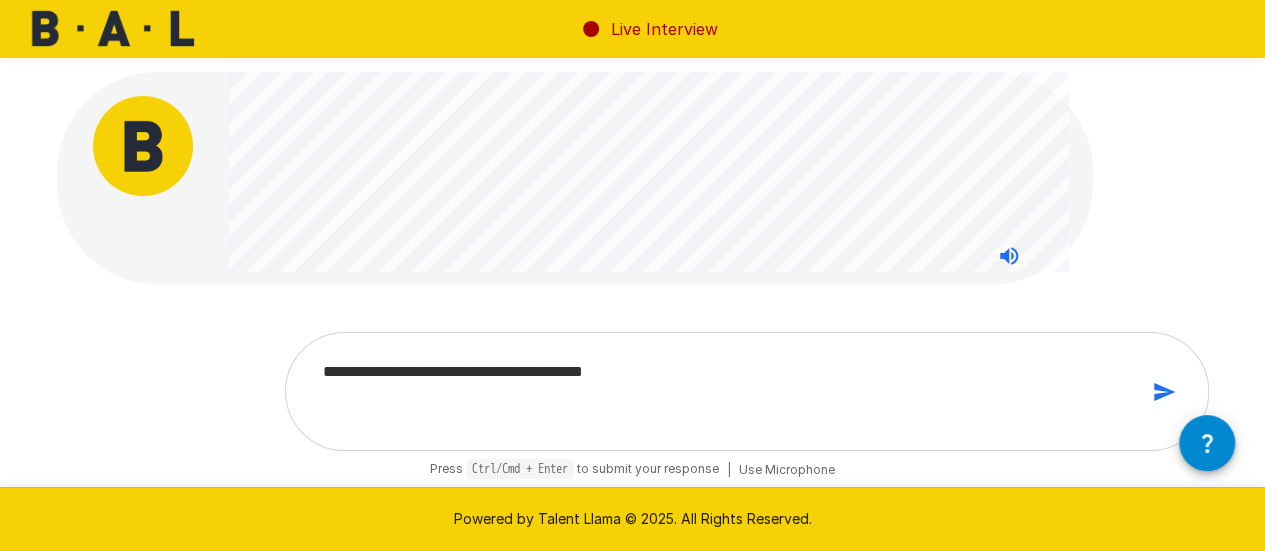 type on "*" 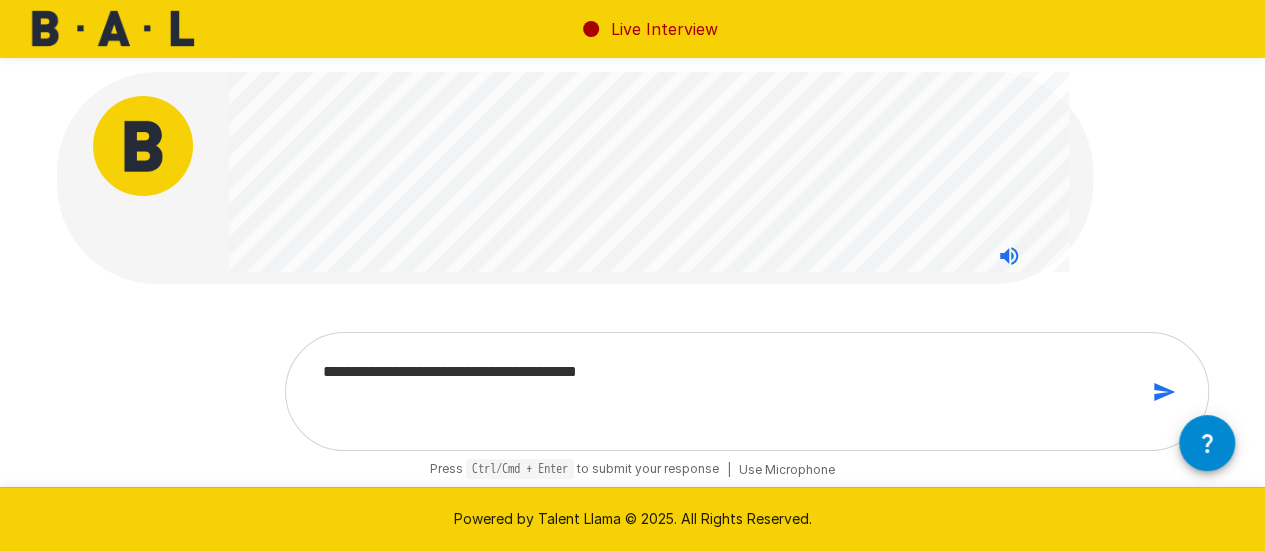 type on "**********" 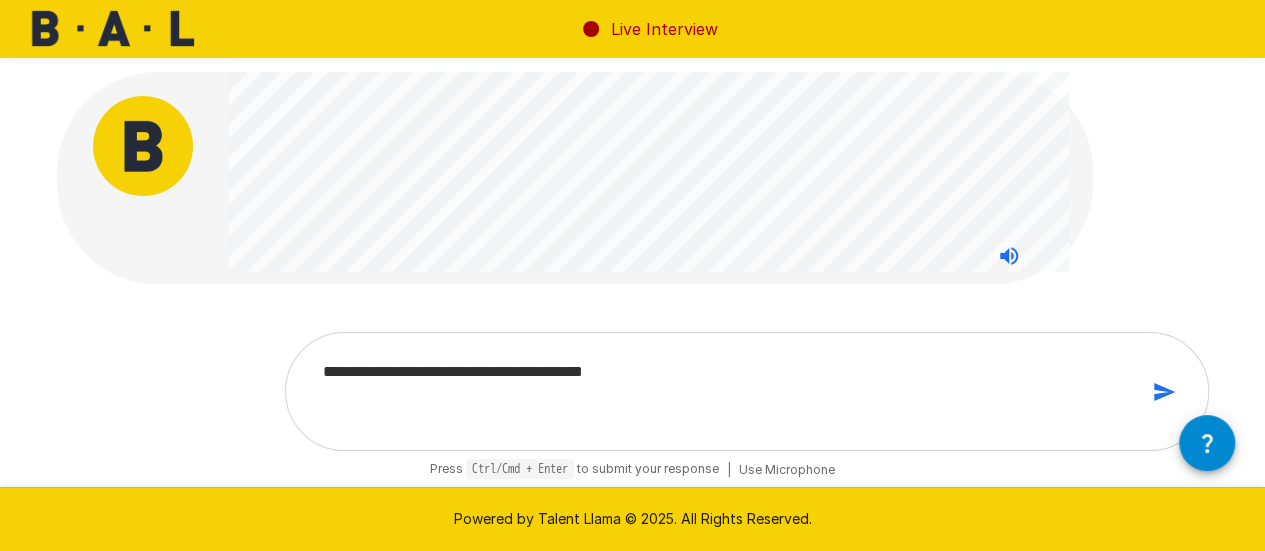 type on "**********" 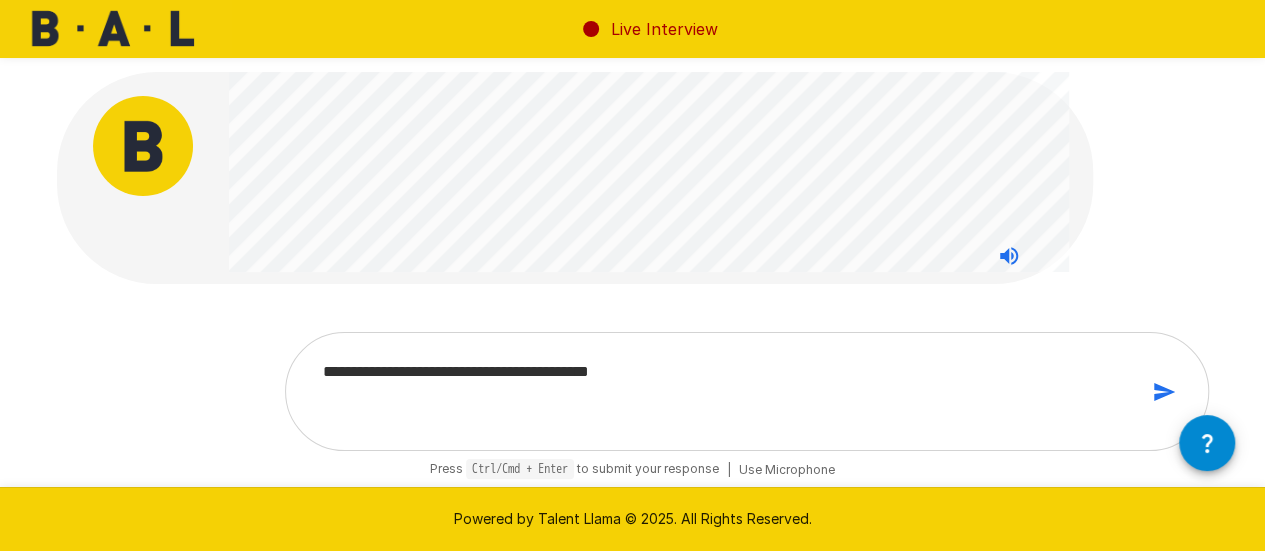 type on "*" 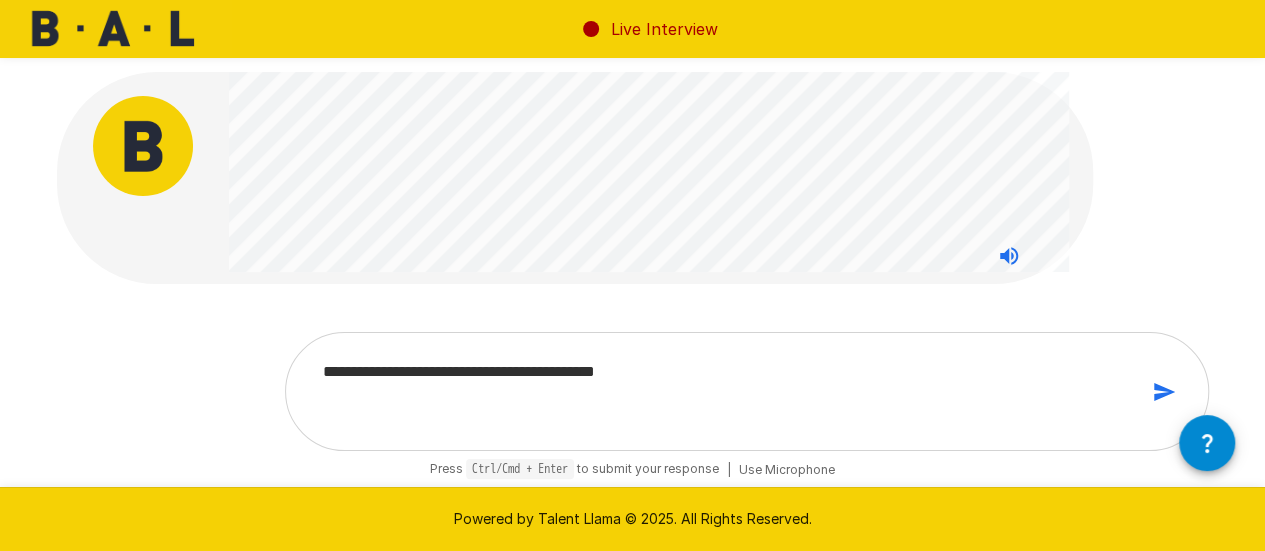 type on "**********" 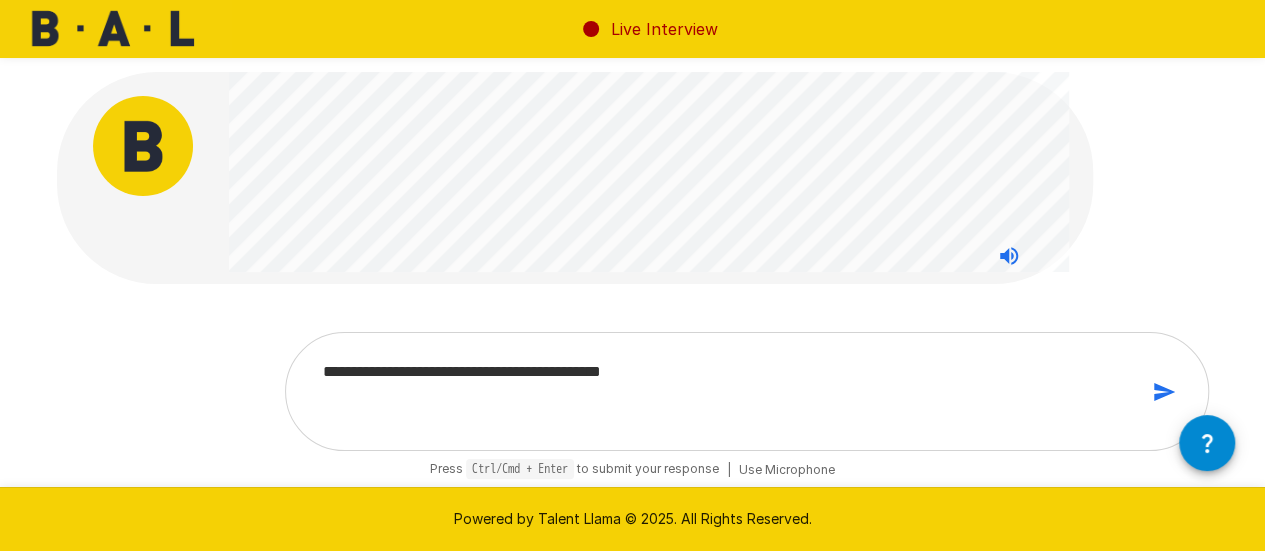type on "**********" 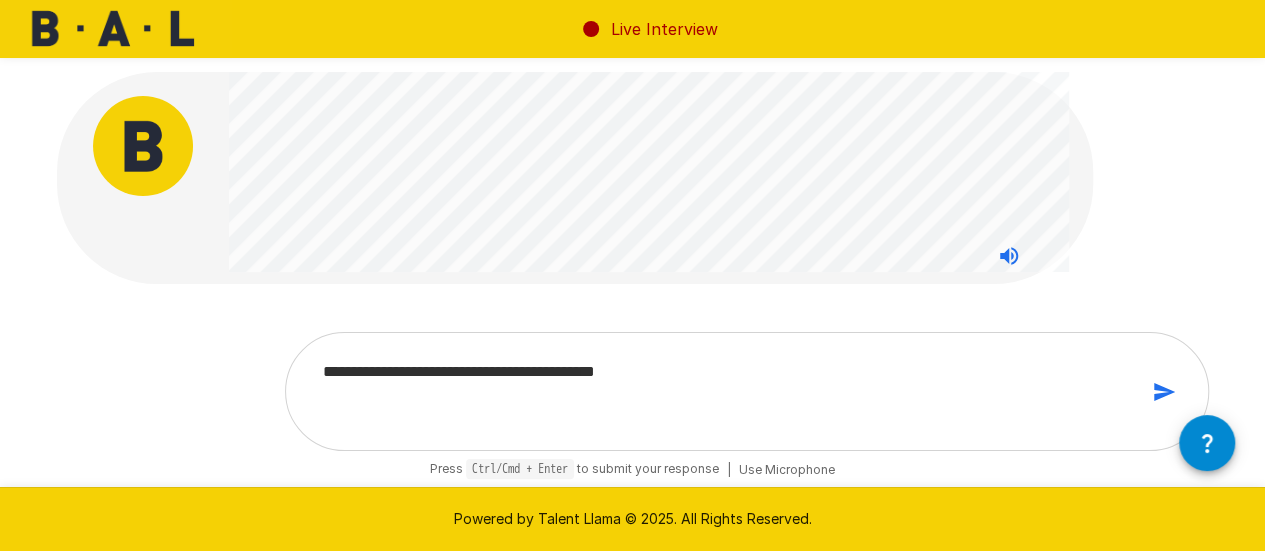 type on "**********" 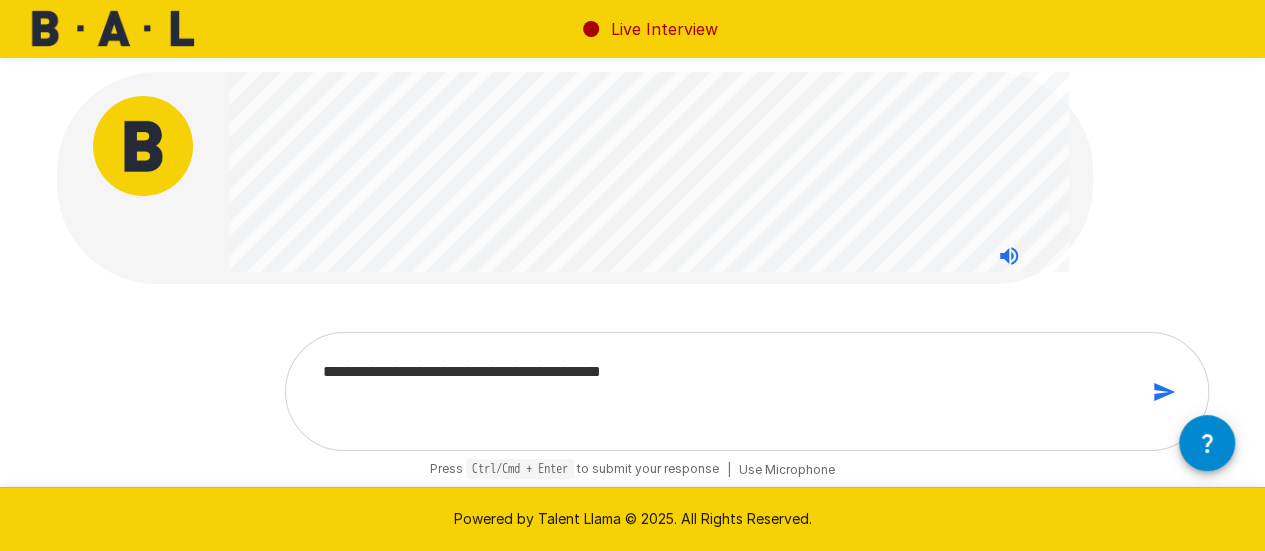 type on "**********" 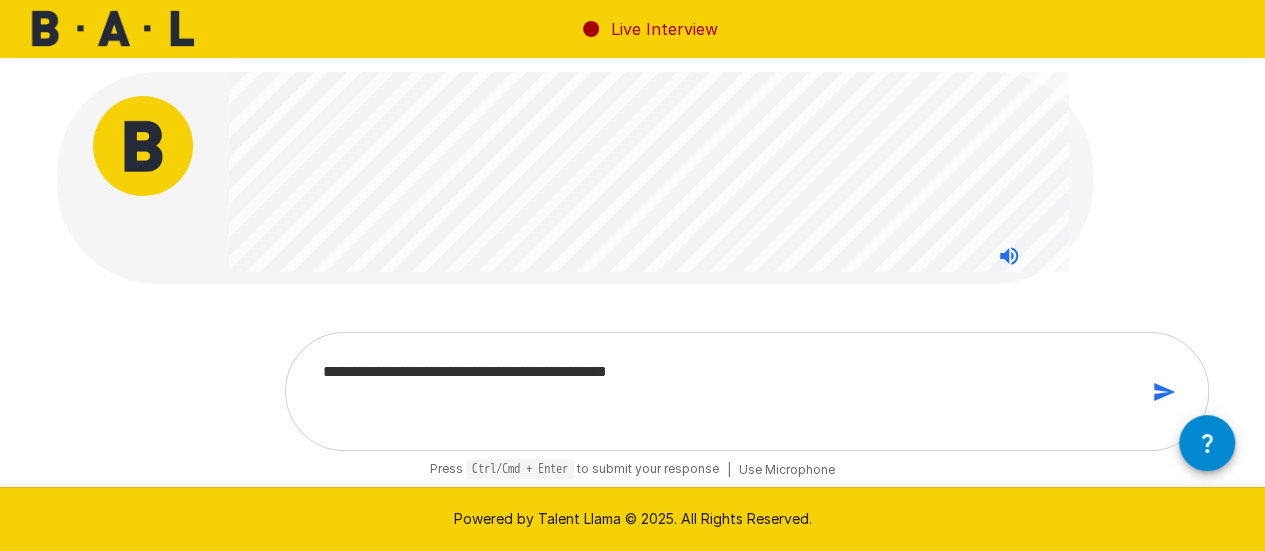 type on "**********" 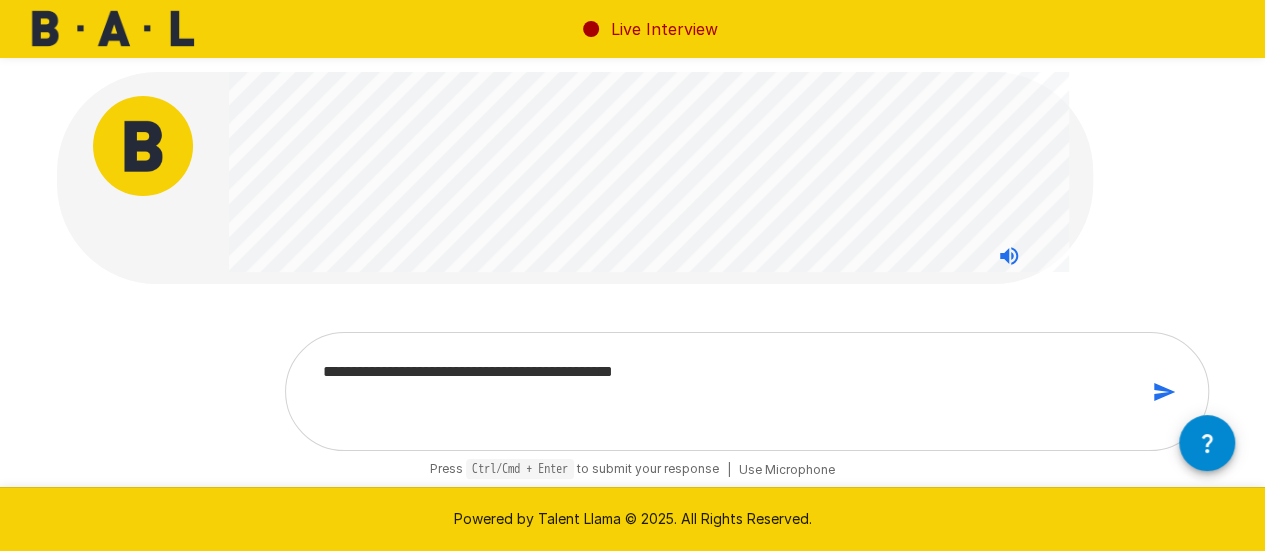 type on "**********" 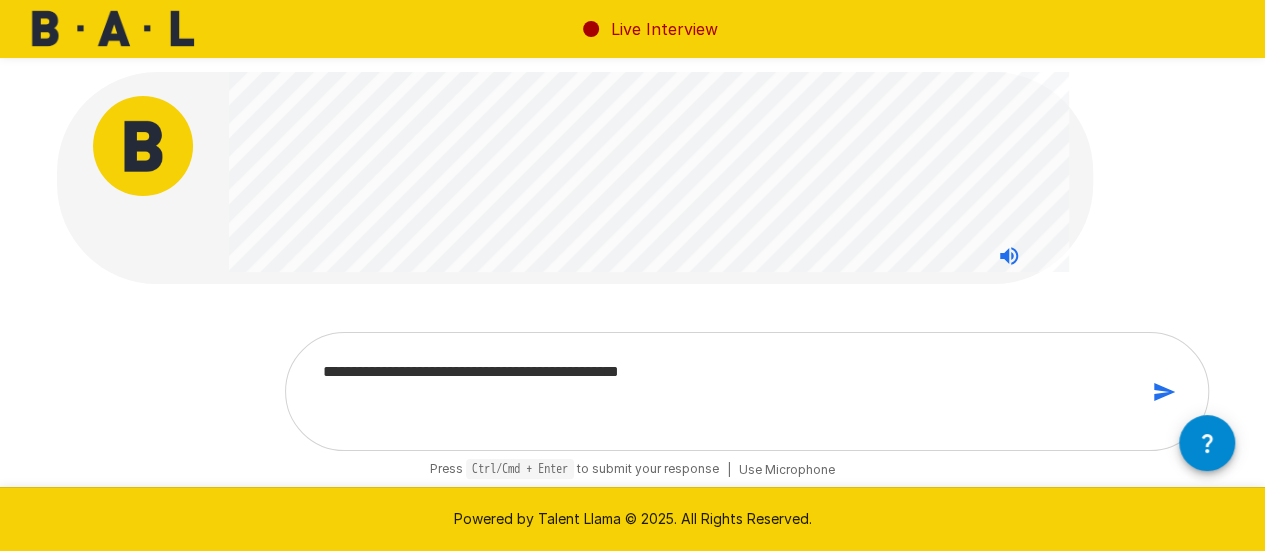 type on "**********" 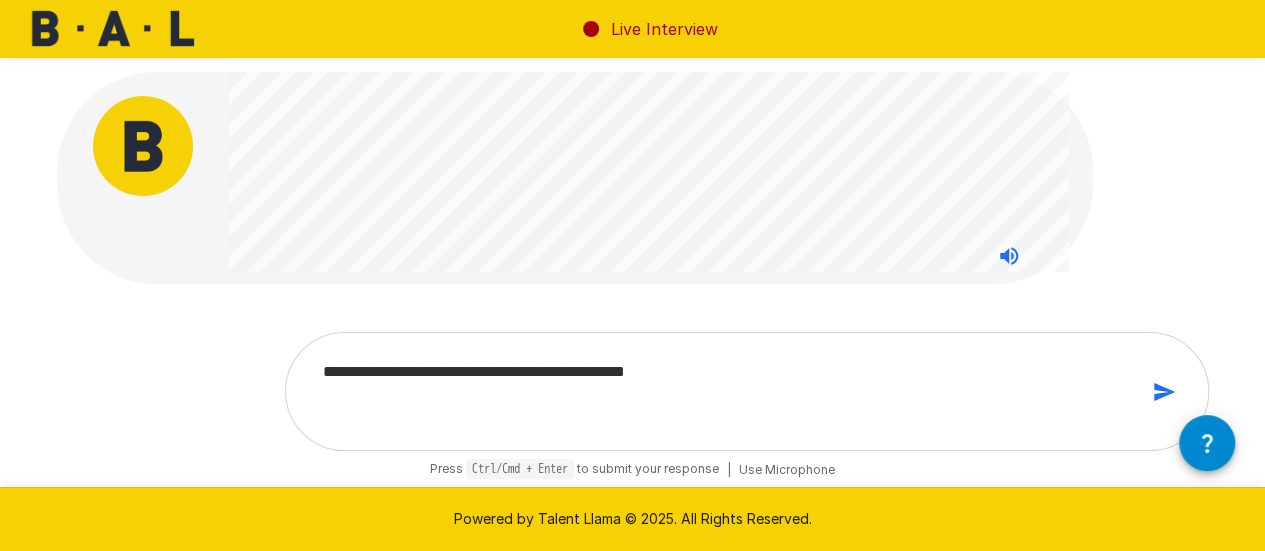 type on "**********" 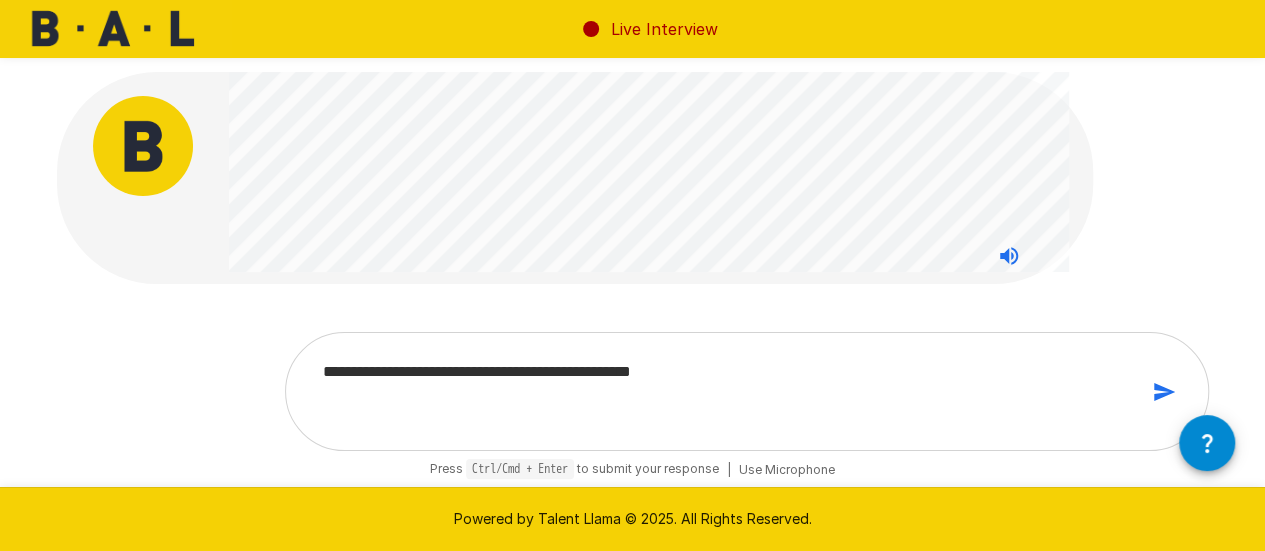 type on "**********" 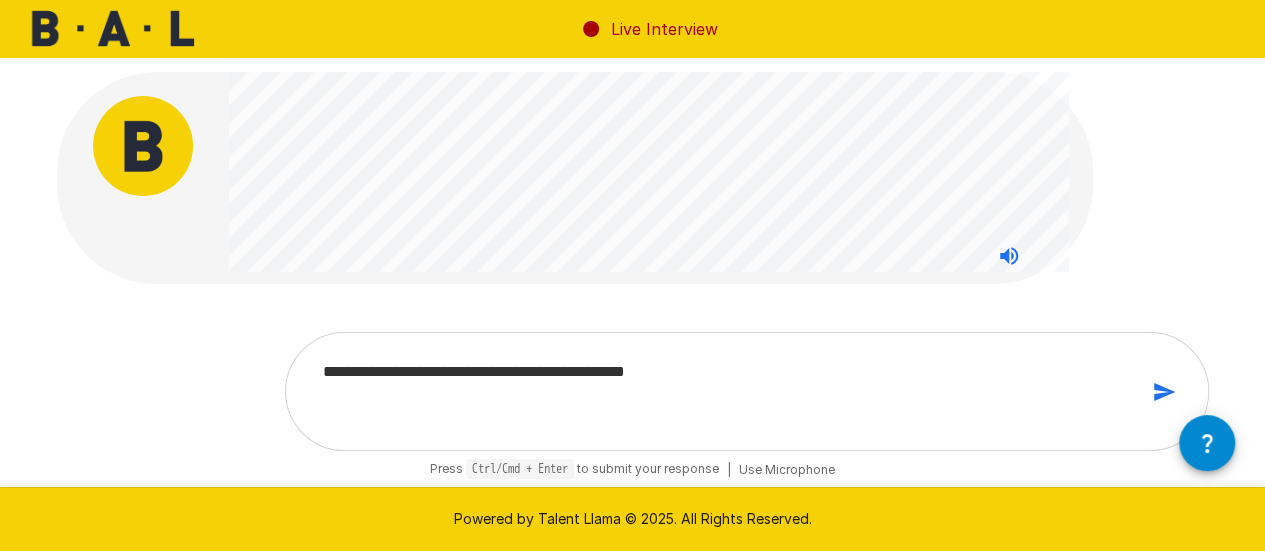 type on "**********" 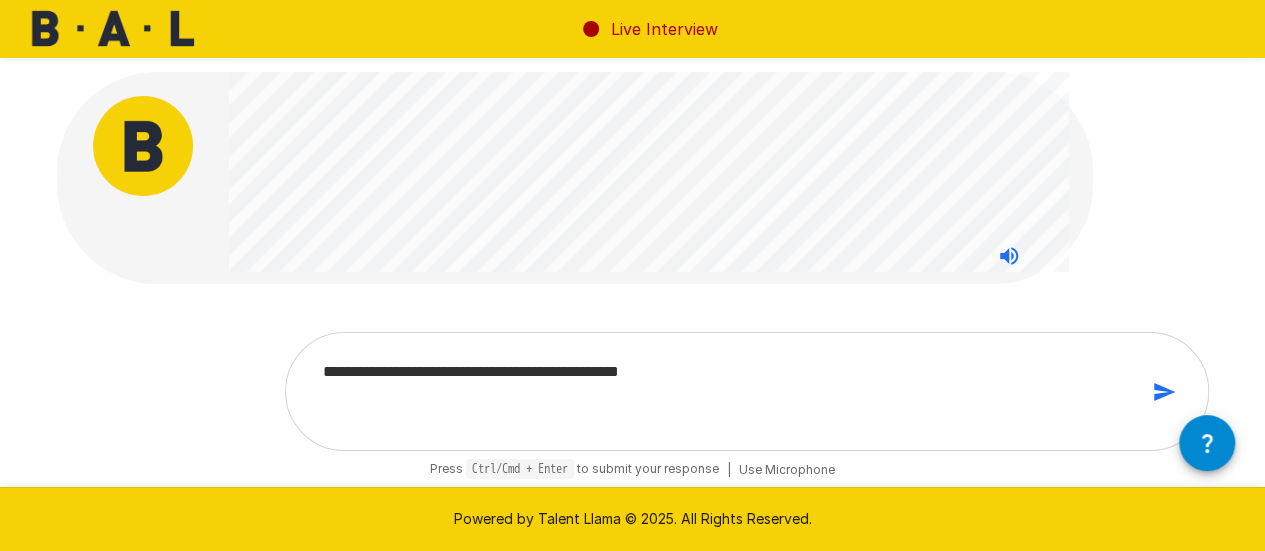 type on "**********" 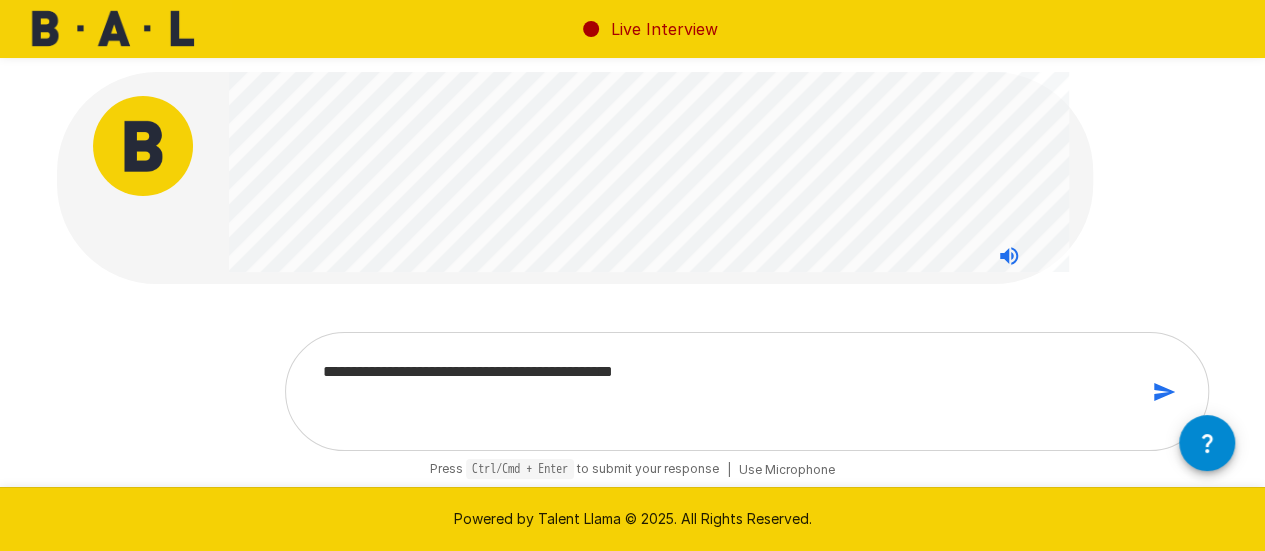 type on "**********" 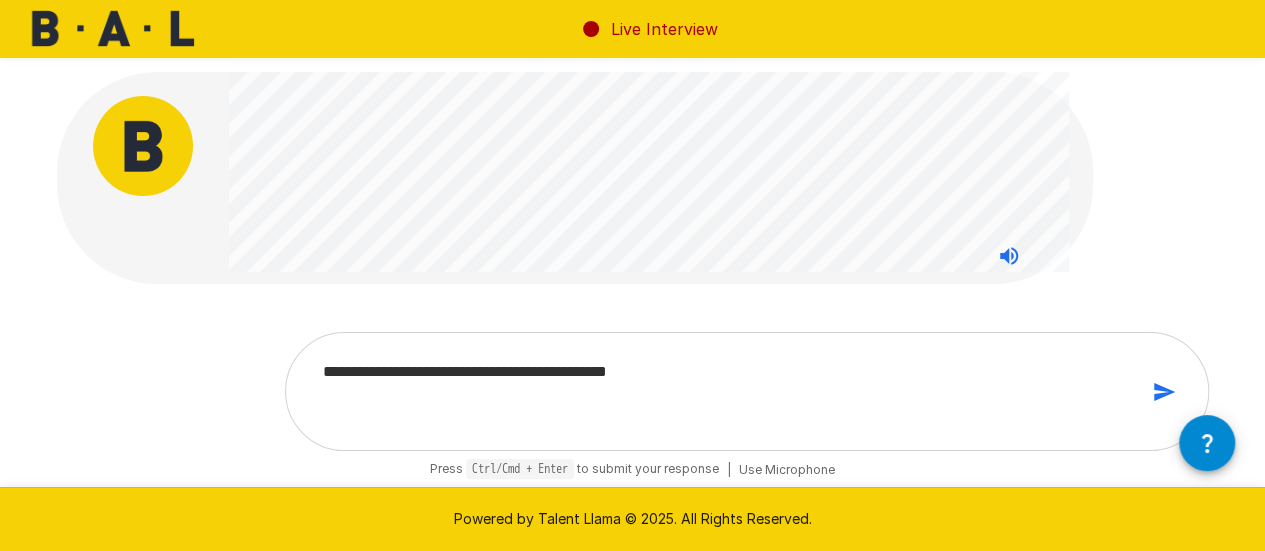 type on "**********" 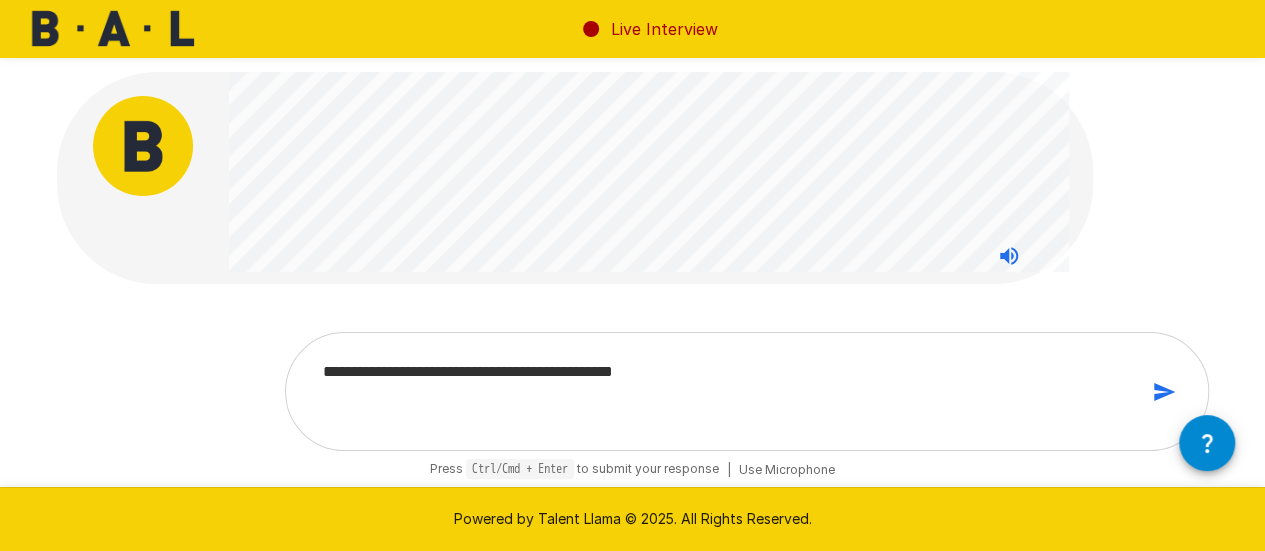 type on "**********" 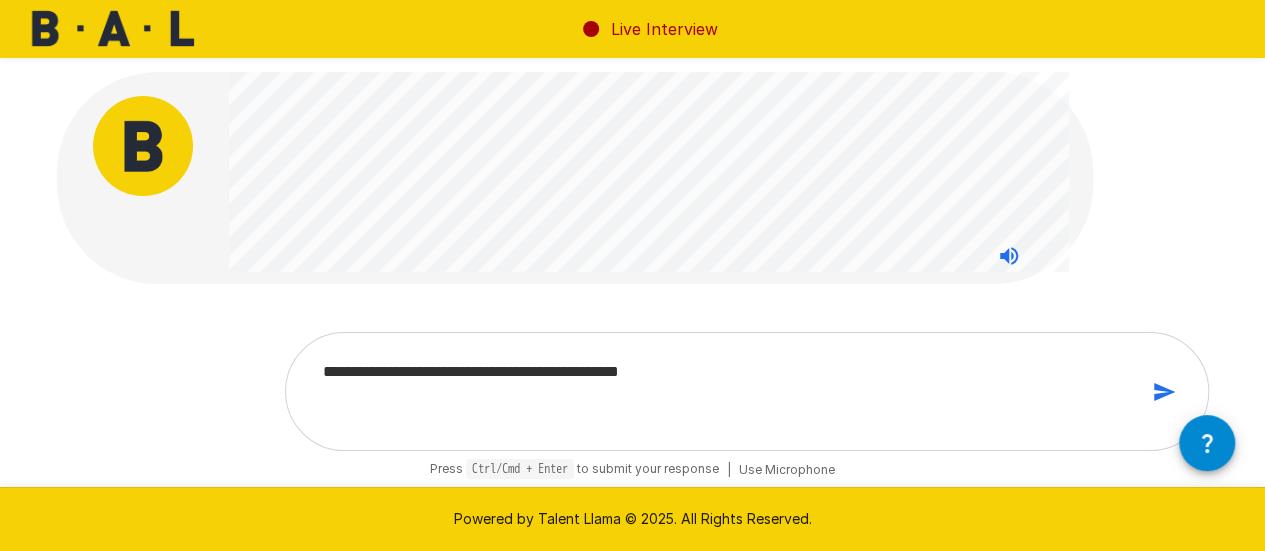 type on "**********" 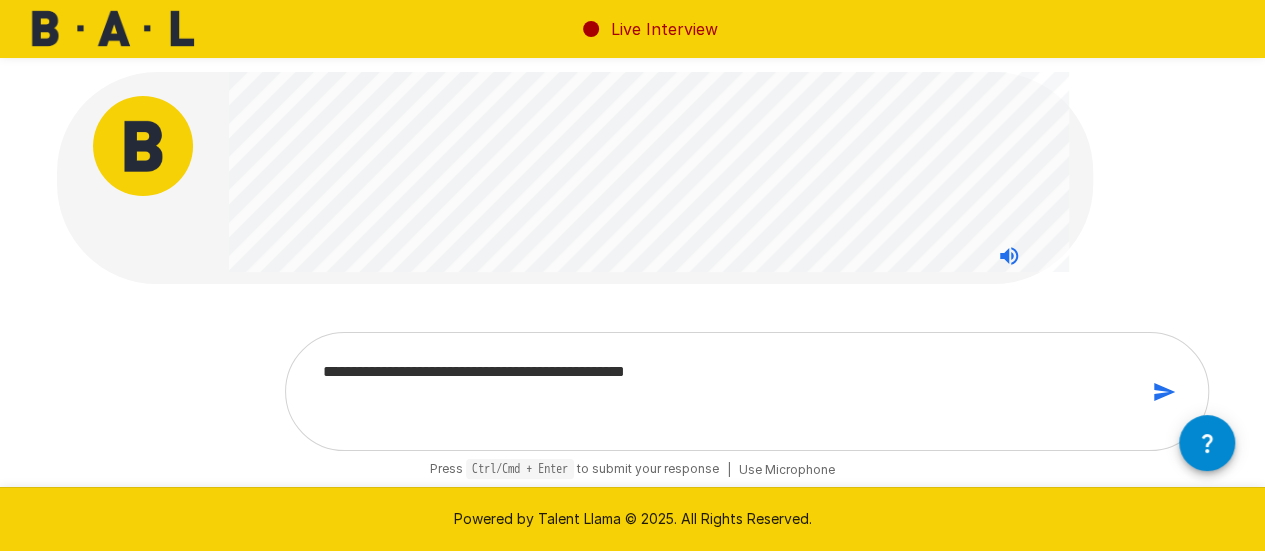type on "**********" 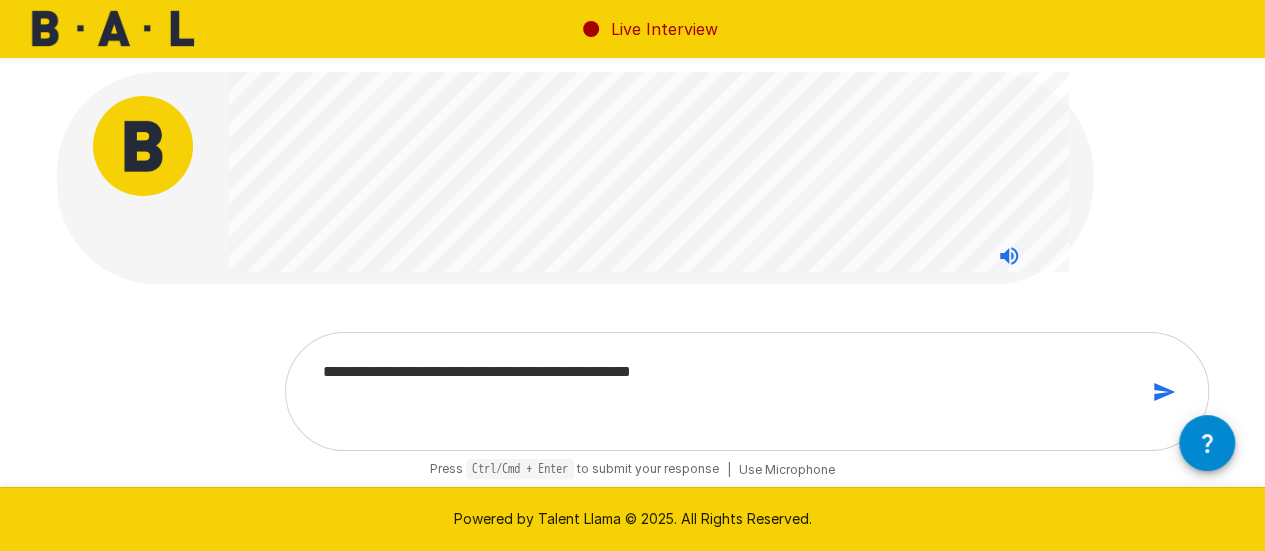 type on "**********" 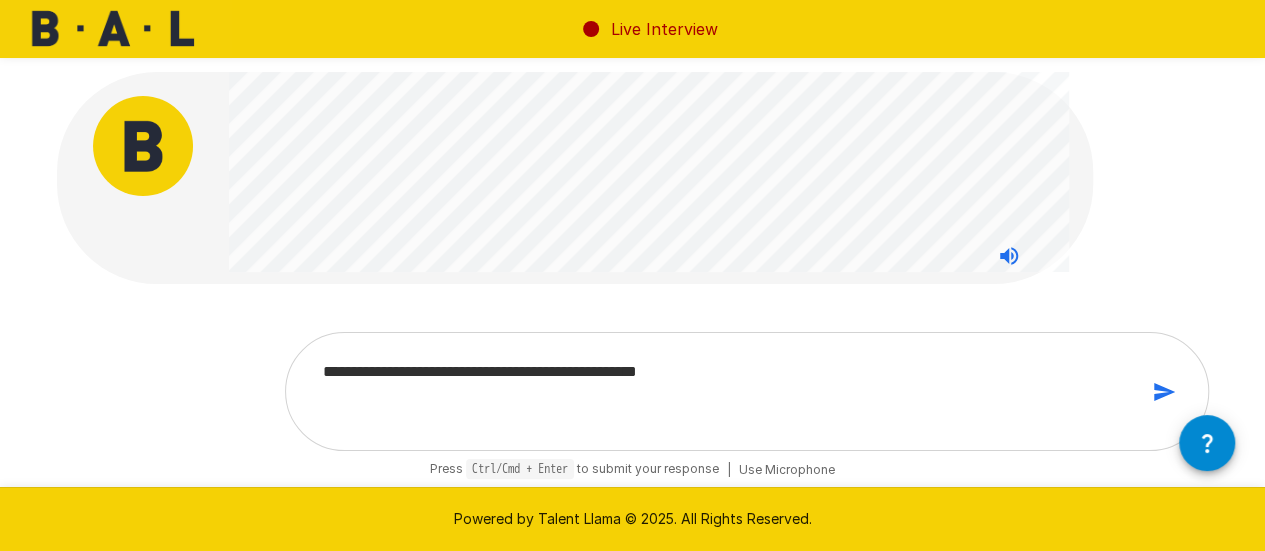 type on "**********" 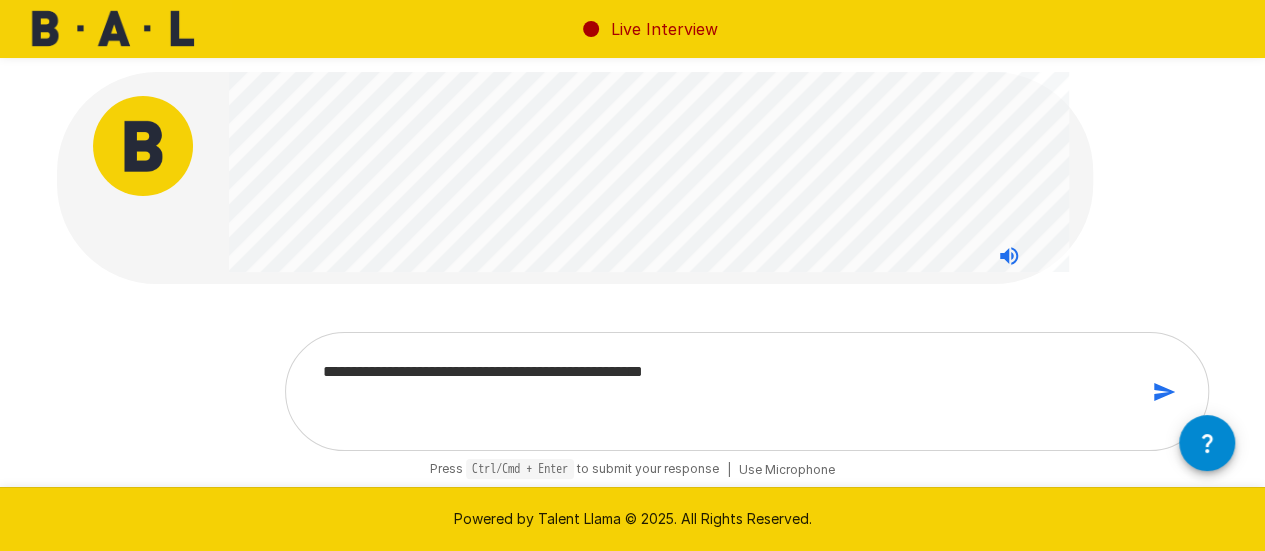 type on "**********" 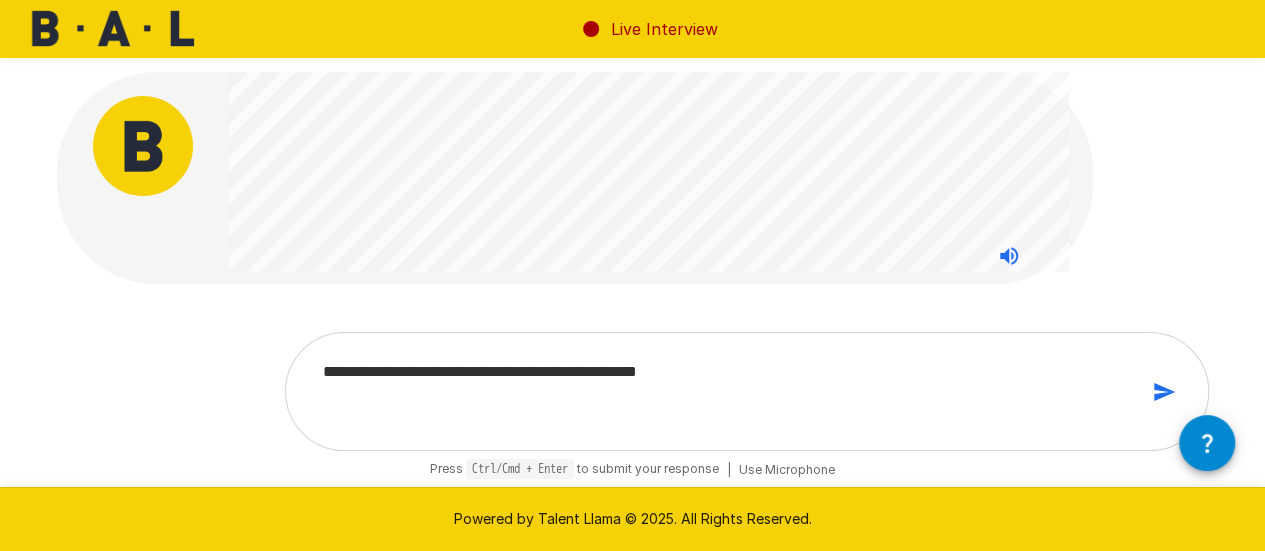 type on "**********" 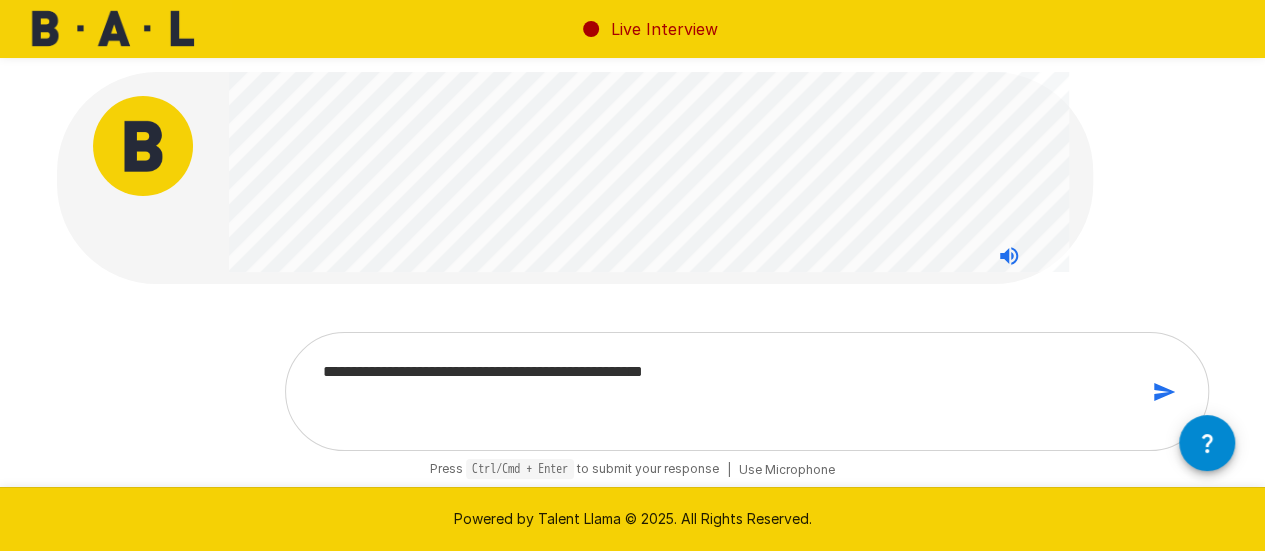 type on "**********" 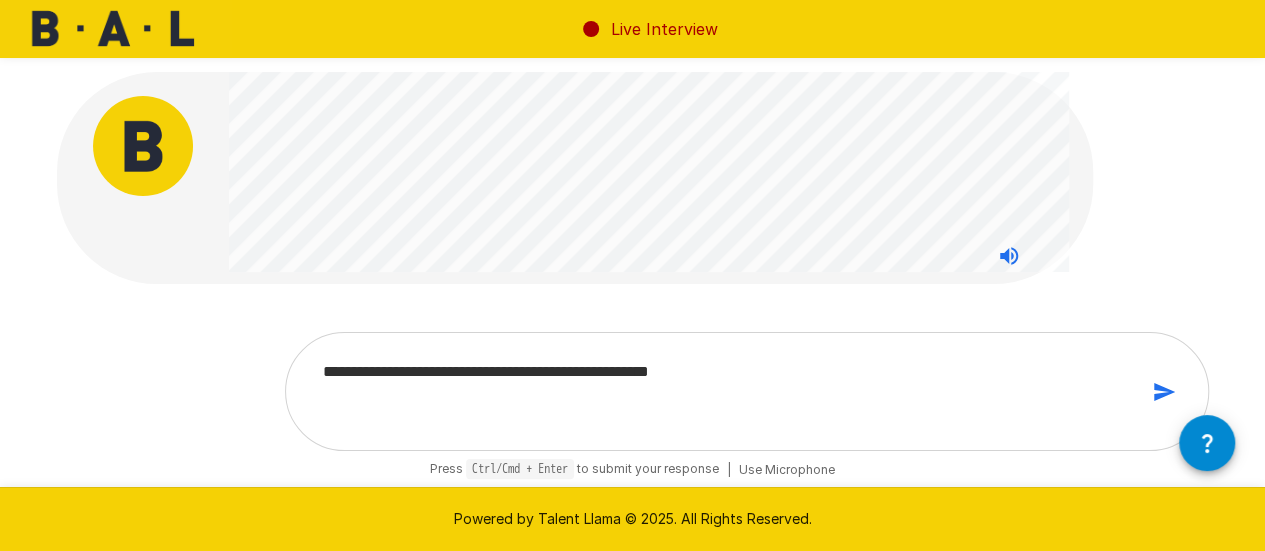 type on "**********" 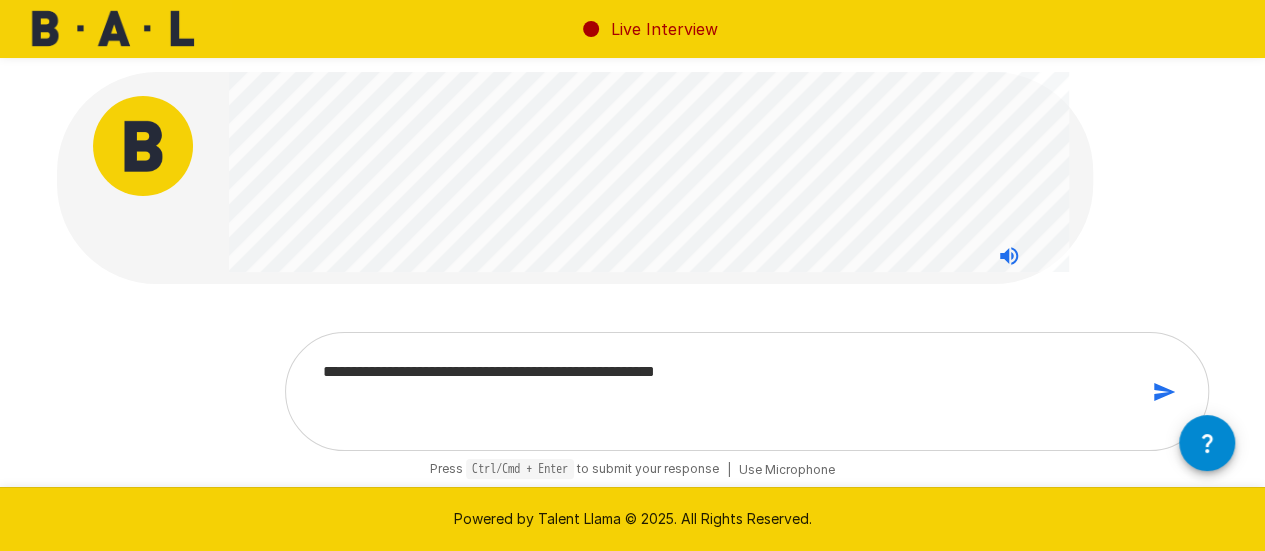 type on "**********" 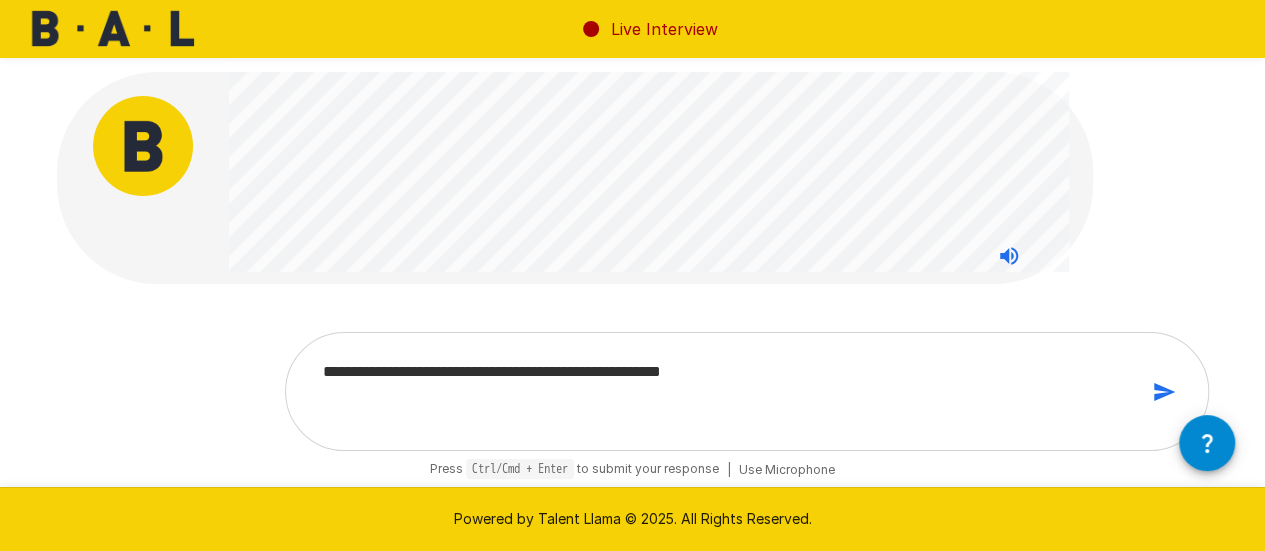 type on "**********" 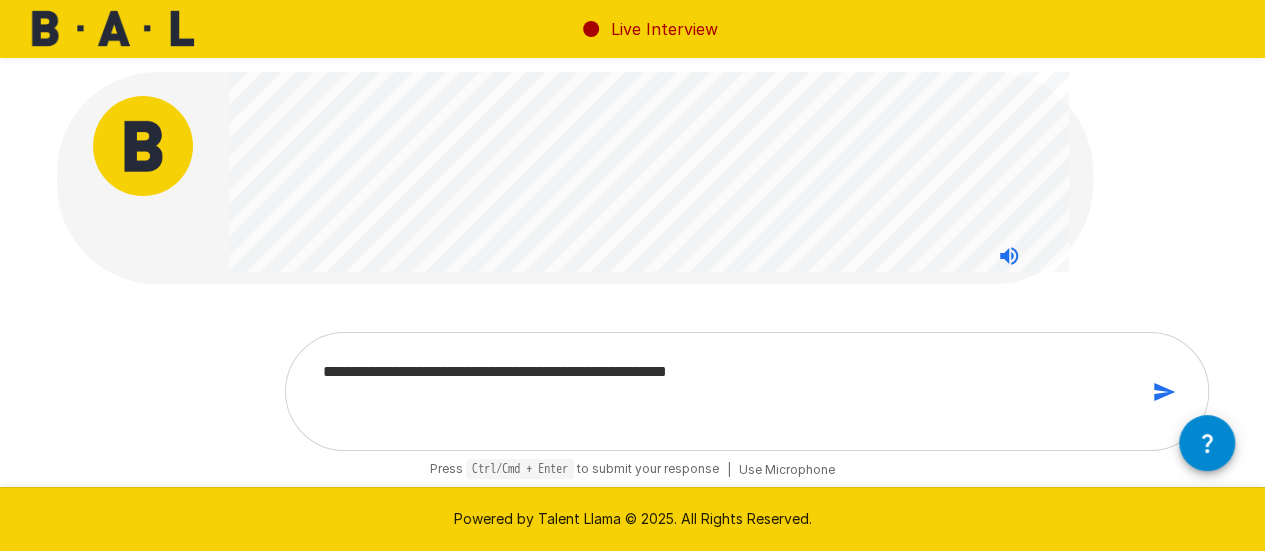 type on "**********" 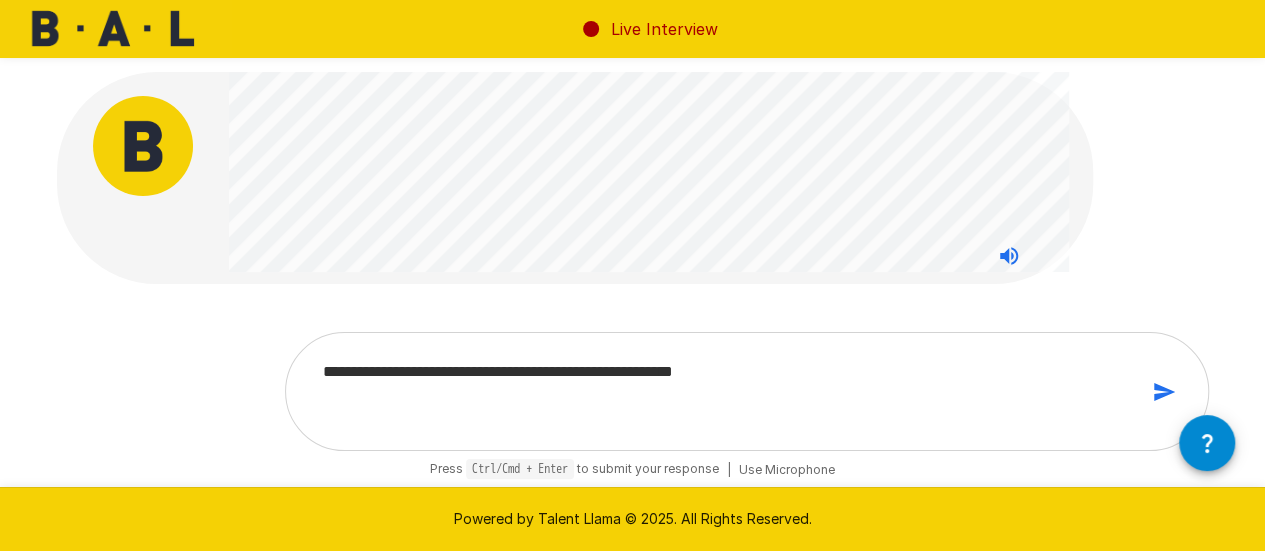 type on "**********" 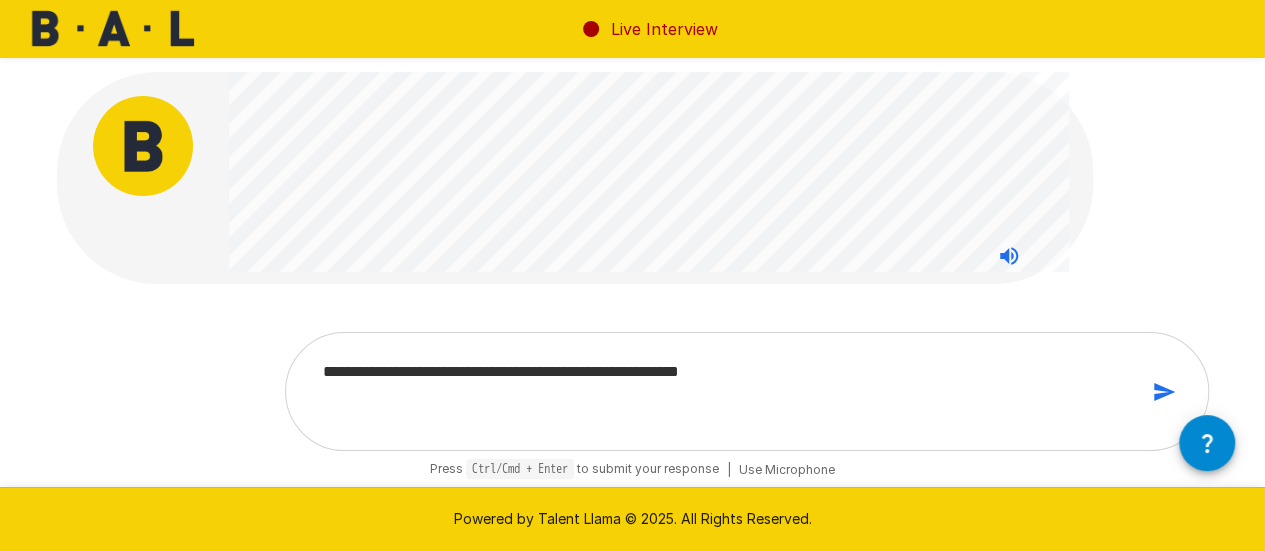 type on "**********" 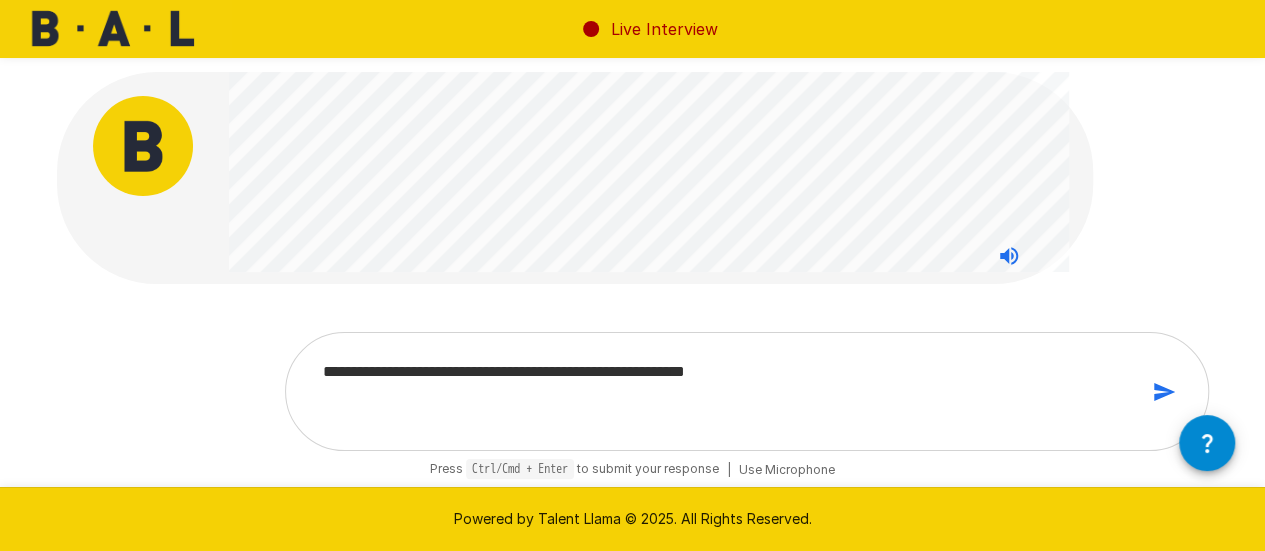 type on "*" 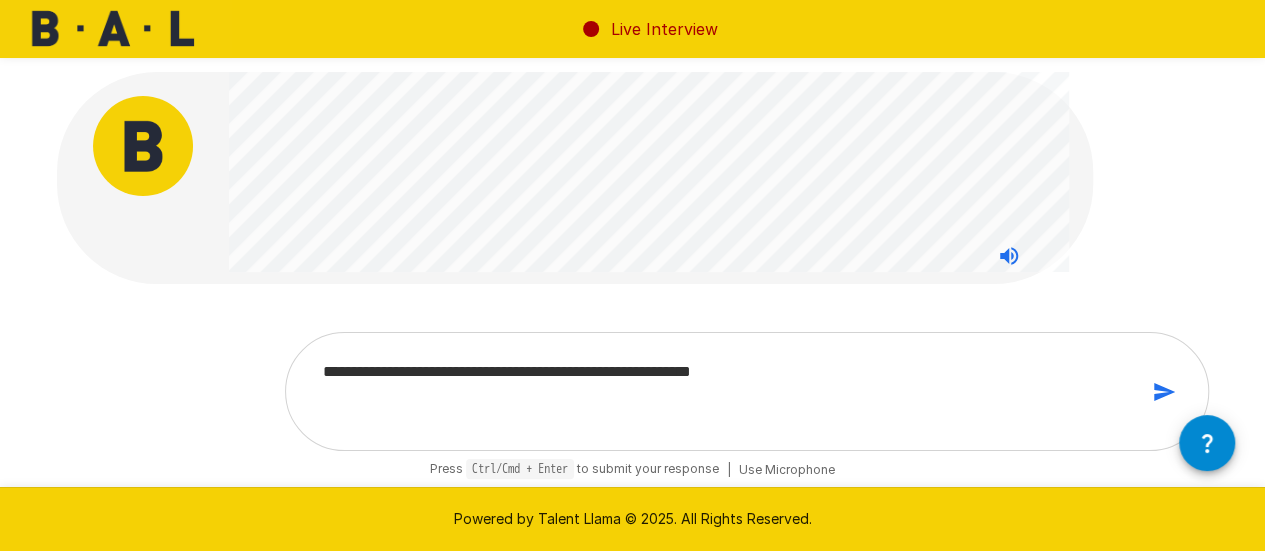 type on "**********" 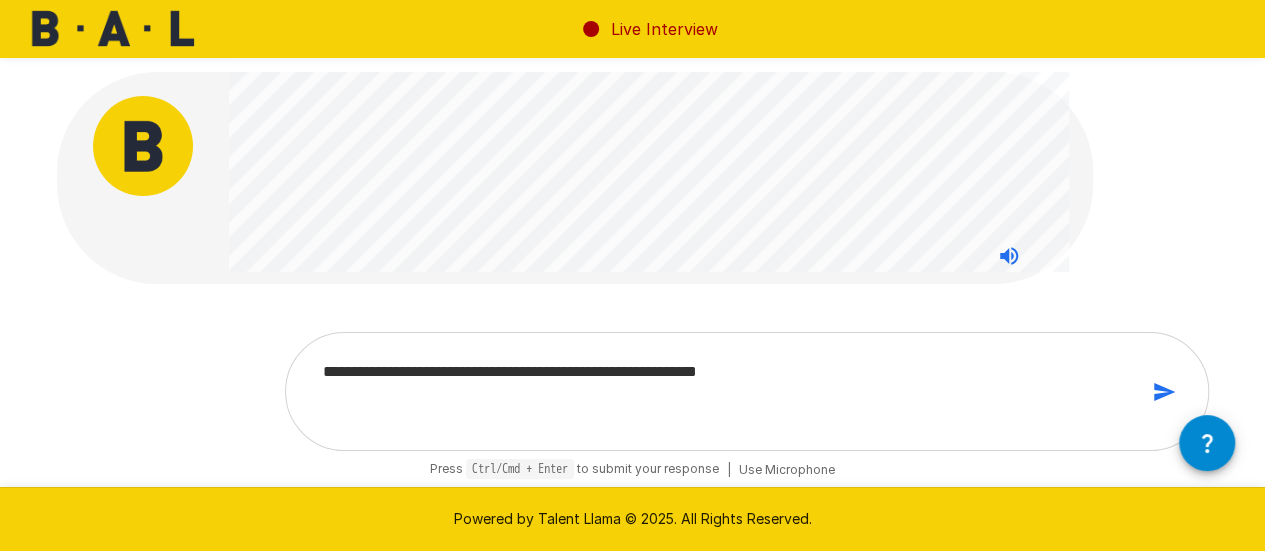 type on "**********" 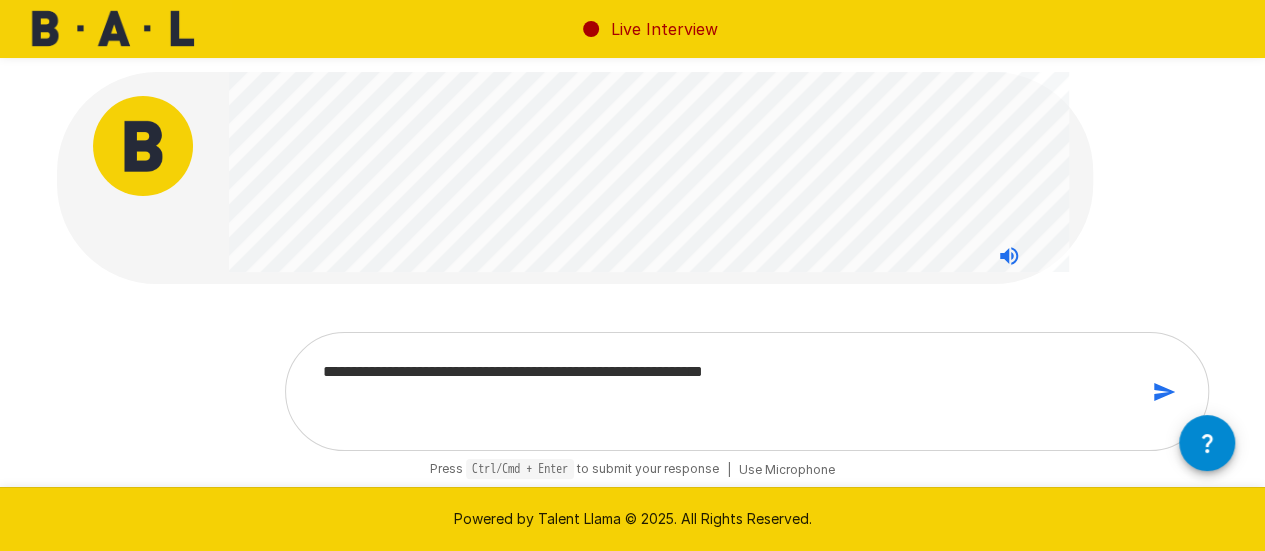 type on "**********" 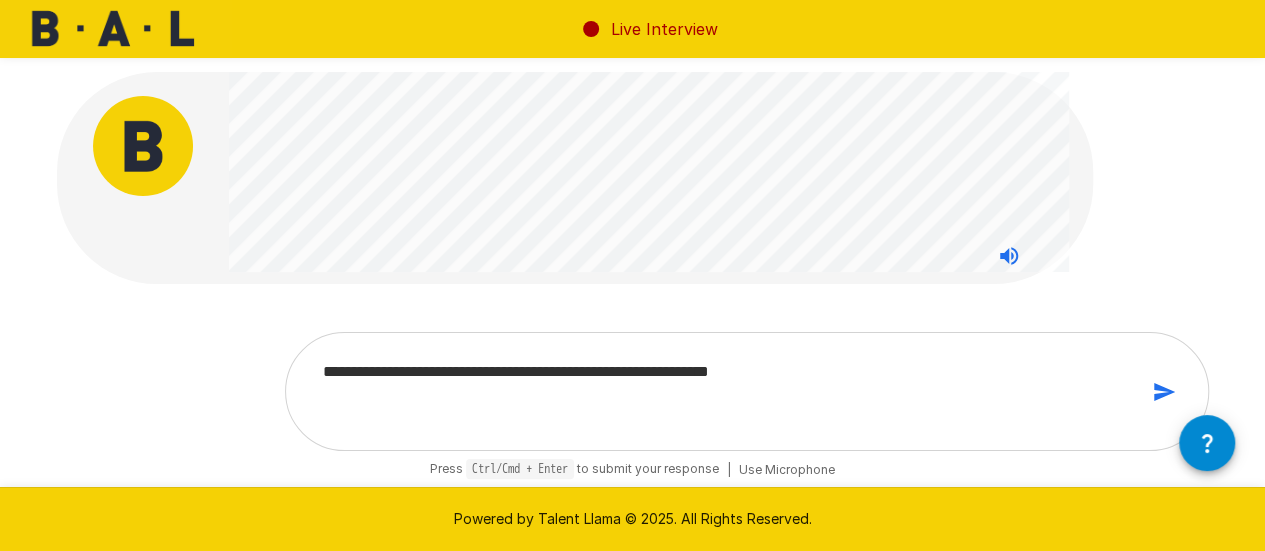 type on "**********" 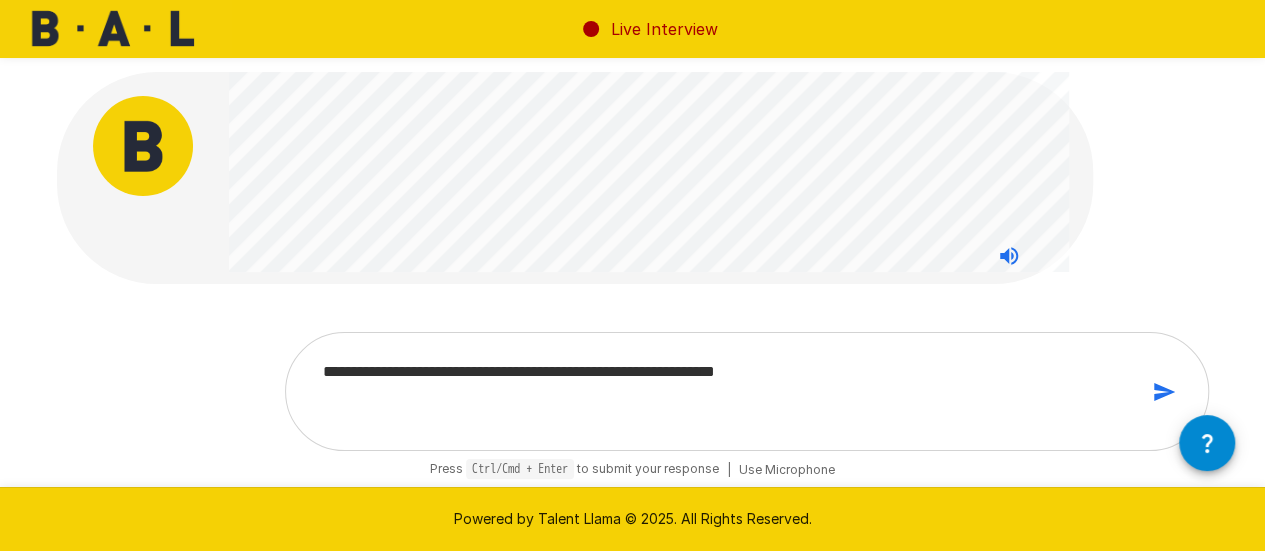 type on "**********" 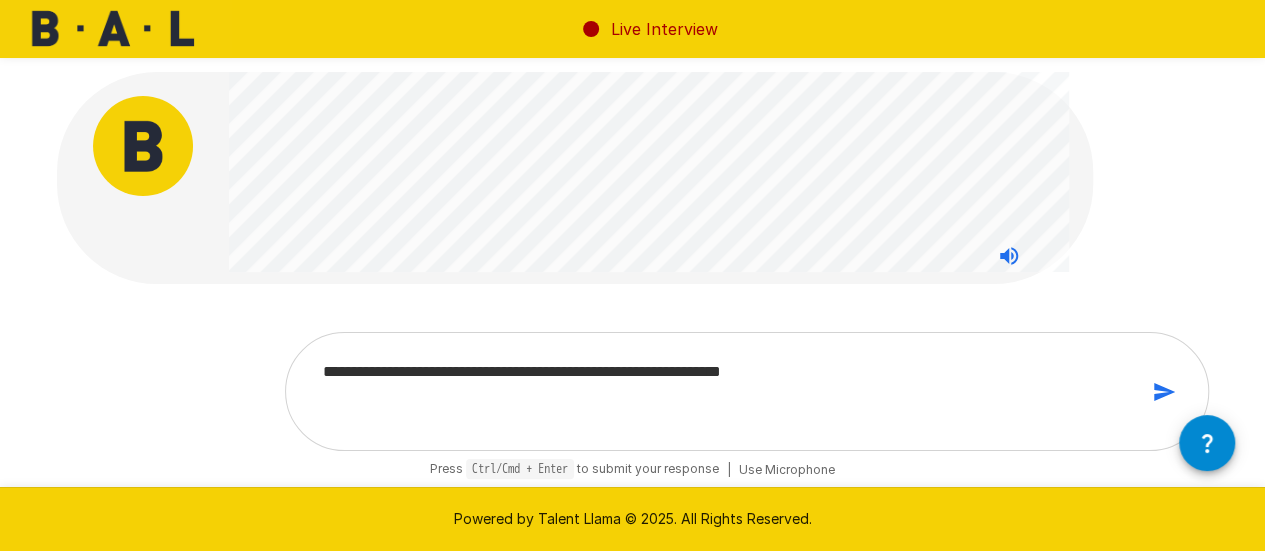 type on "**********" 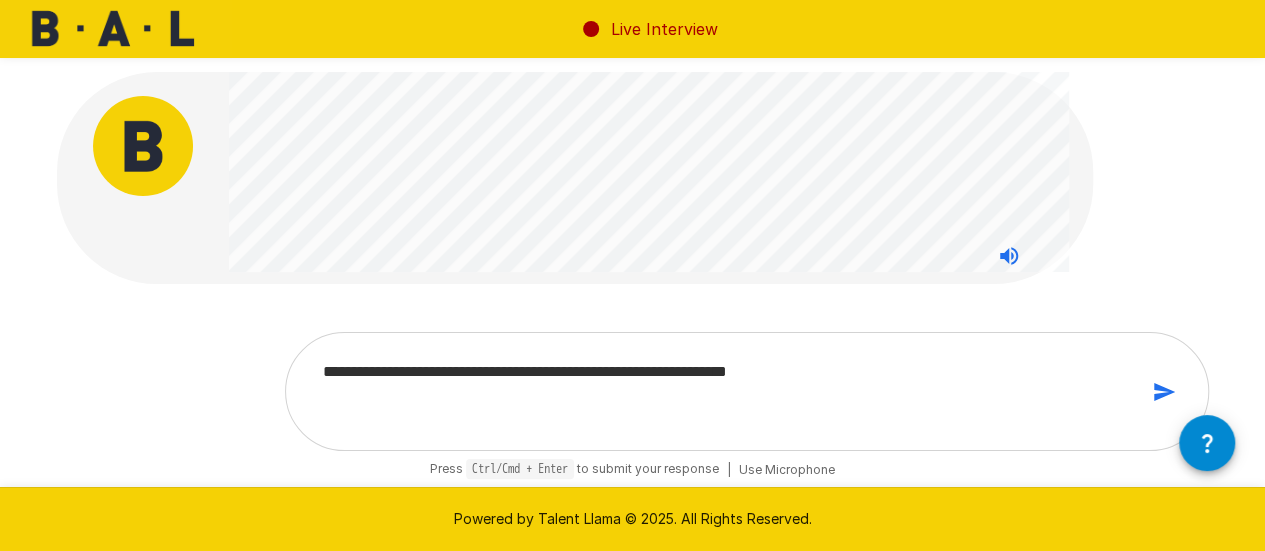 type on "**********" 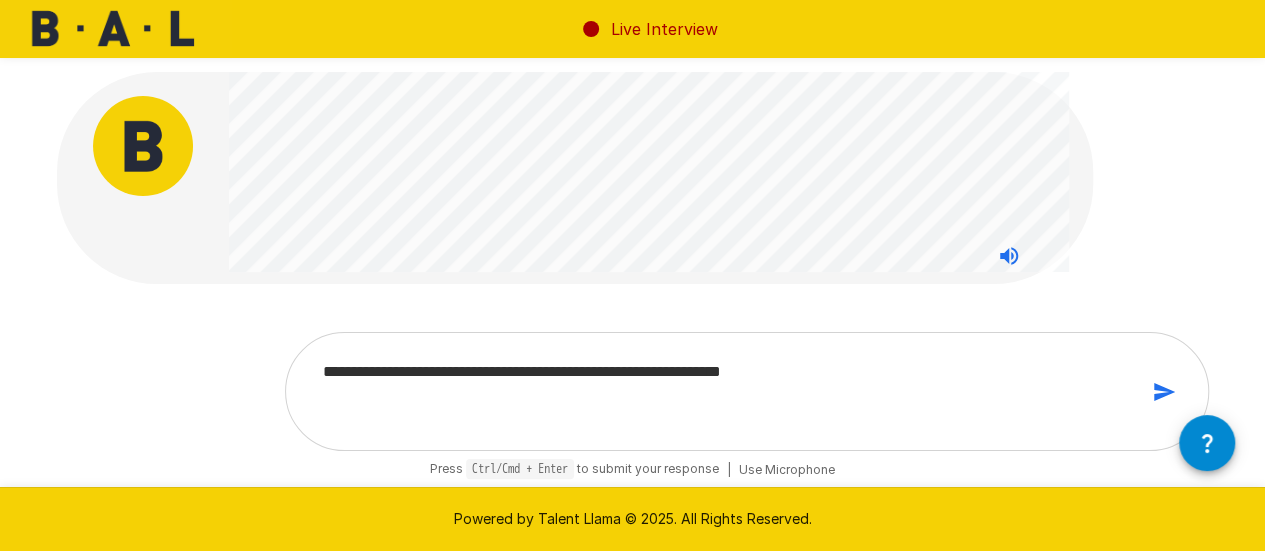 type on "**********" 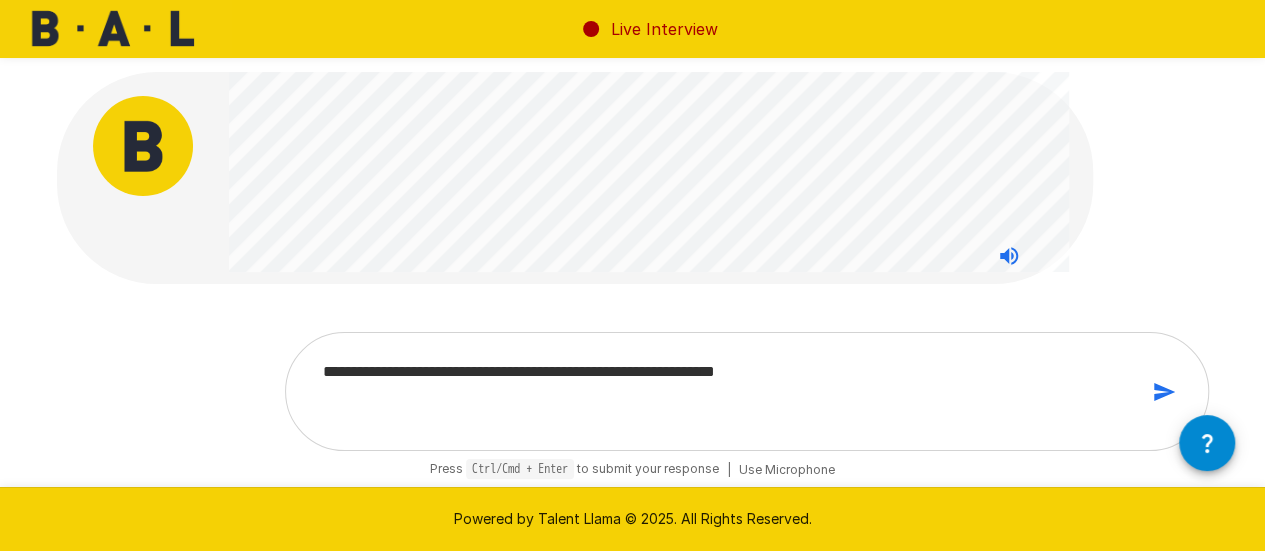 type on "**********" 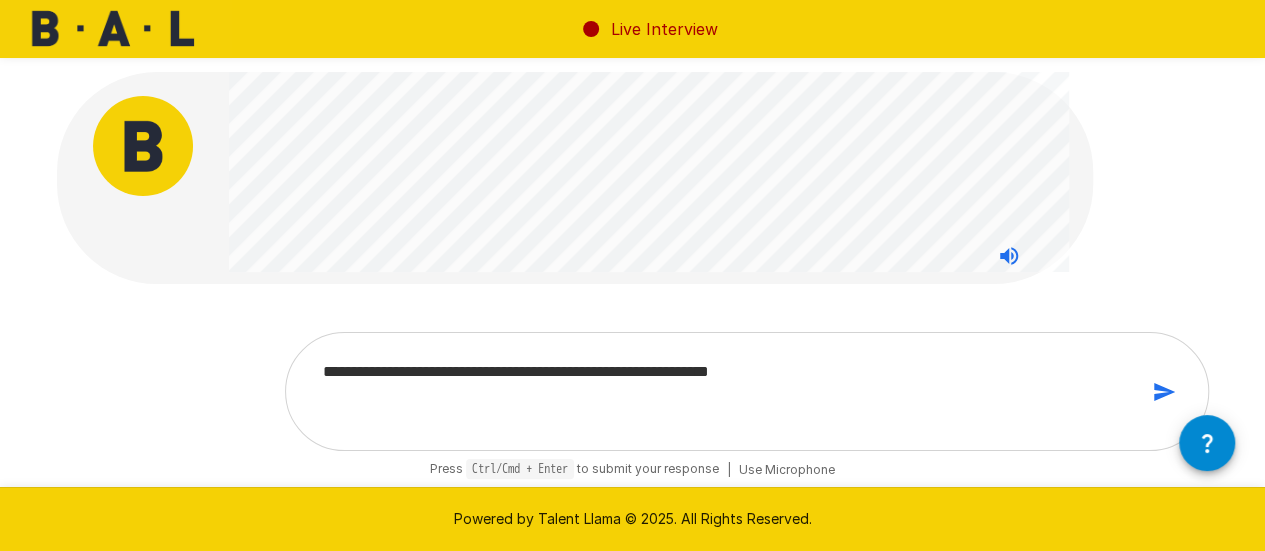 type on "**********" 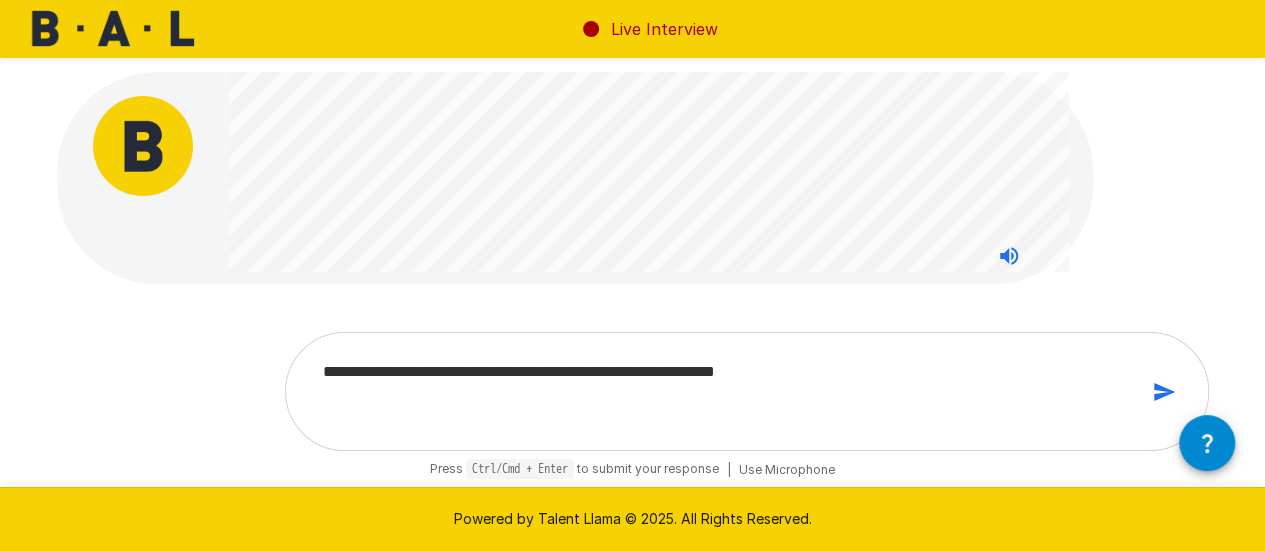 type on "**********" 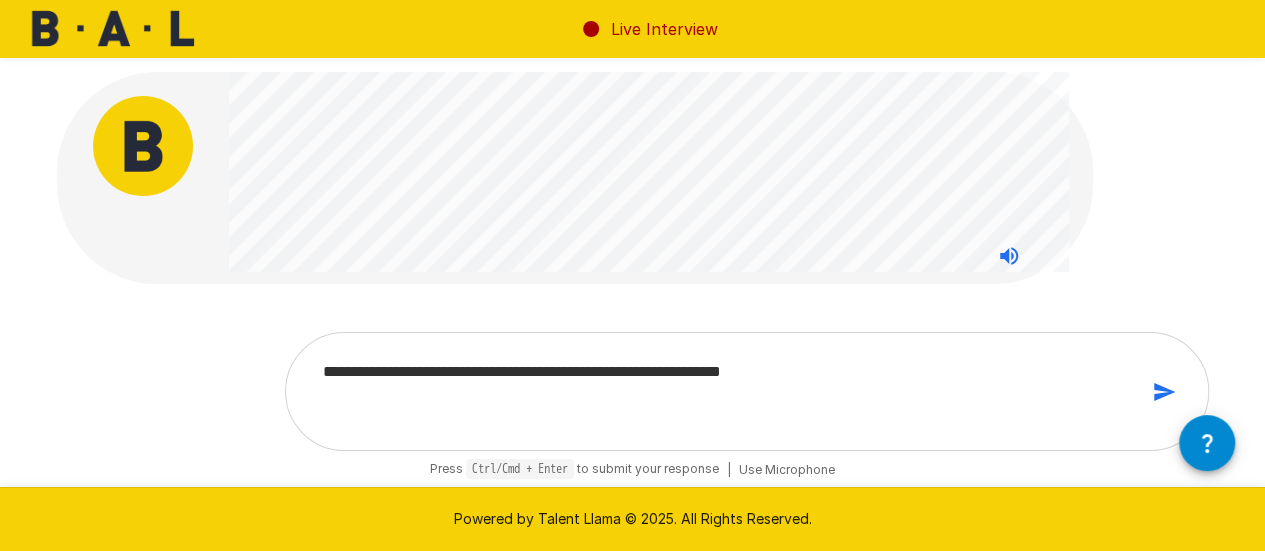 type on "**********" 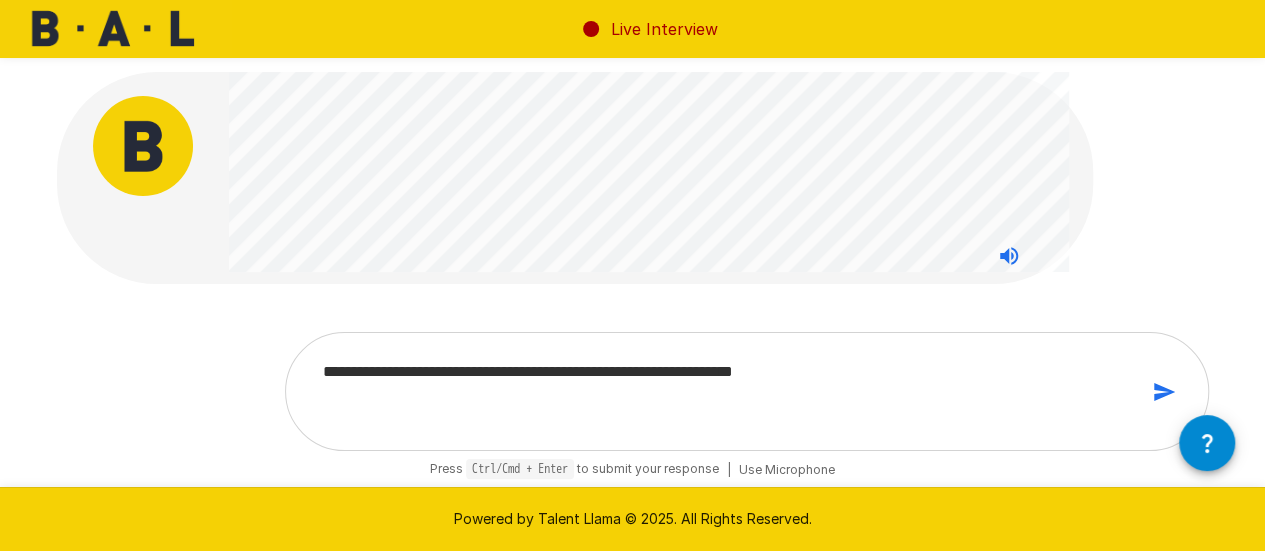 type on "**********" 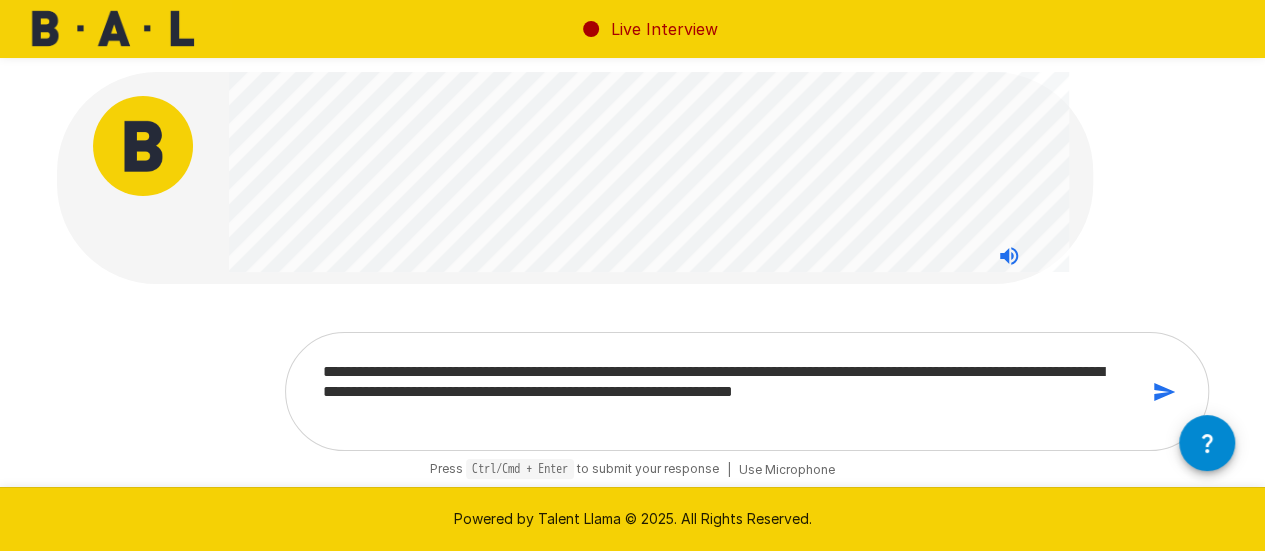 click on "**********" at bounding box center [723, 391] 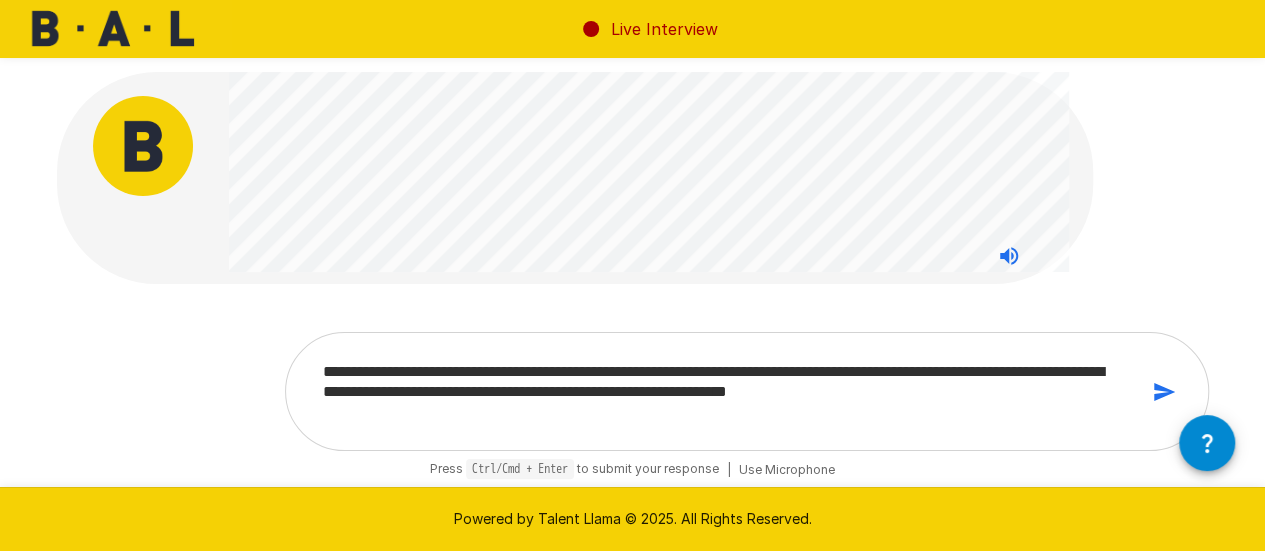 click on "**********" at bounding box center [723, 391] 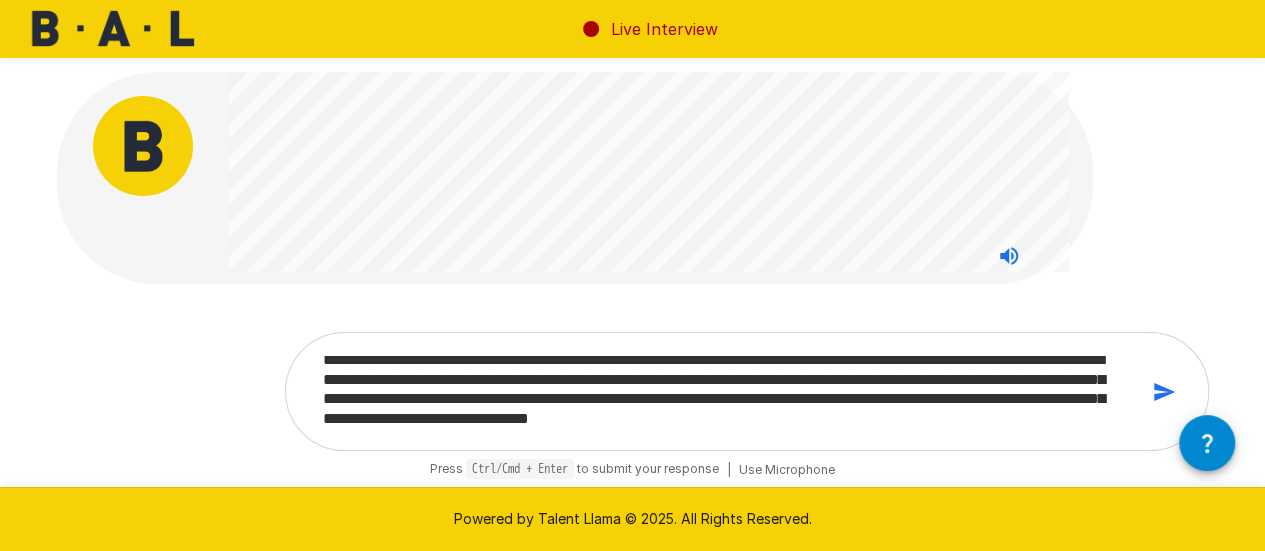 scroll, scrollTop: 32, scrollLeft: 0, axis: vertical 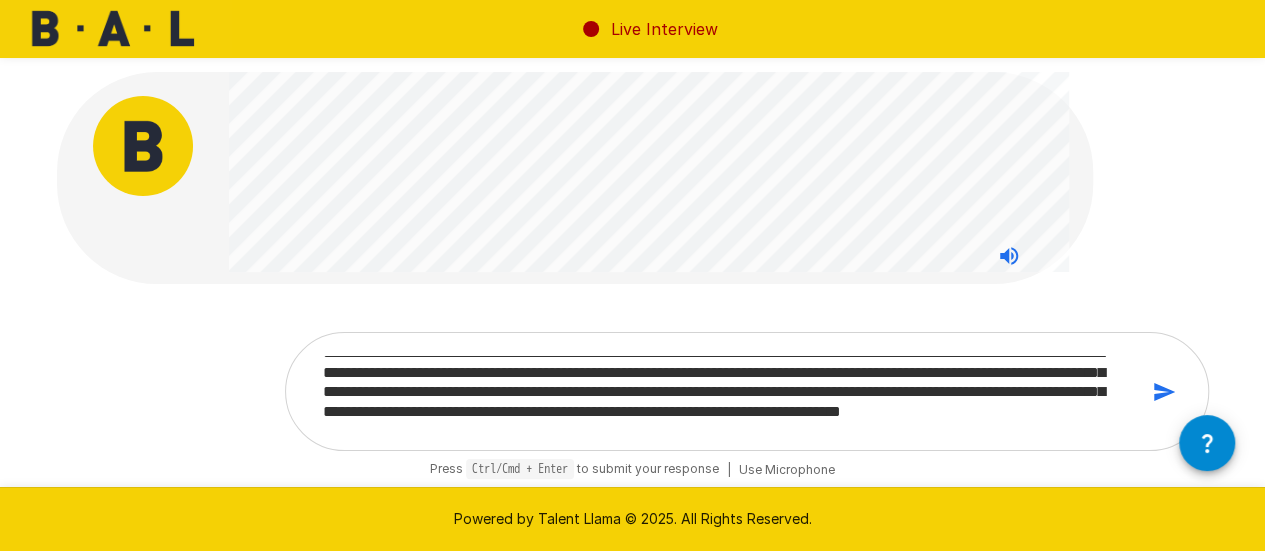 click on "**********" at bounding box center [747, 391] 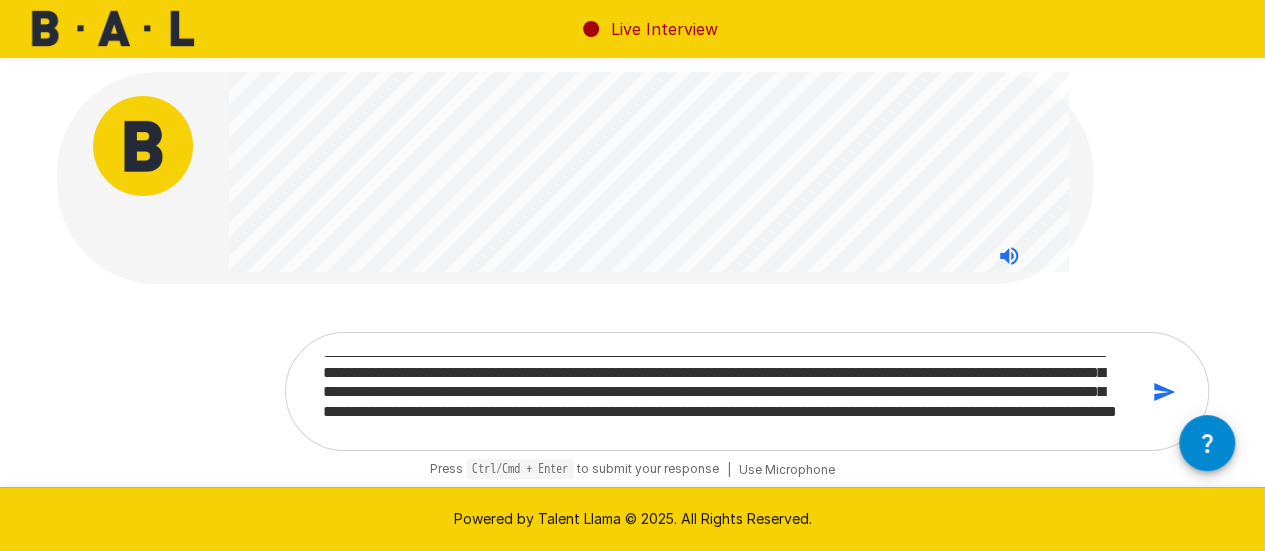 scroll, scrollTop: 51, scrollLeft: 0, axis: vertical 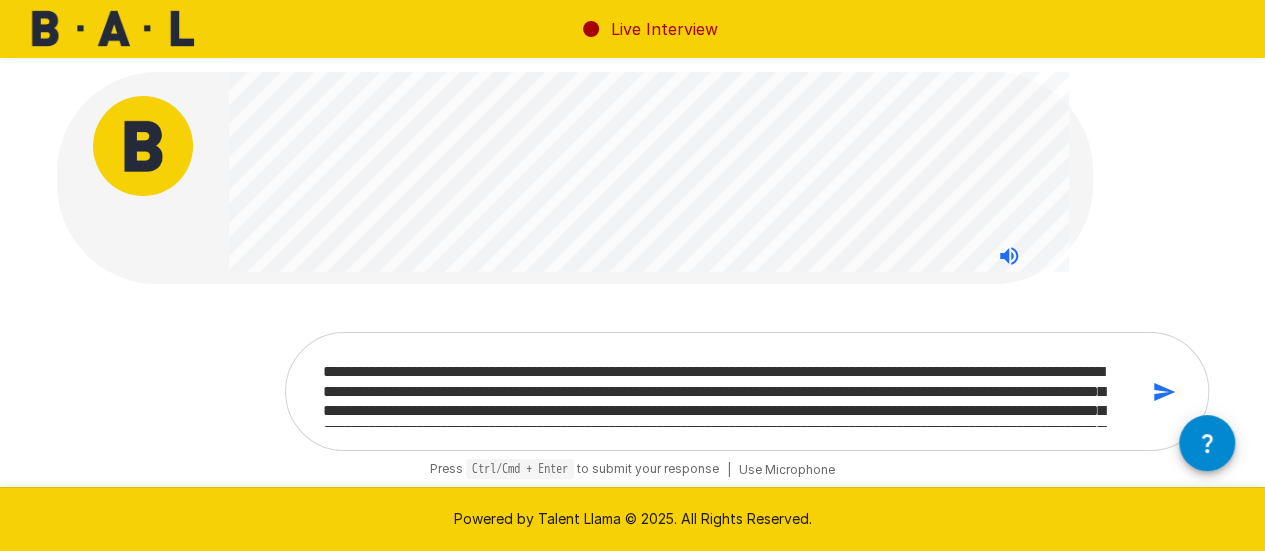 drag, startPoint x: 426, startPoint y: 408, endPoint x: 434, endPoint y: 425, distance: 18.788294 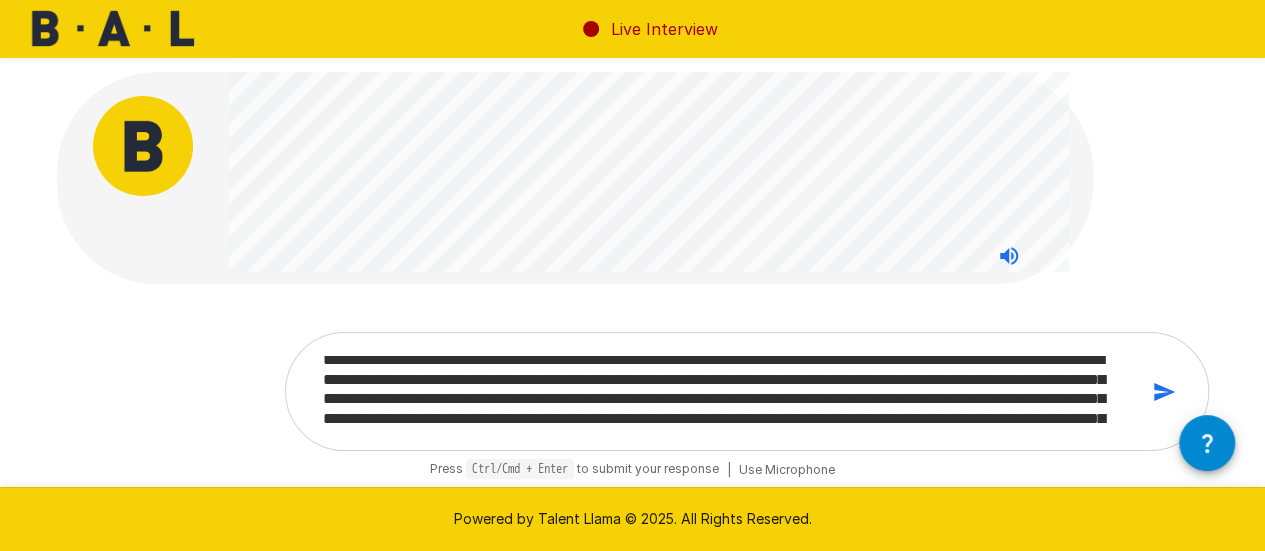 scroll, scrollTop: 57, scrollLeft: 0, axis: vertical 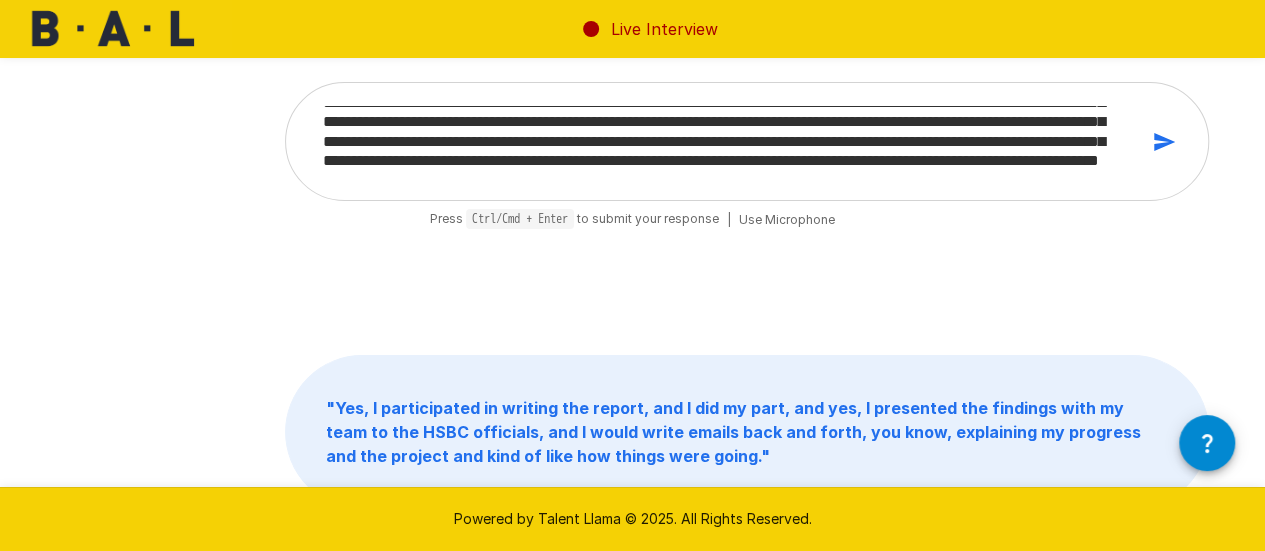click at bounding box center (1164, 142) 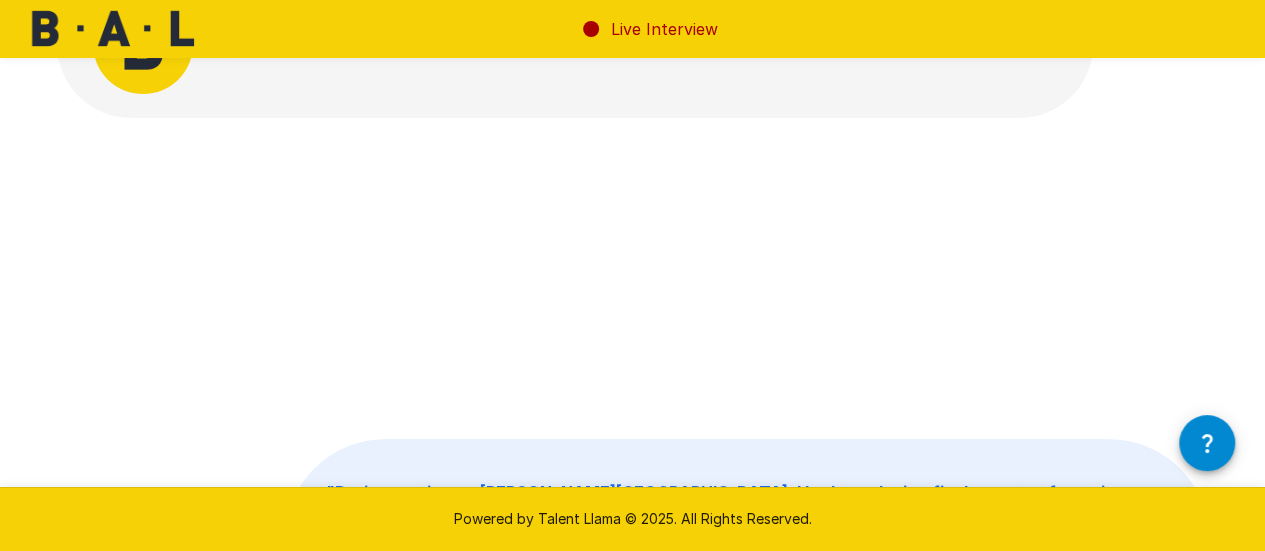scroll, scrollTop: 250, scrollLeft: 0, axis: vertical 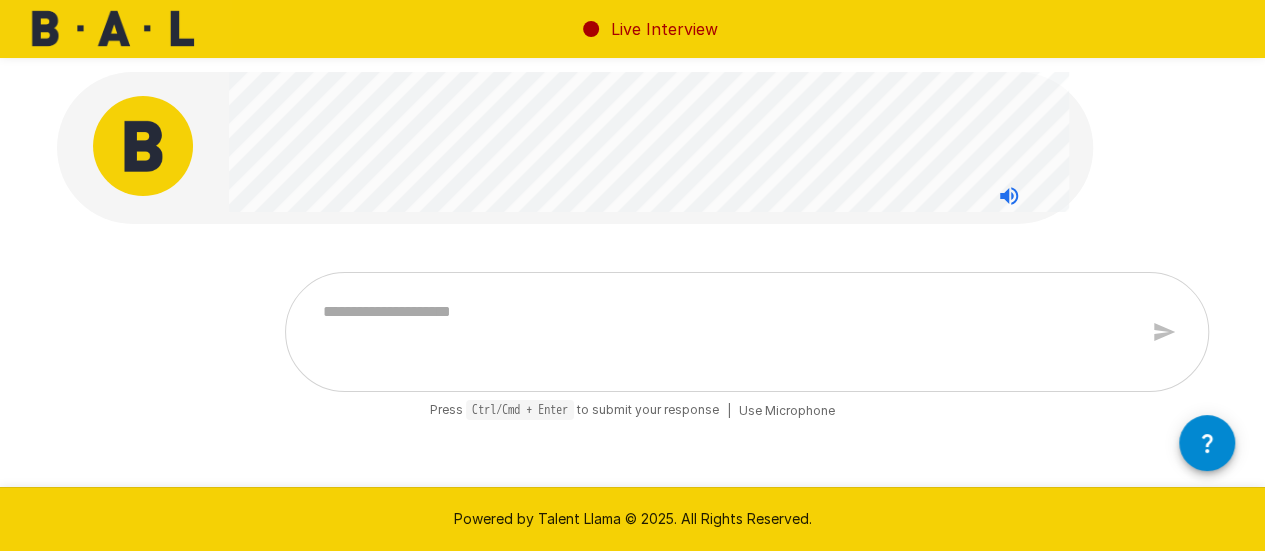 click at bounding box center [723, 332] 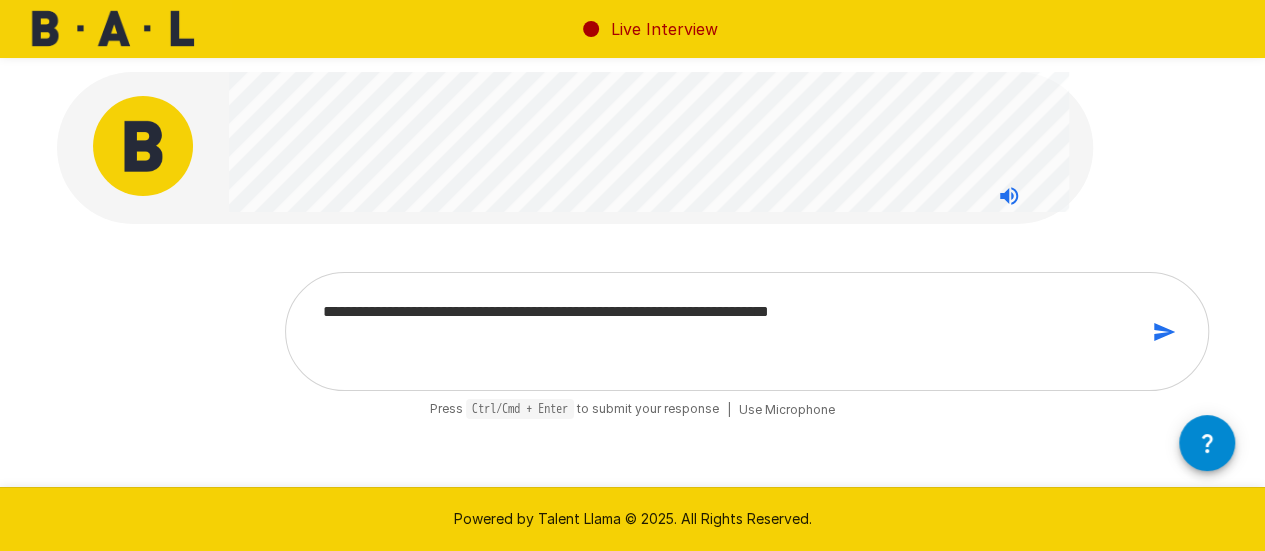 click on "**********" at bounding box center [723, 331] 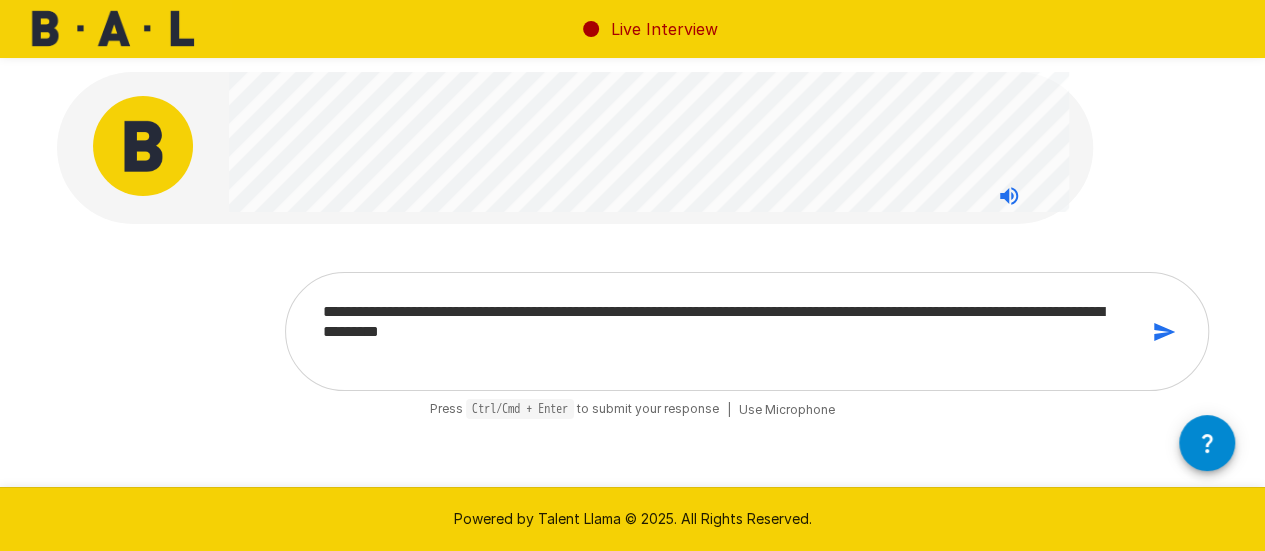 click 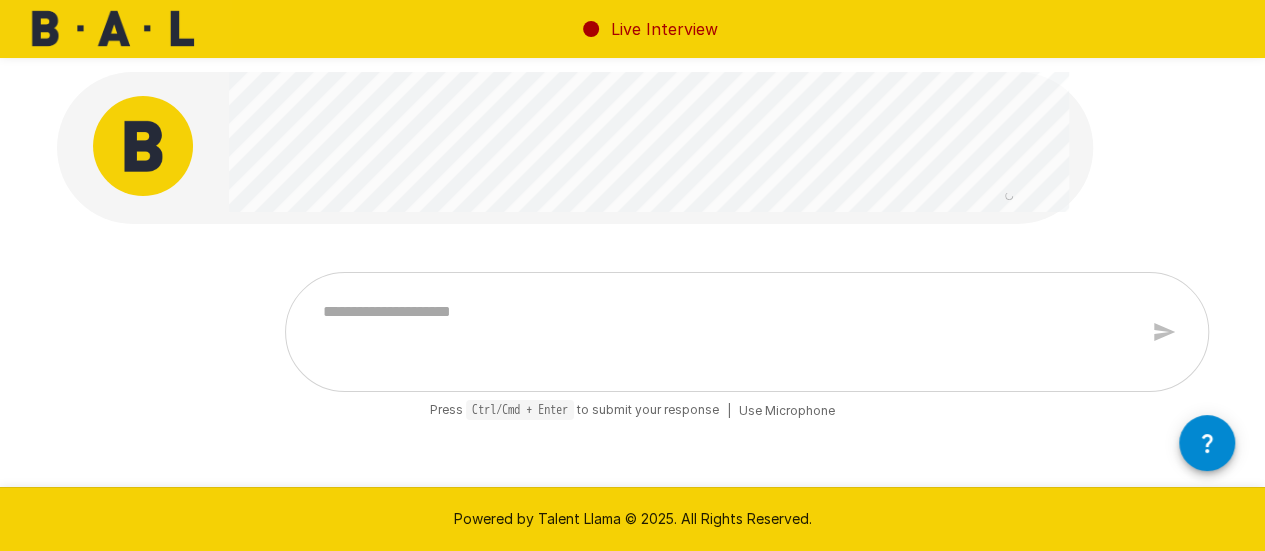 click at bounding box center [723, 332] 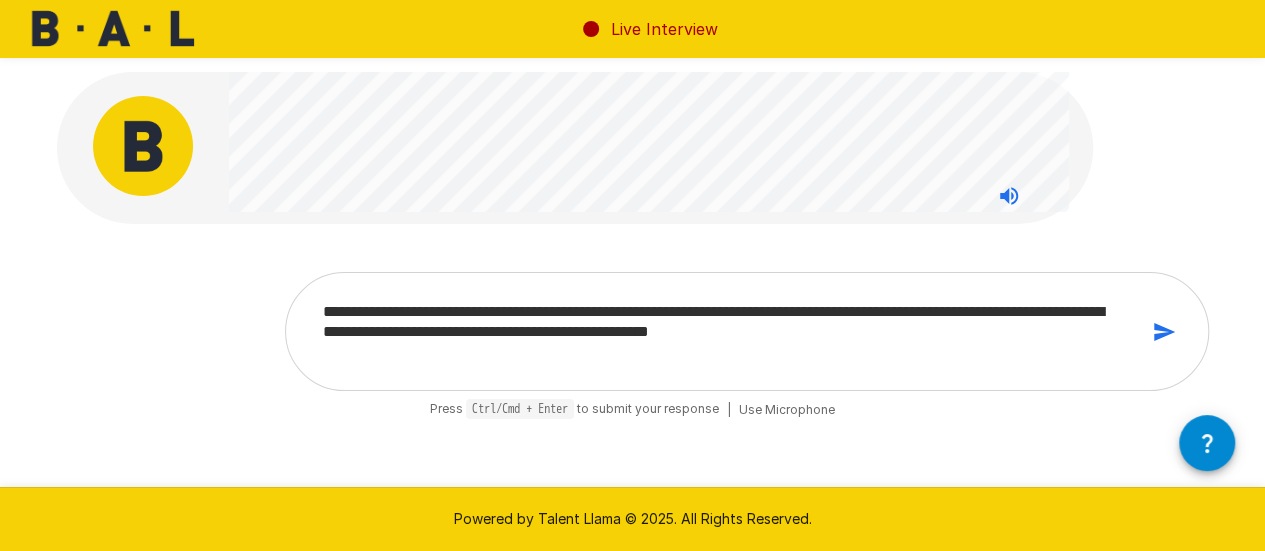 click on "**********" at bounding box center (723, 331) 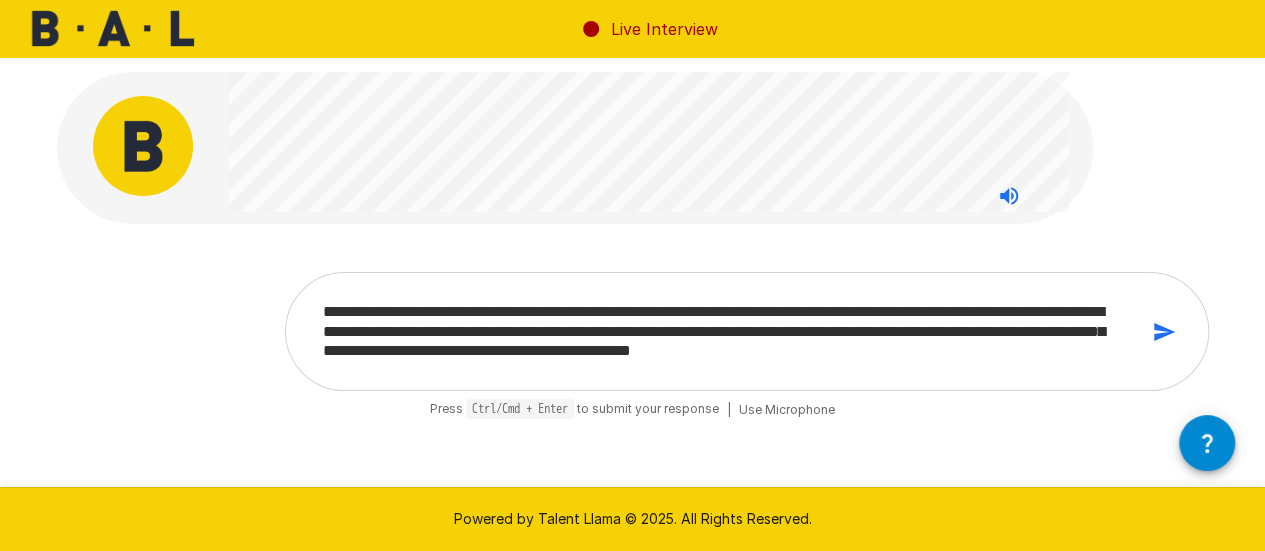 scroll, scrollTop: 12, scrollLeft: 0, axis: vertical 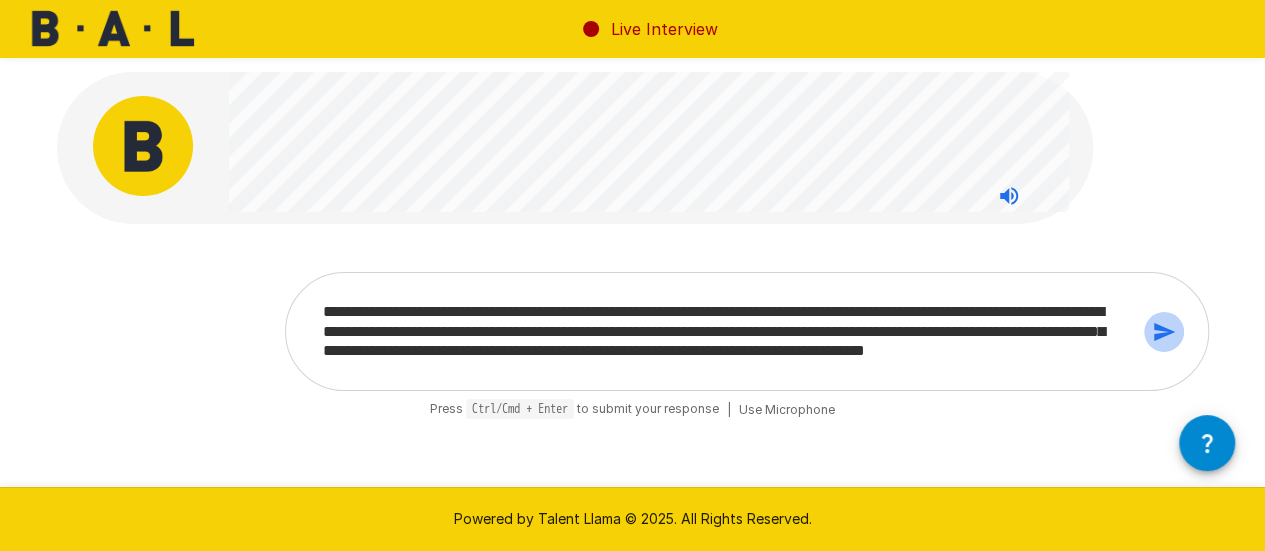 click 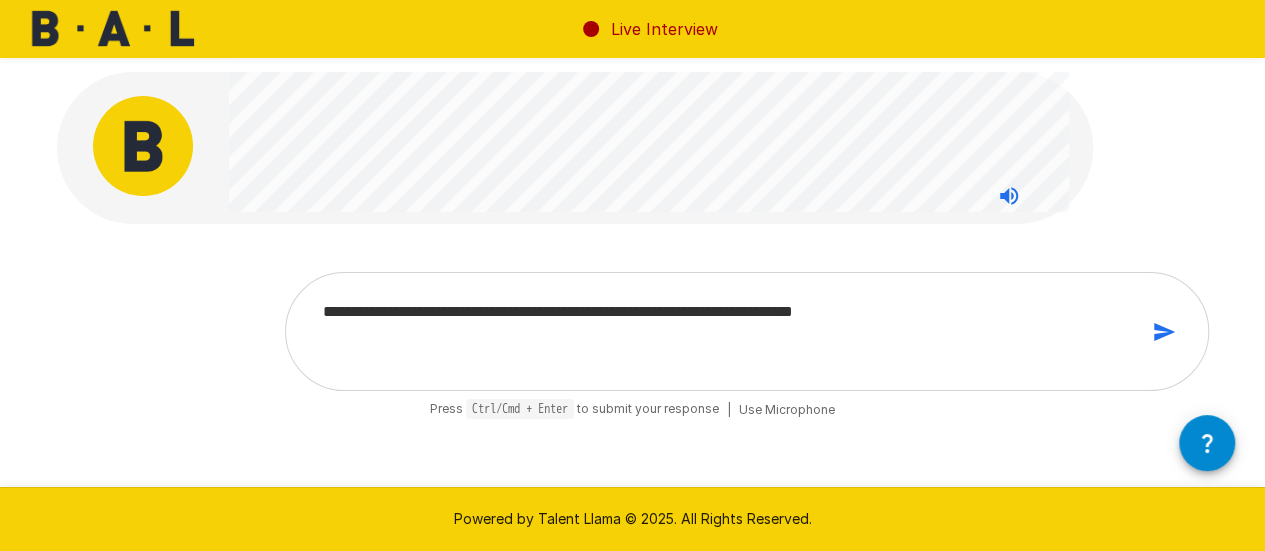 click 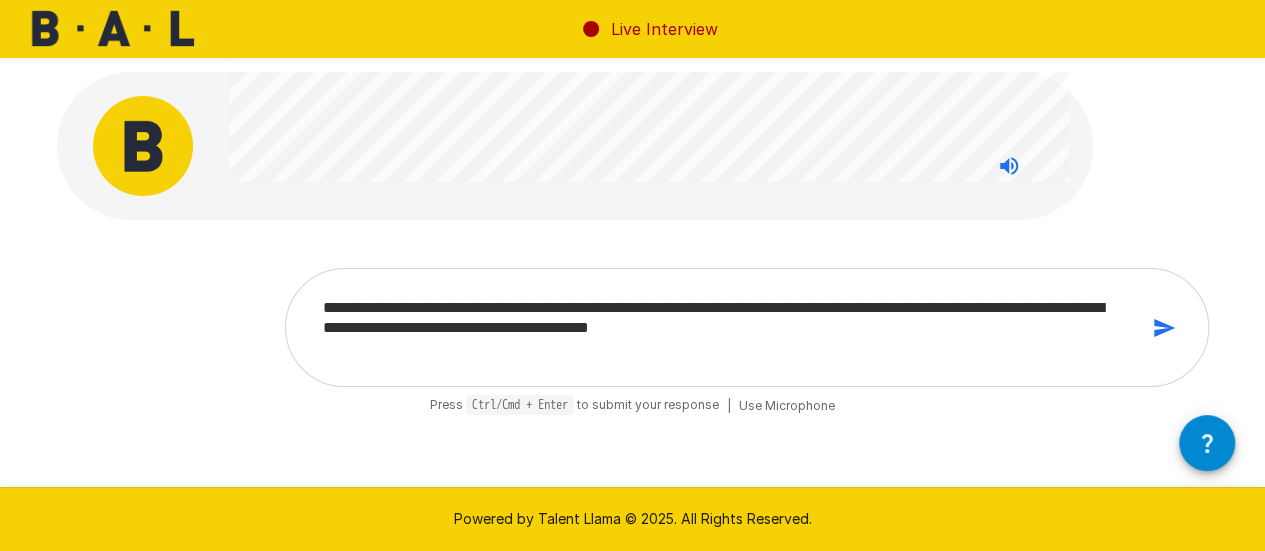 click on "**********" at bounding box center [723, 327] 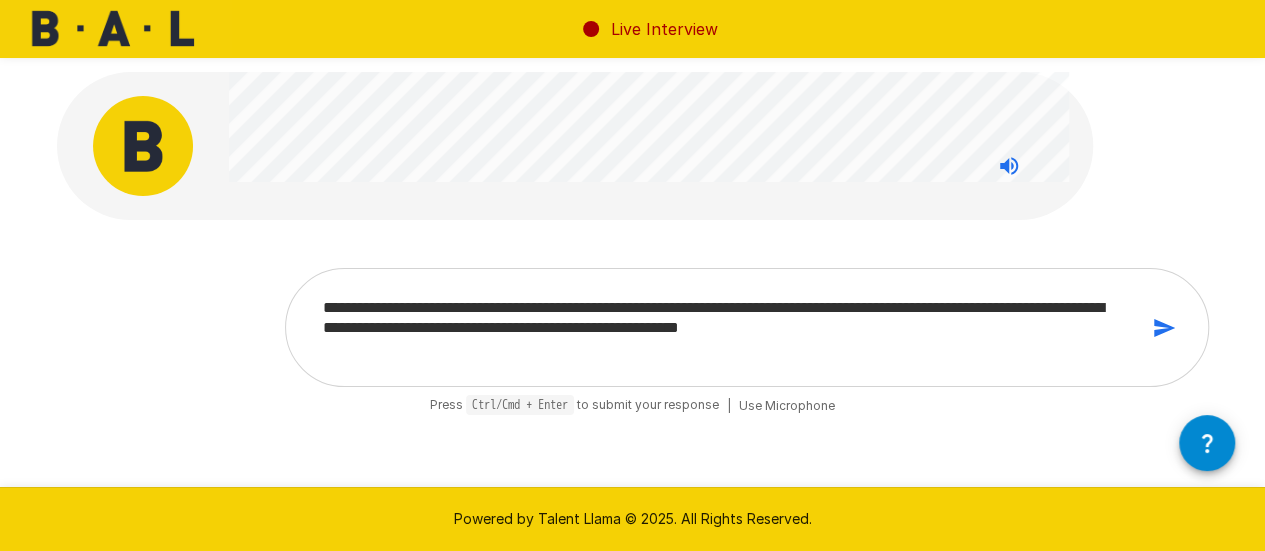 click on "**********" at bounding box center (723, 327) 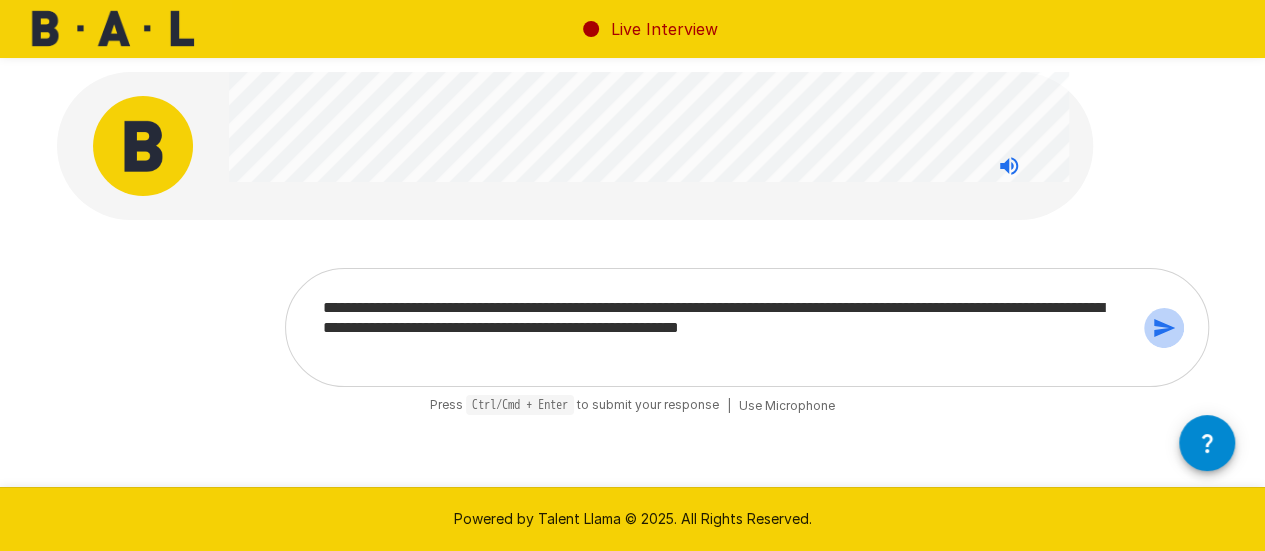 click 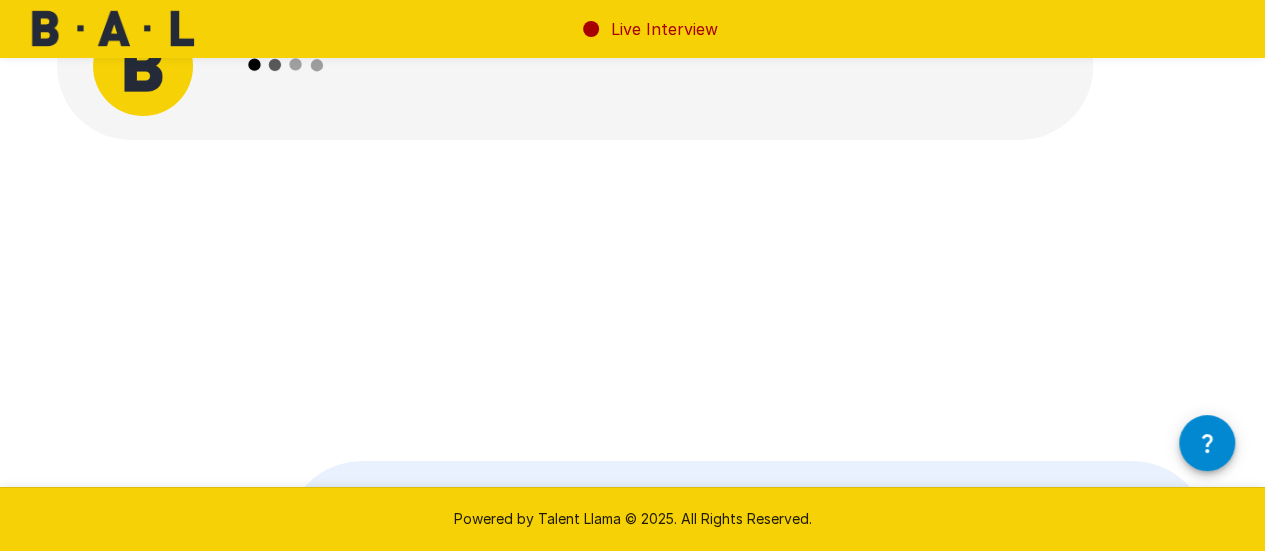 scroll, scrollTop: 0, scrollLeft: 0, axis: both 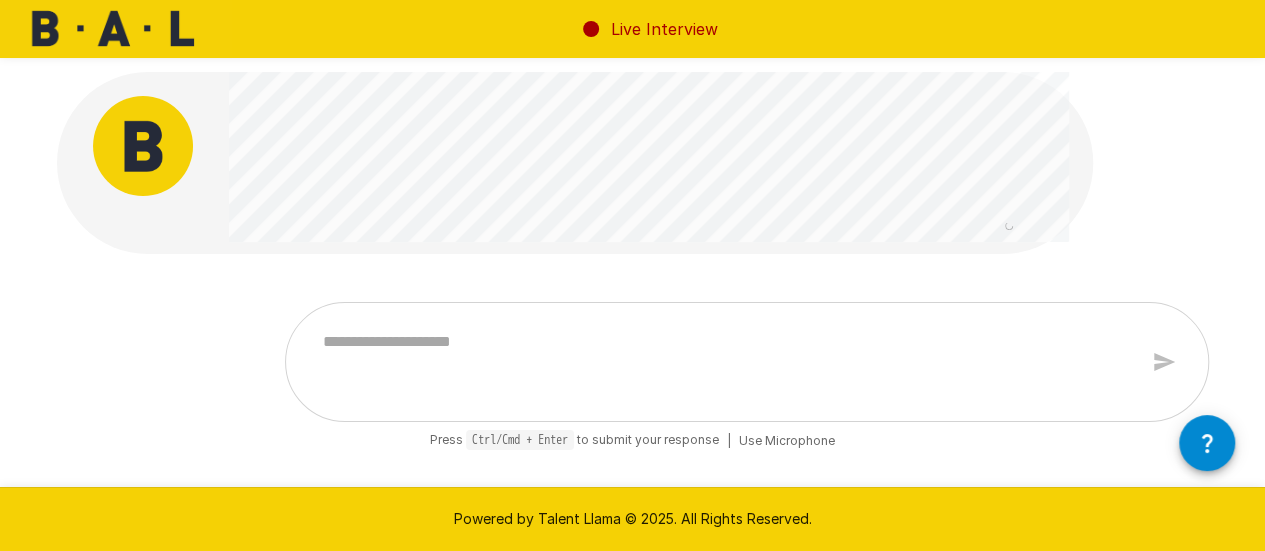 click at bounding box center [723, 362] 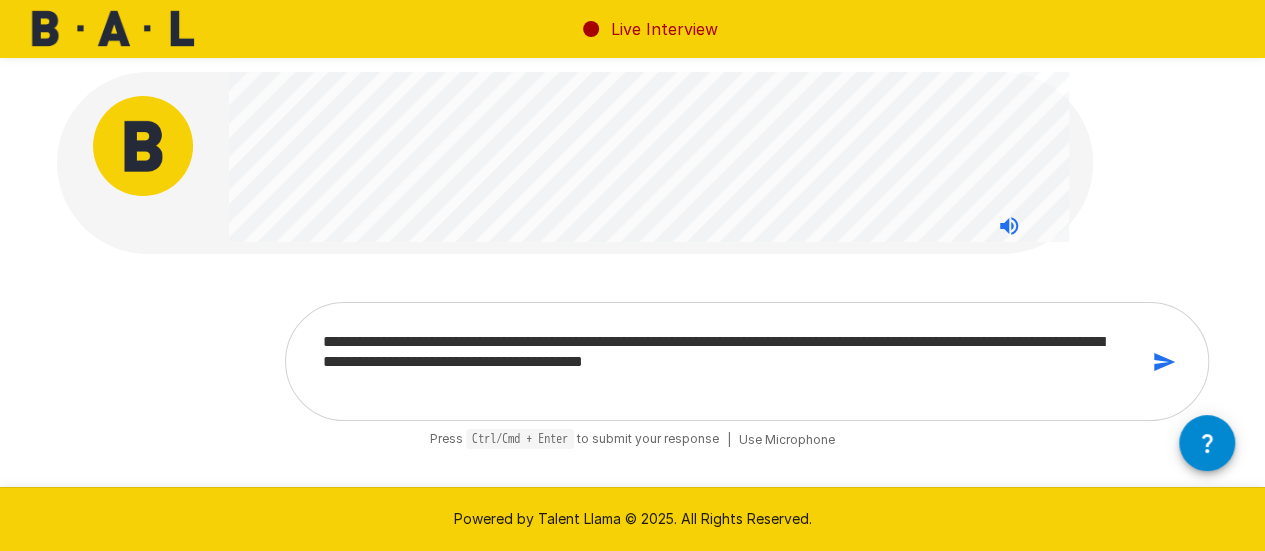click at bounding box center (1164, 362) 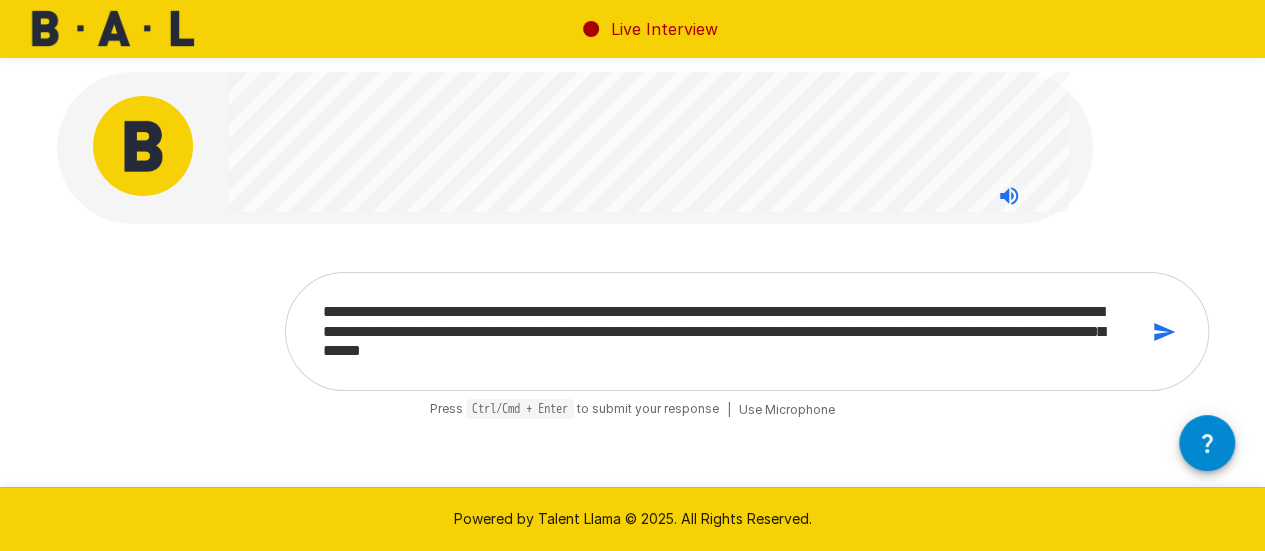click on "**********" at bounding box center (723, 331) 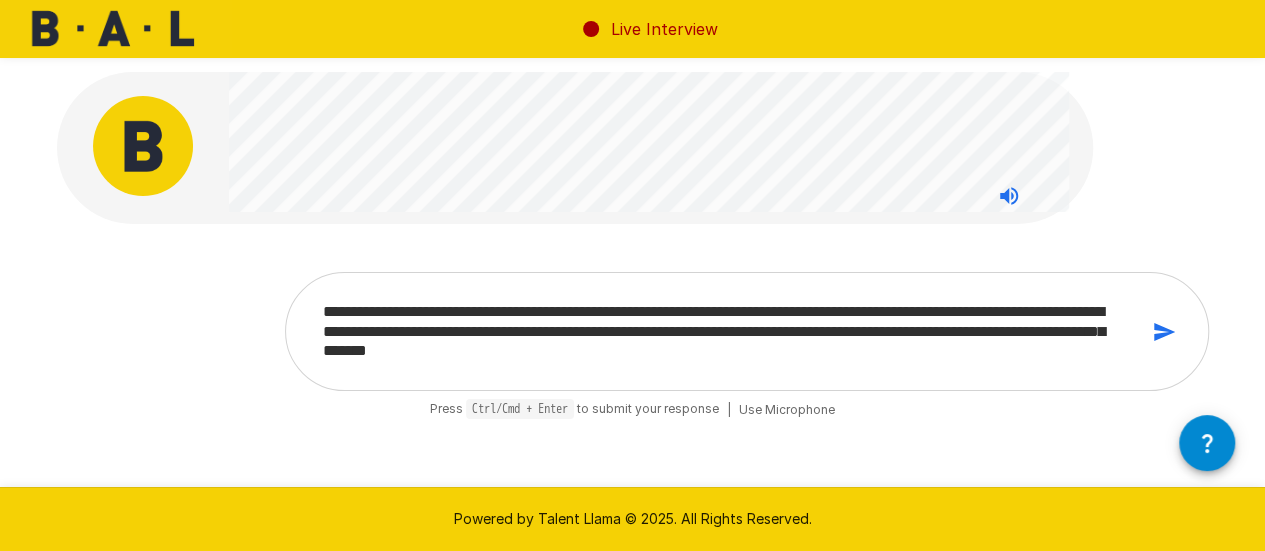 click 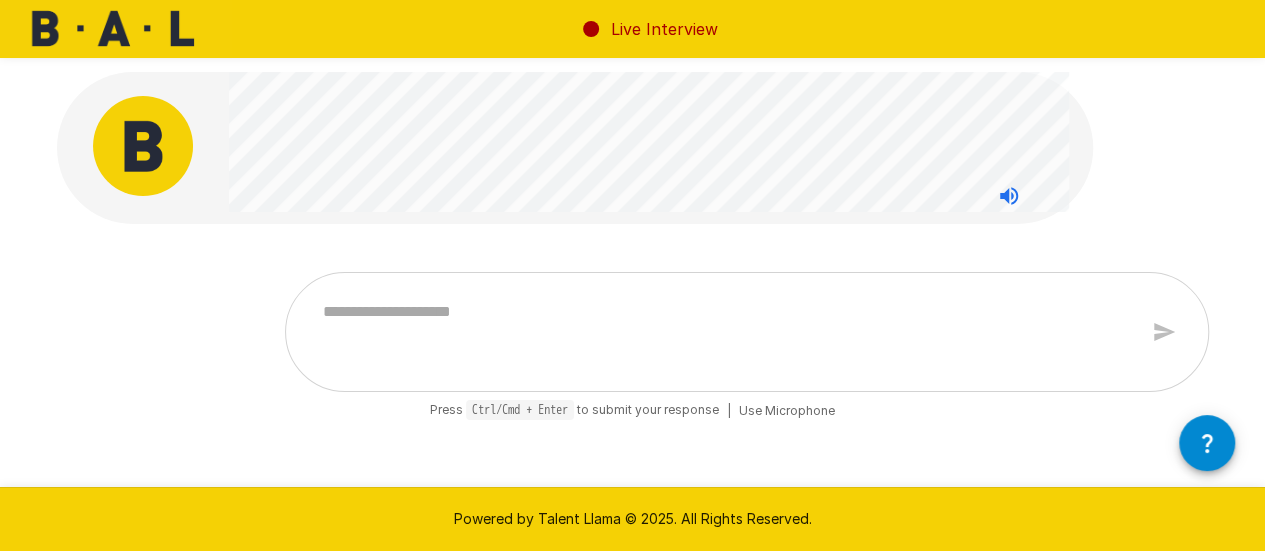 click on "*" at bounding box center (747, 332) 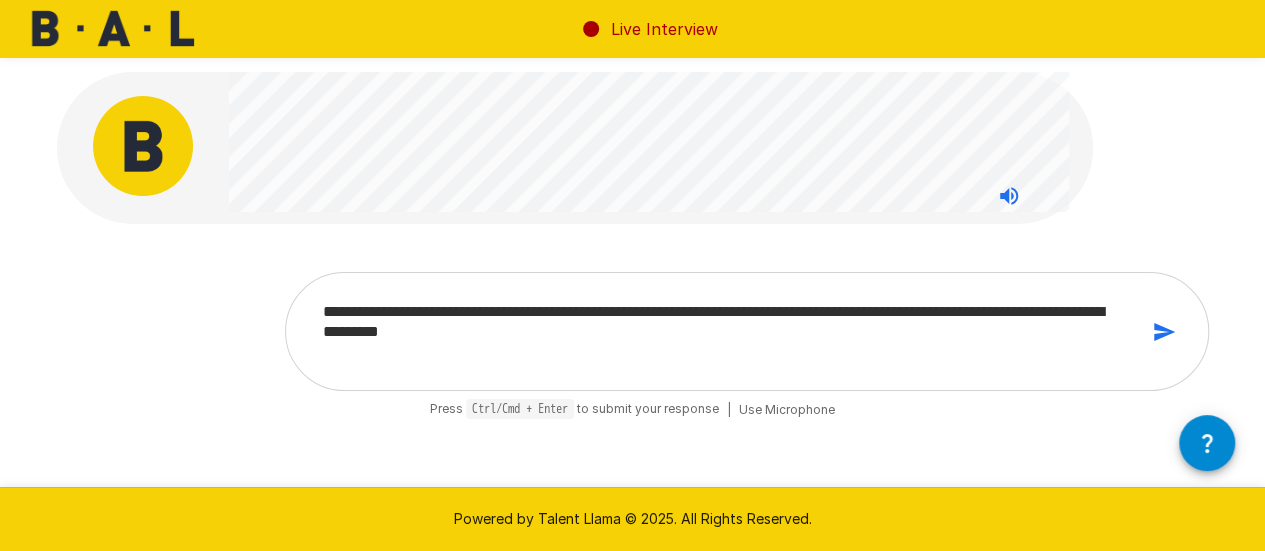 click 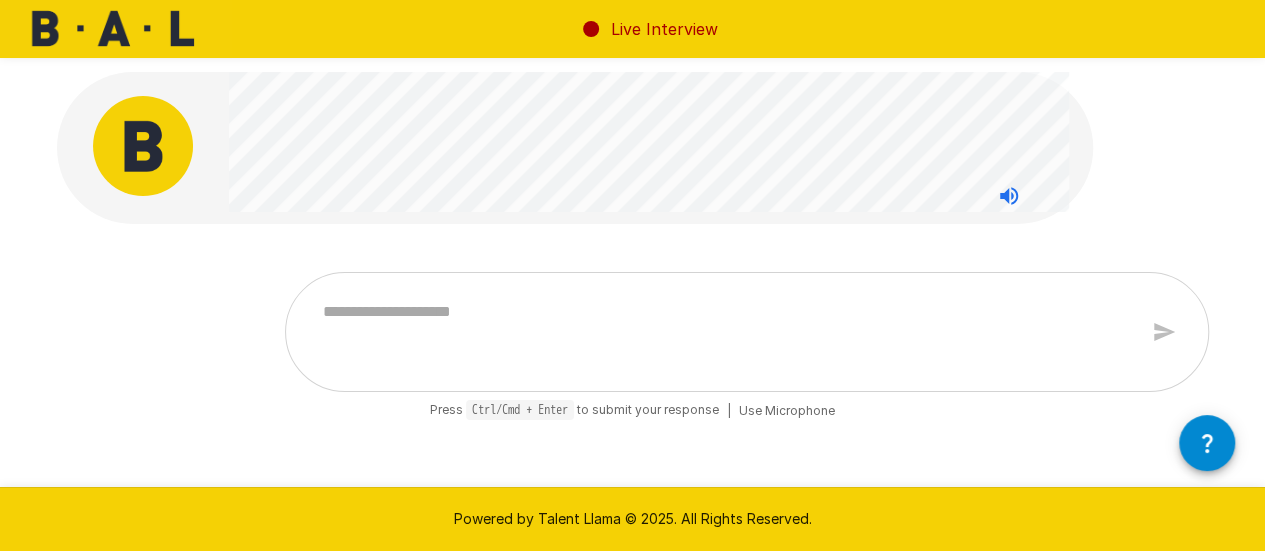 click at bounding box center (723, 332) 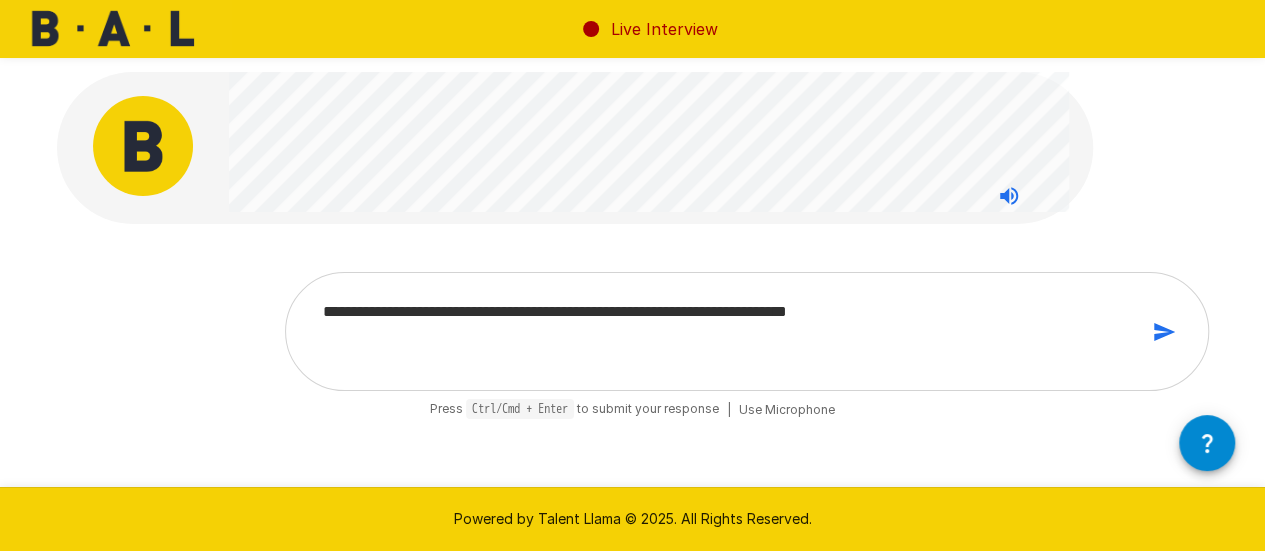 click at bounding box center (1164, 332) 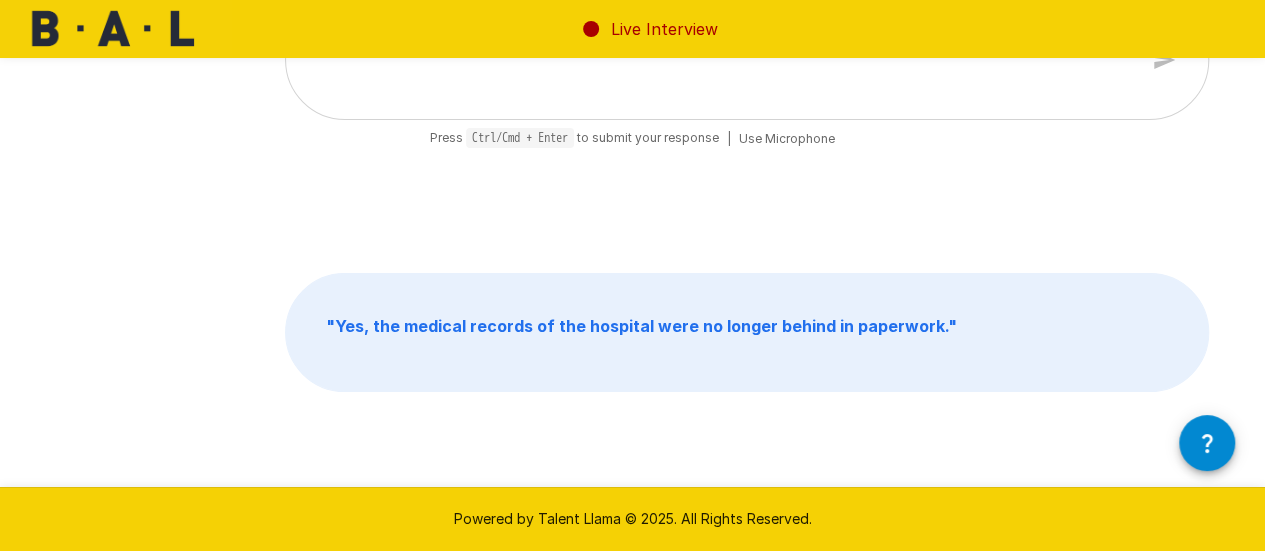 scroll, scrollTop: 0, scrollLeft: 0, axis: both 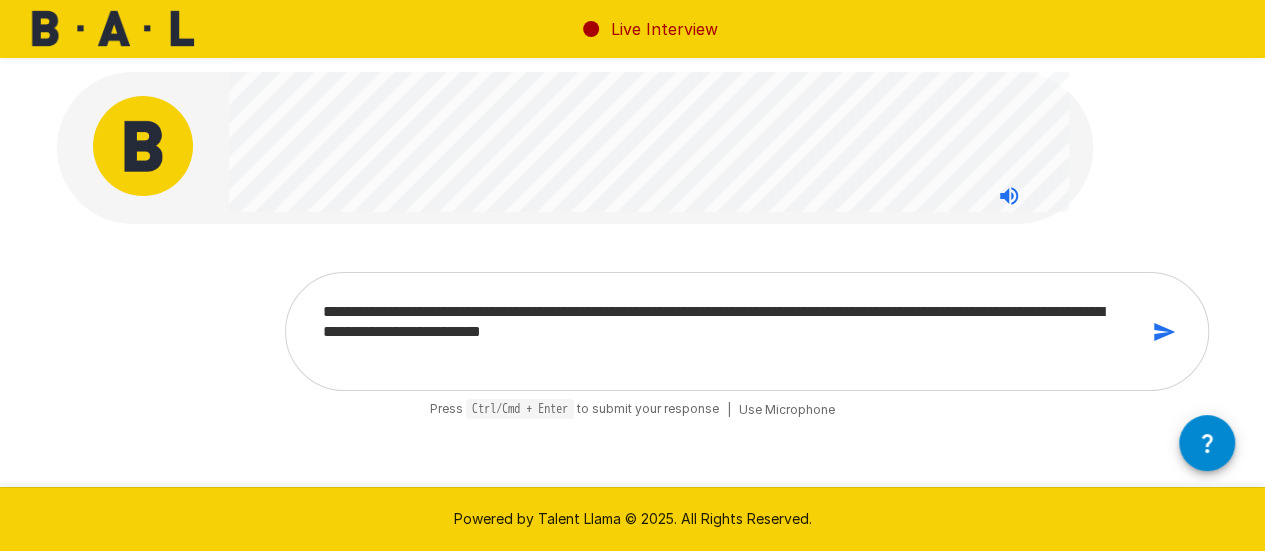 click 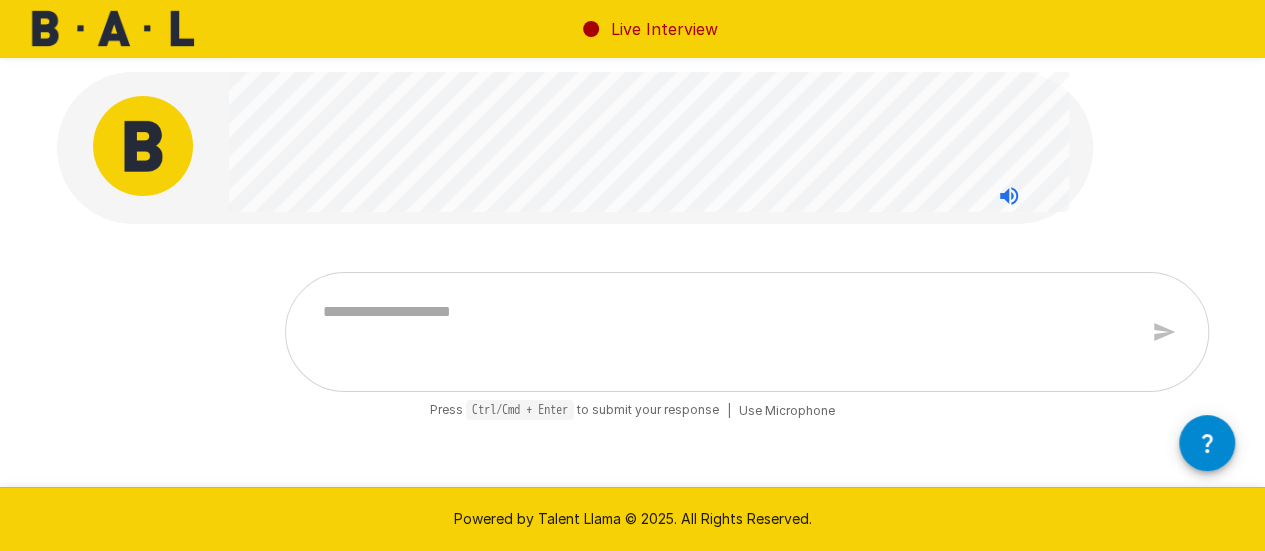click at bounding box center [723, 332] 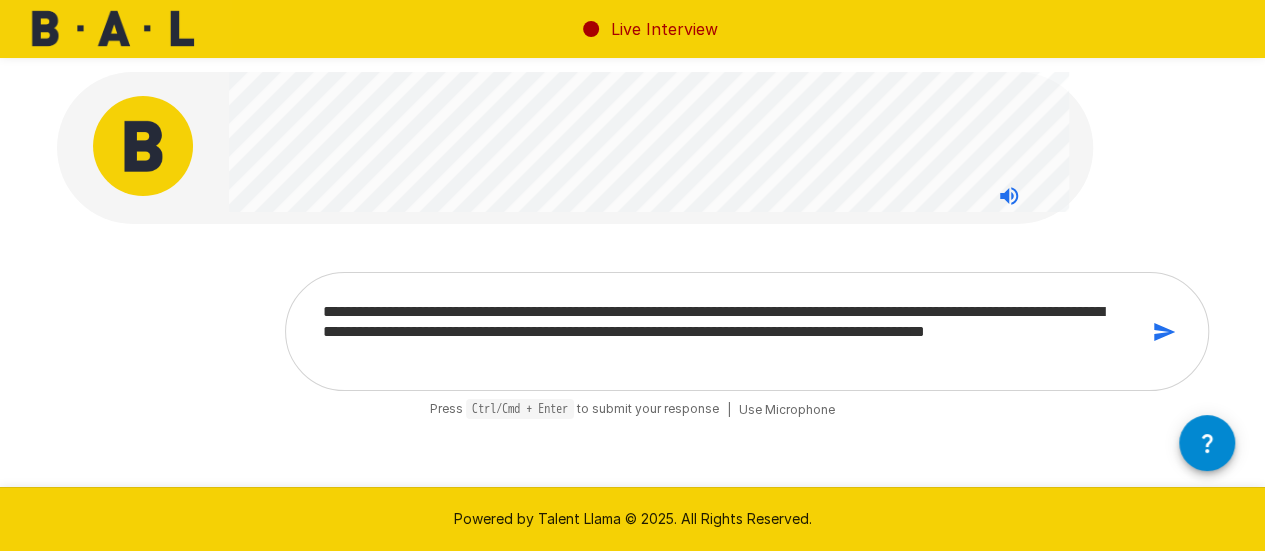 click 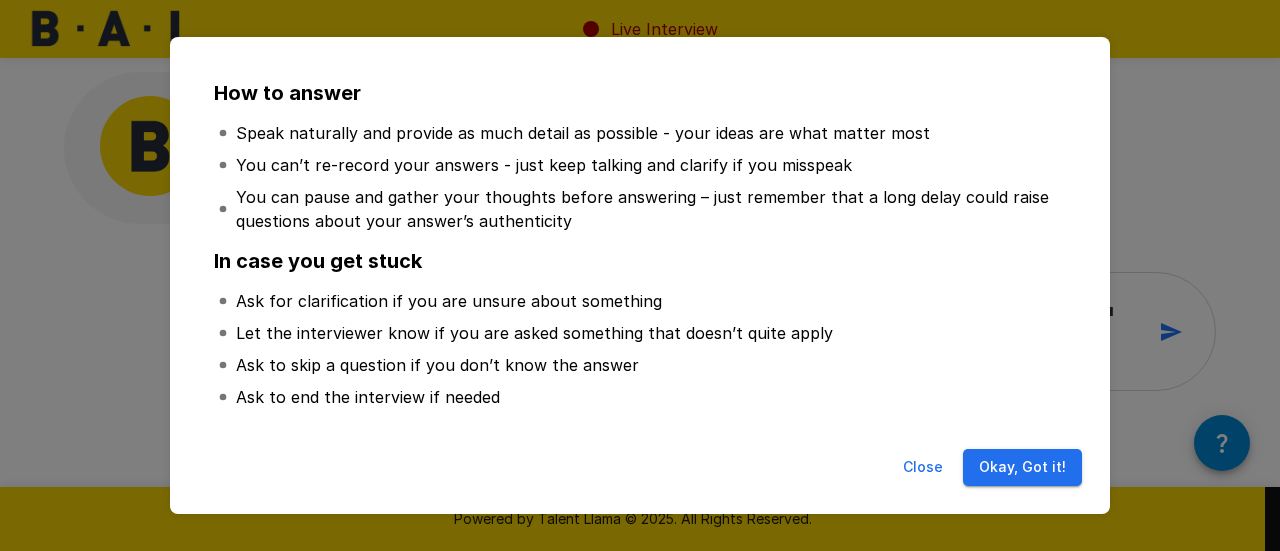 click on "Close" at bounding box center [923, 467] 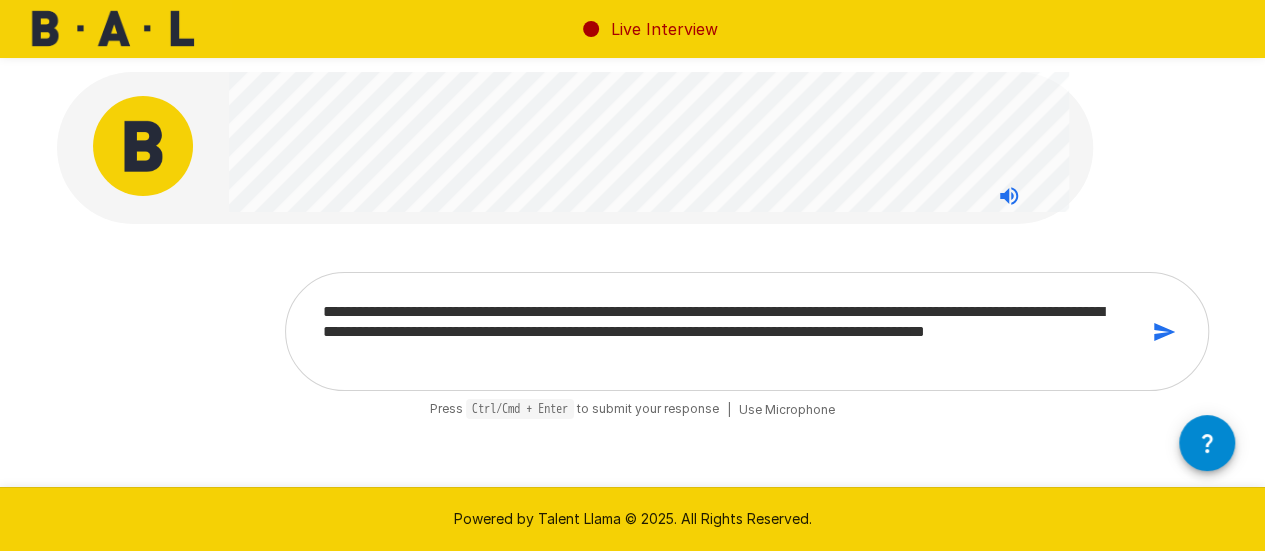click 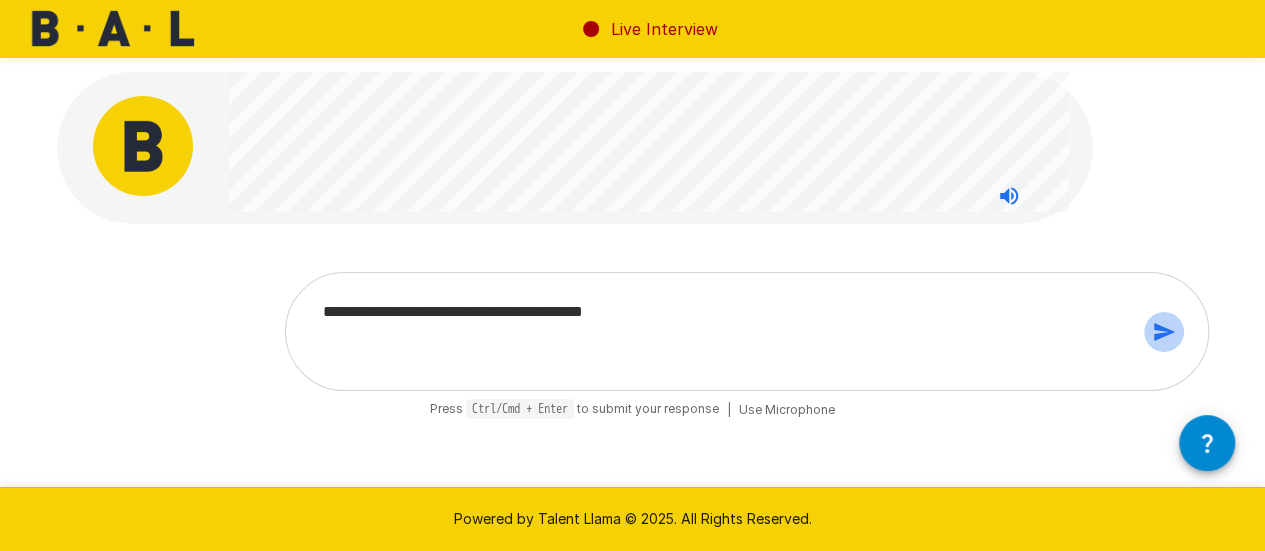 click 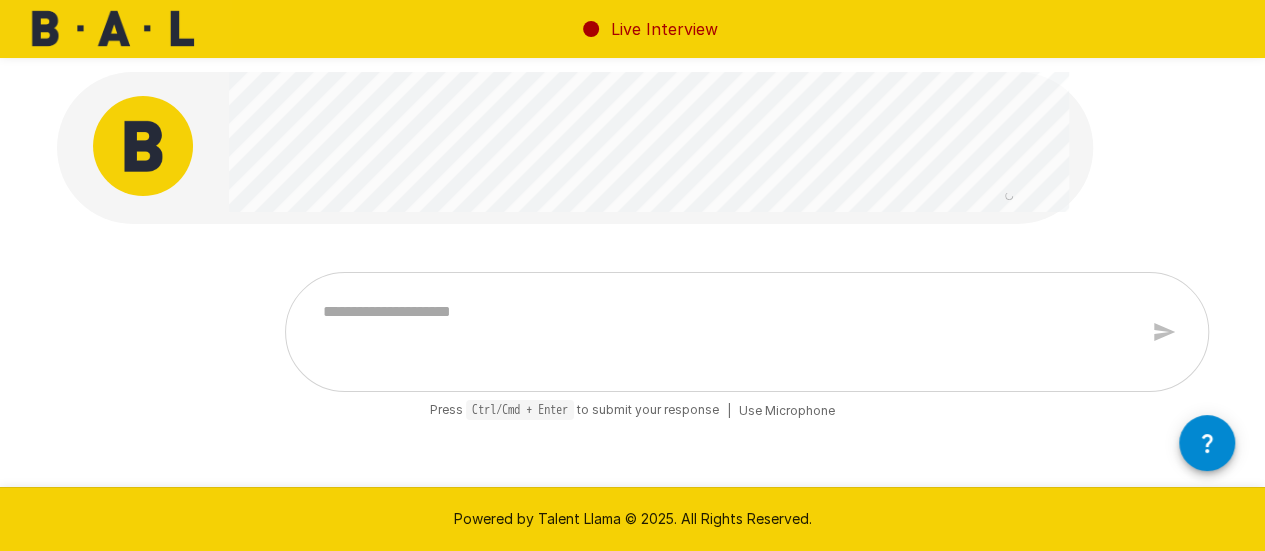 click at bounding box center [723, 332] 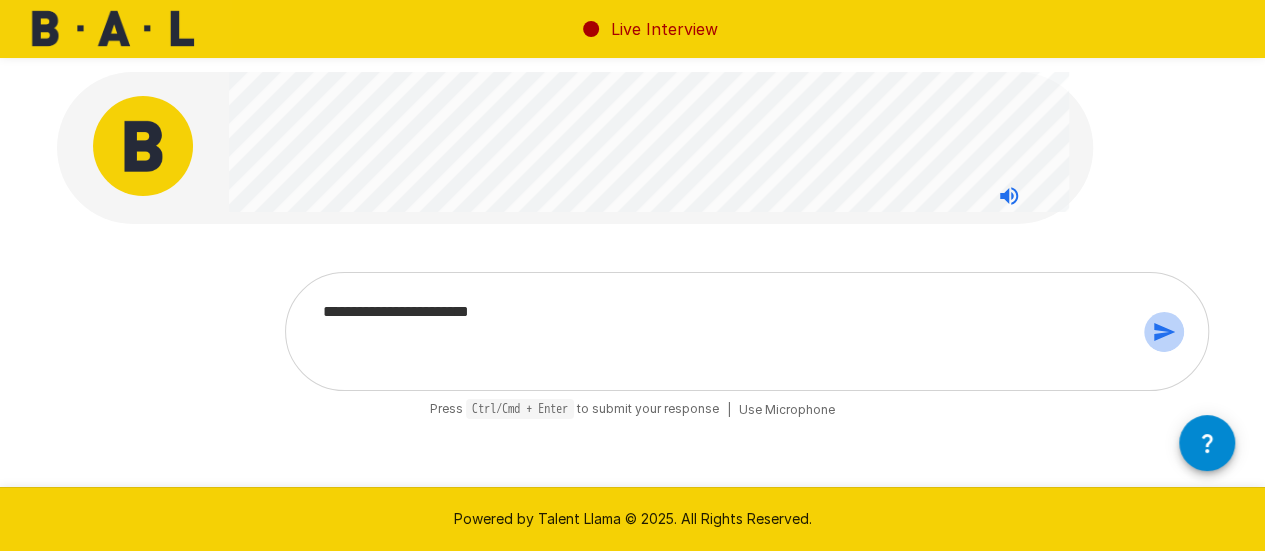 click 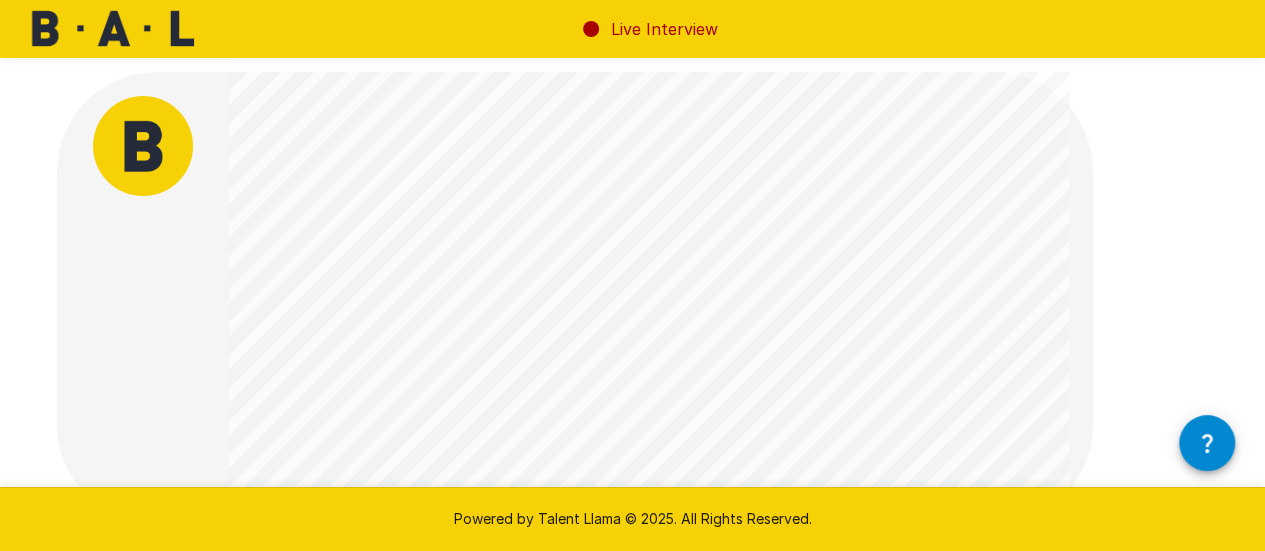 scroll, scrollTop: 336, scrollLeft: 0, axis: vertical 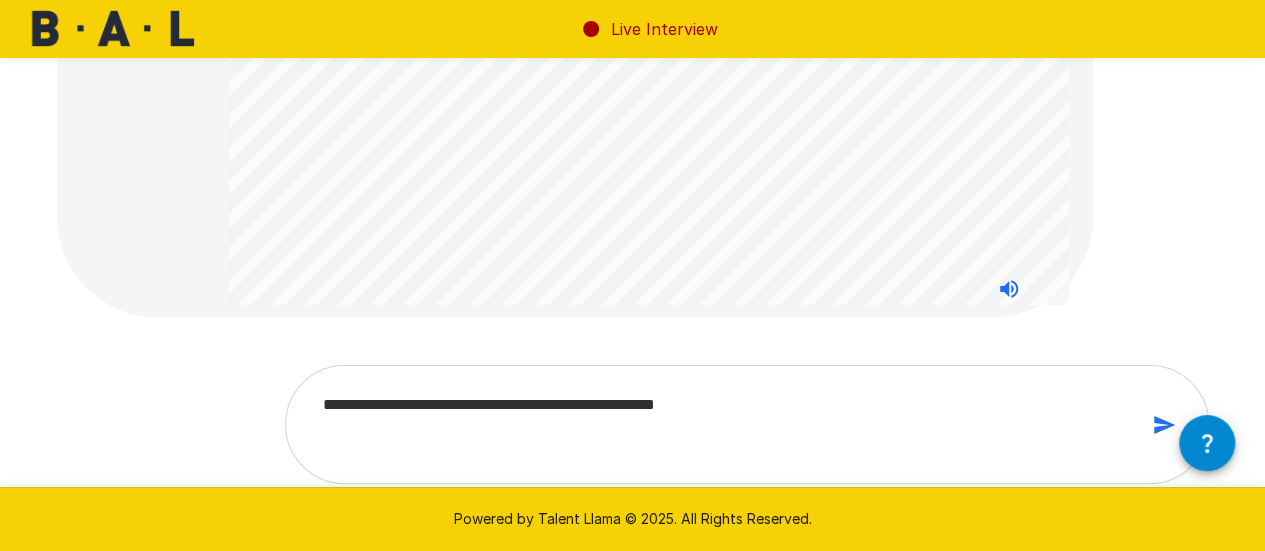 click 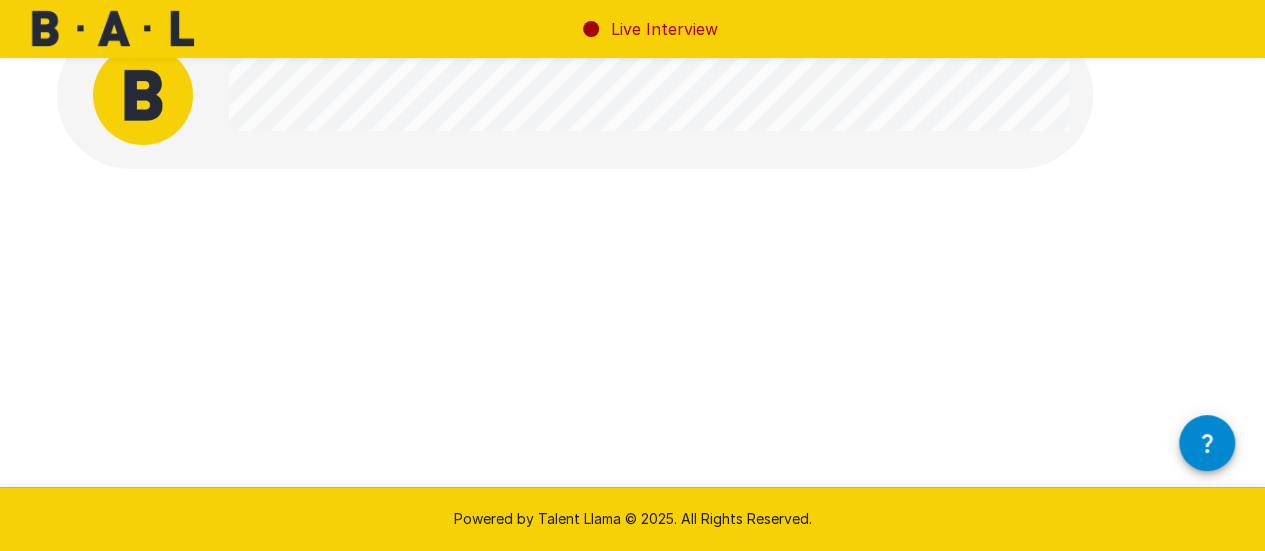scroll, scrollTop: 0, scrollLeft: 0, axis: both 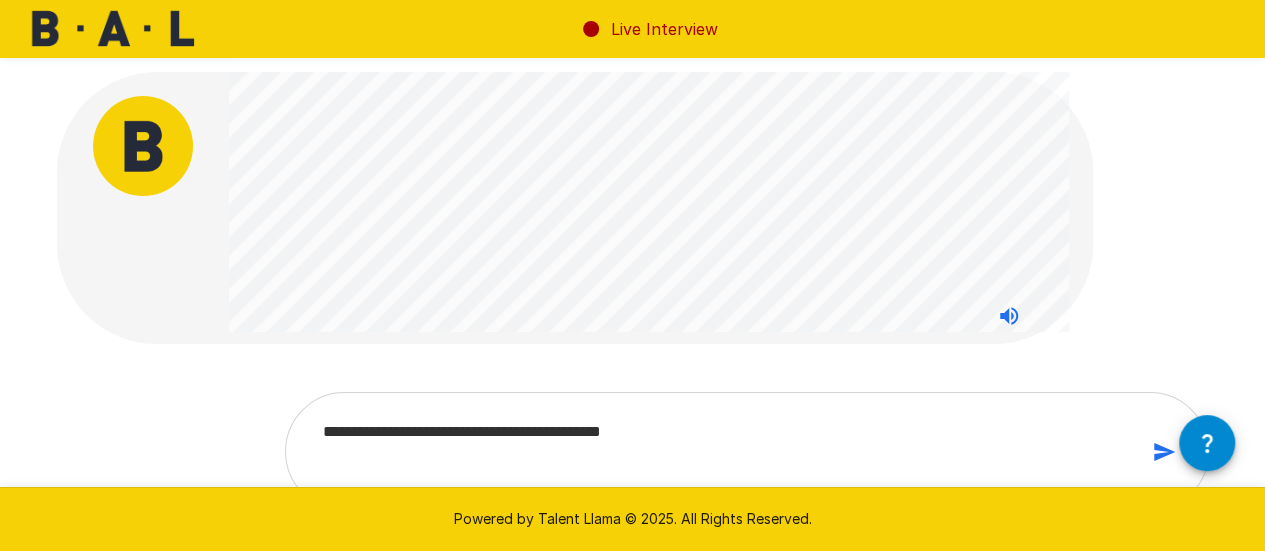 click 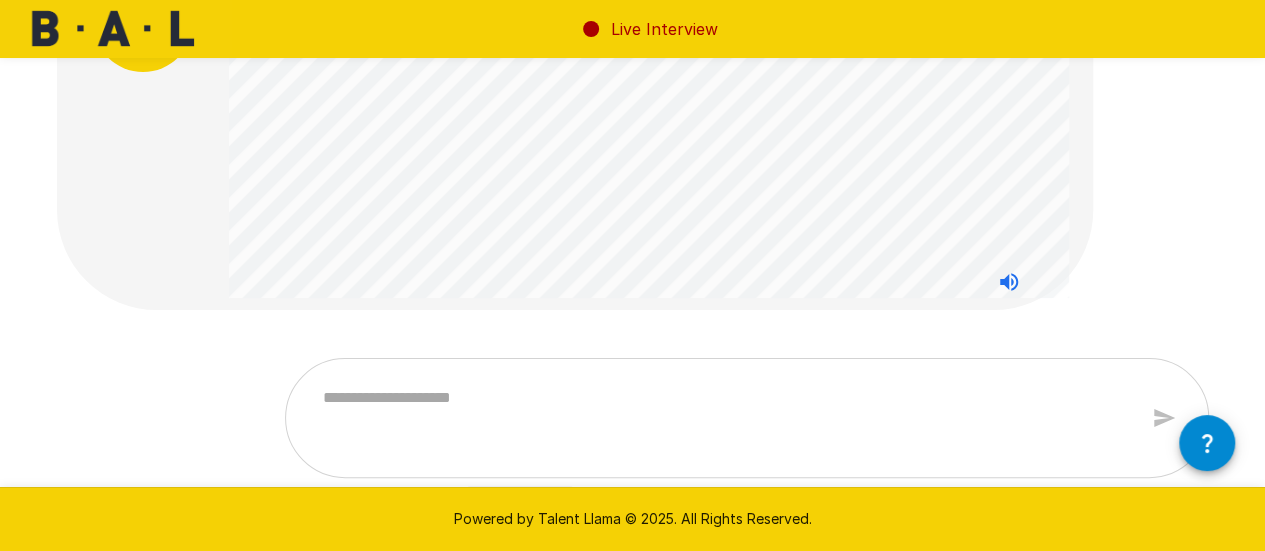 scroll, scrollTop: 130, scrollLeft: 0, axis: vertical 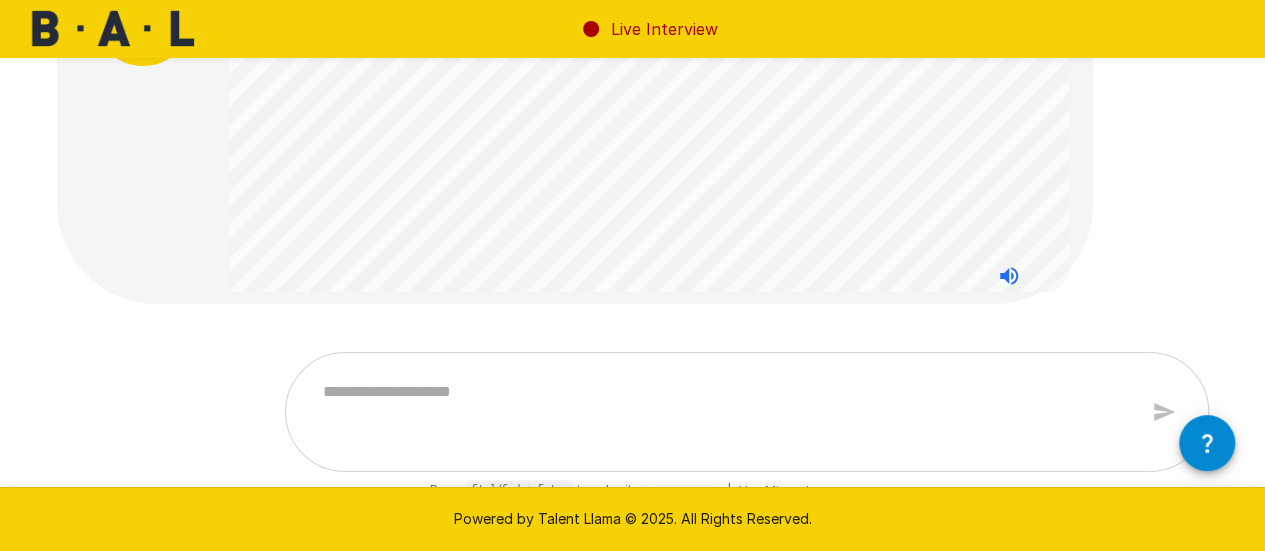 click at bounding box center [723, 412] 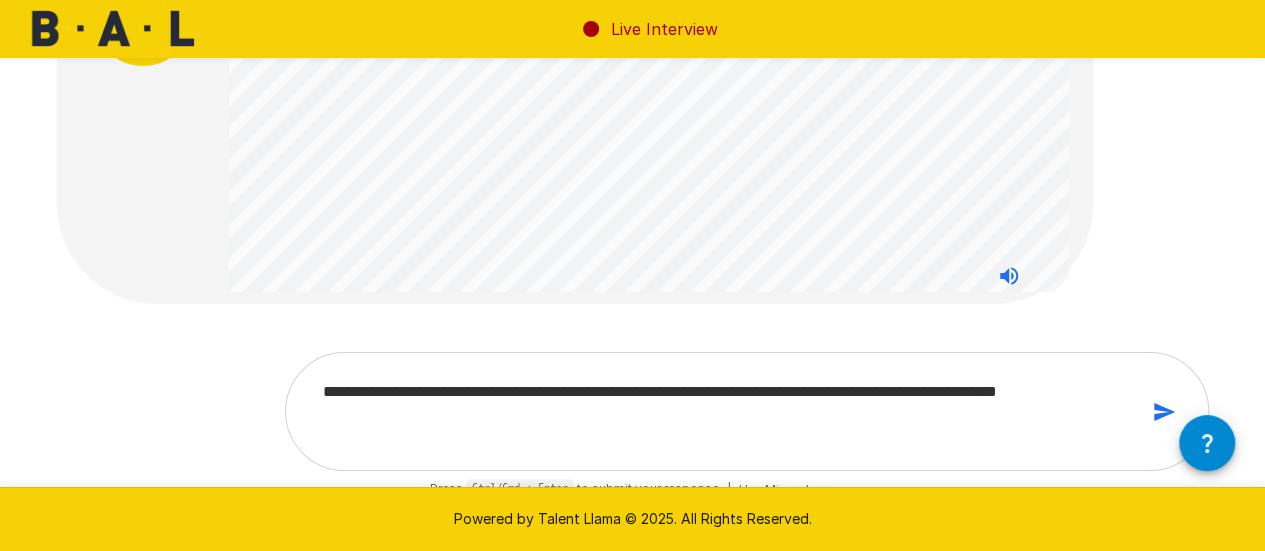 click 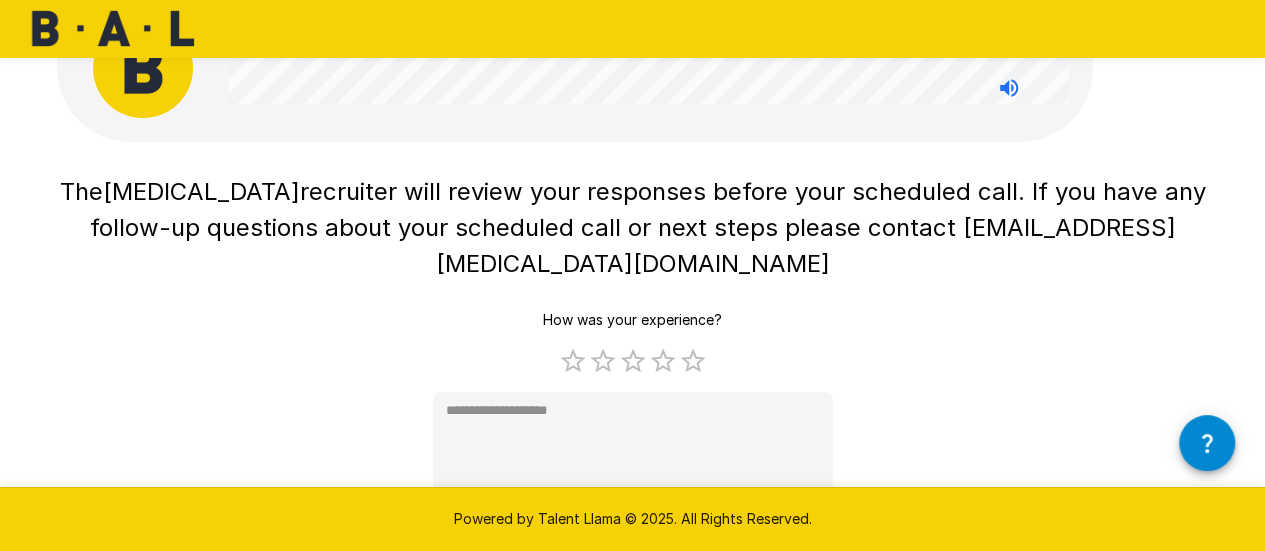 scroll, scrollTop: 78, scrollLeft: 0, axis: vertical 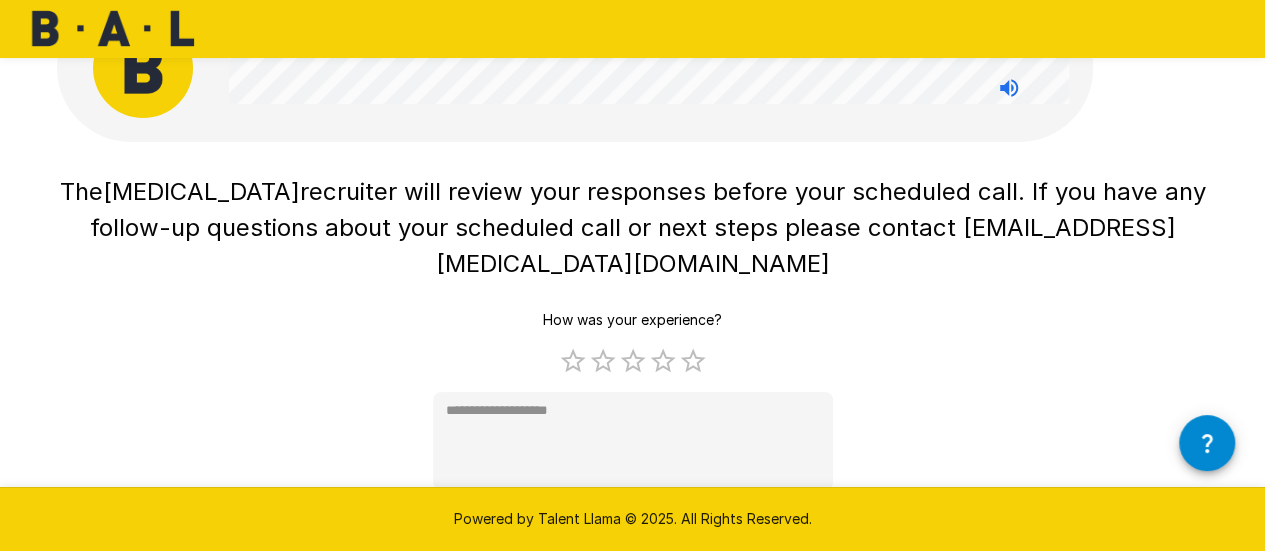 drag, startPoint x: 1268, startPoint y: 257, endPoint x: 1266, endPoint y: 305, distance: 48.04165 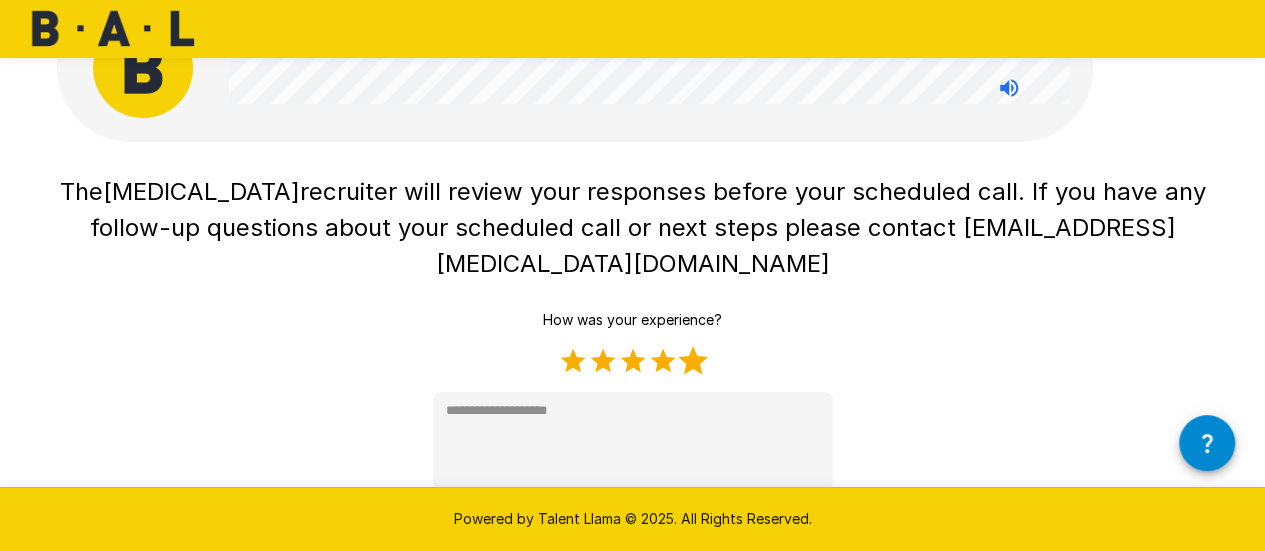 click on "5 Stars" at bounding box center (693, 361) 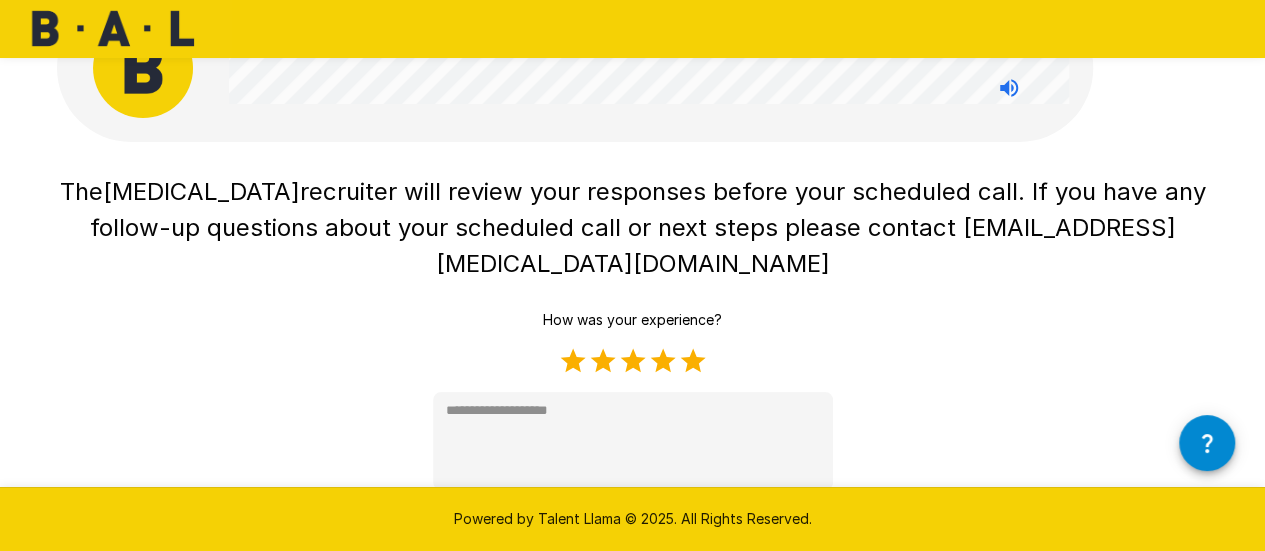 click on "Submit" at bounding box center [632, 524] 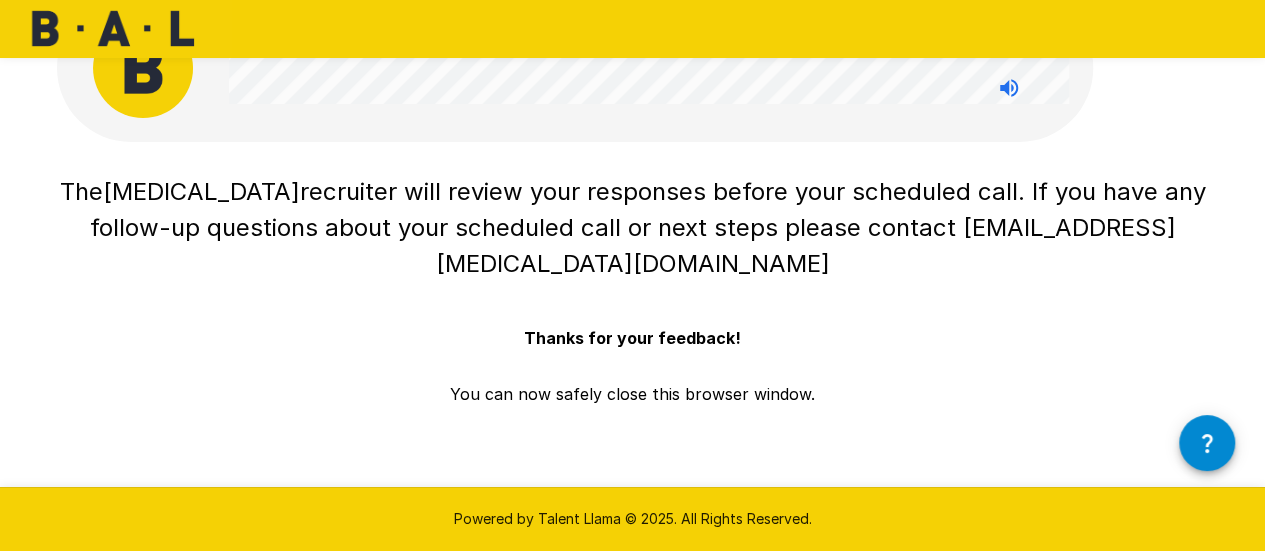 scroll, scrollTop: 0, scrollLeft: 0, axis: both 